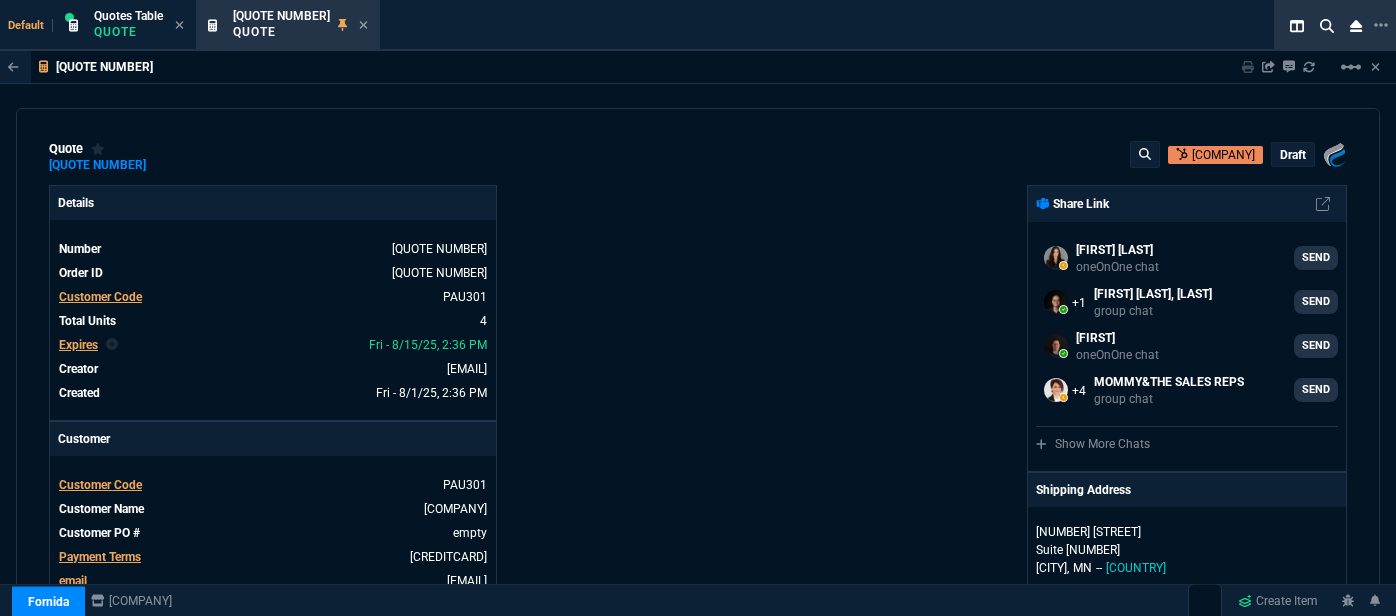 select on ": [LAST]" 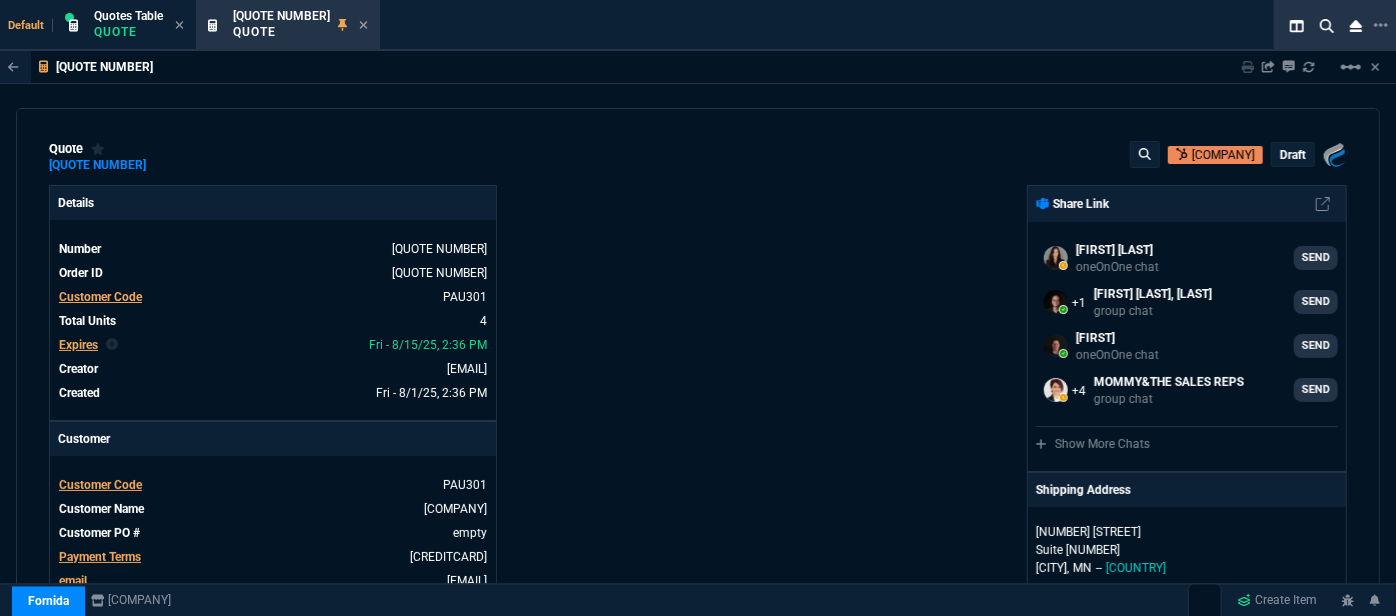 scroll, scrollTop: 1158, scrollLeft: 0, axis: vertical 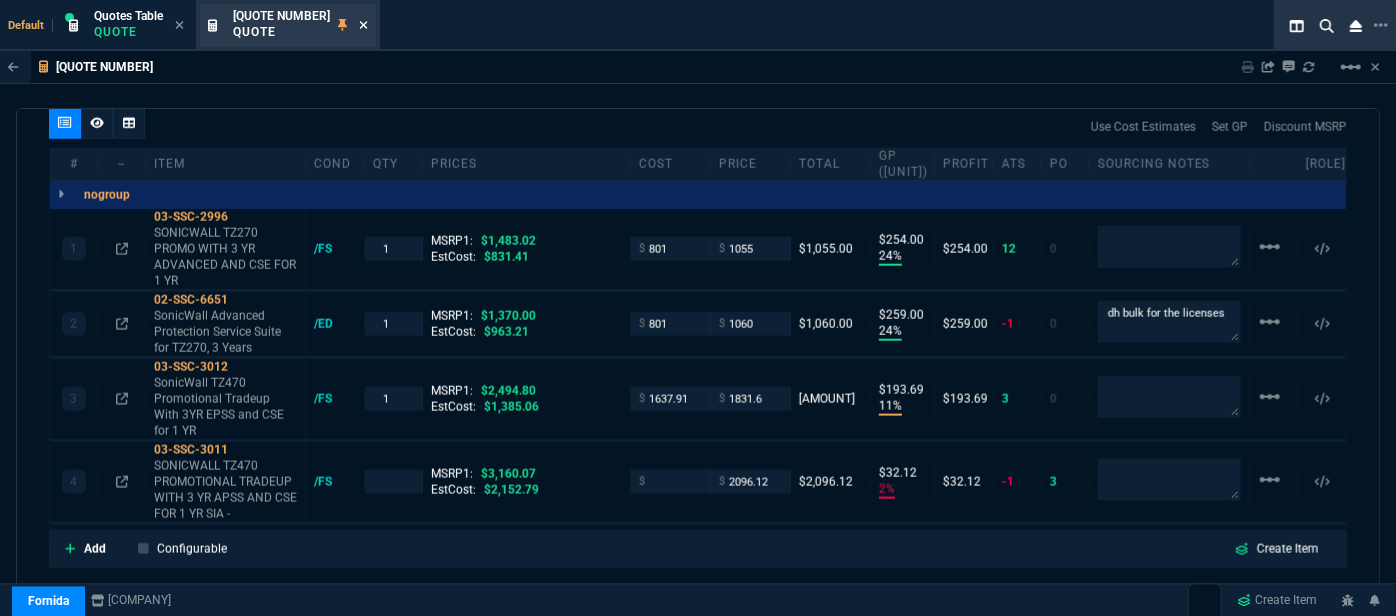 click 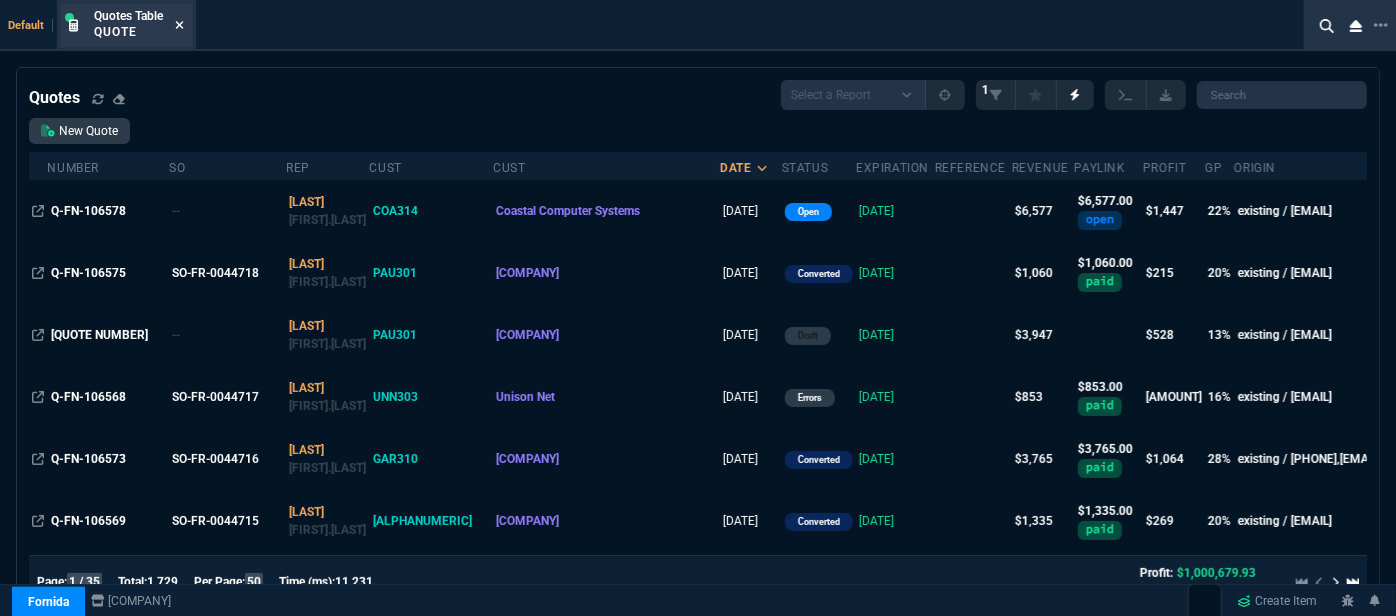 click 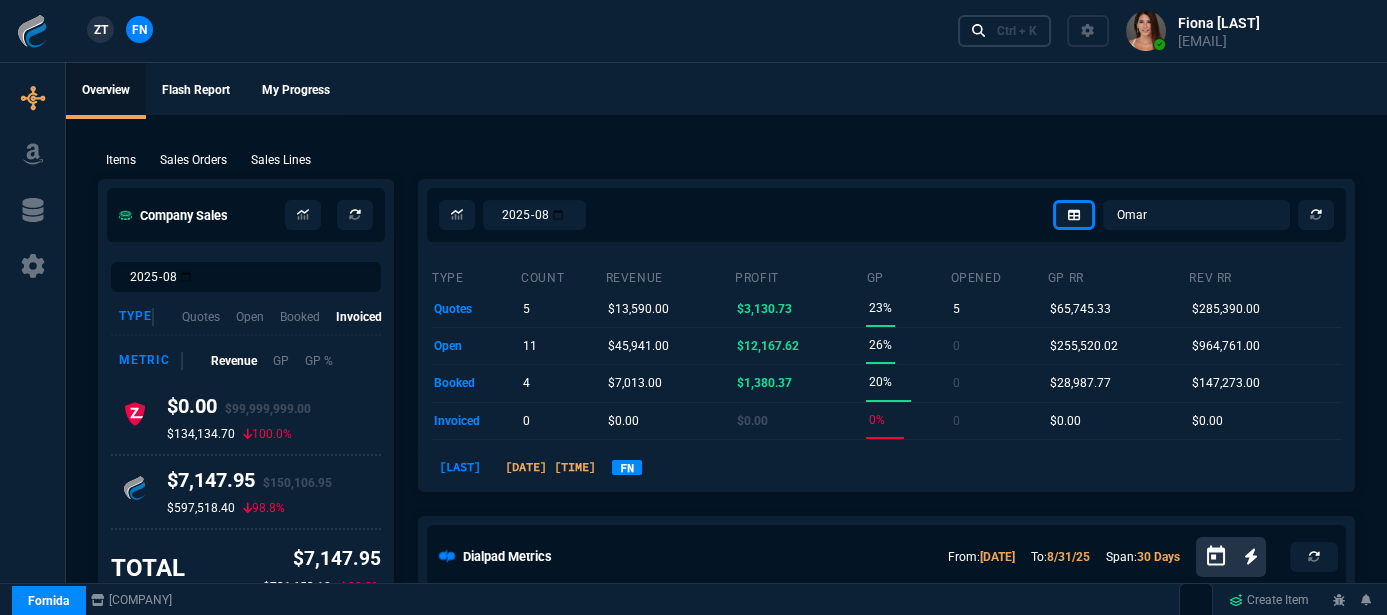click on "Ctrl + K" at bounding box center [1017, 31] 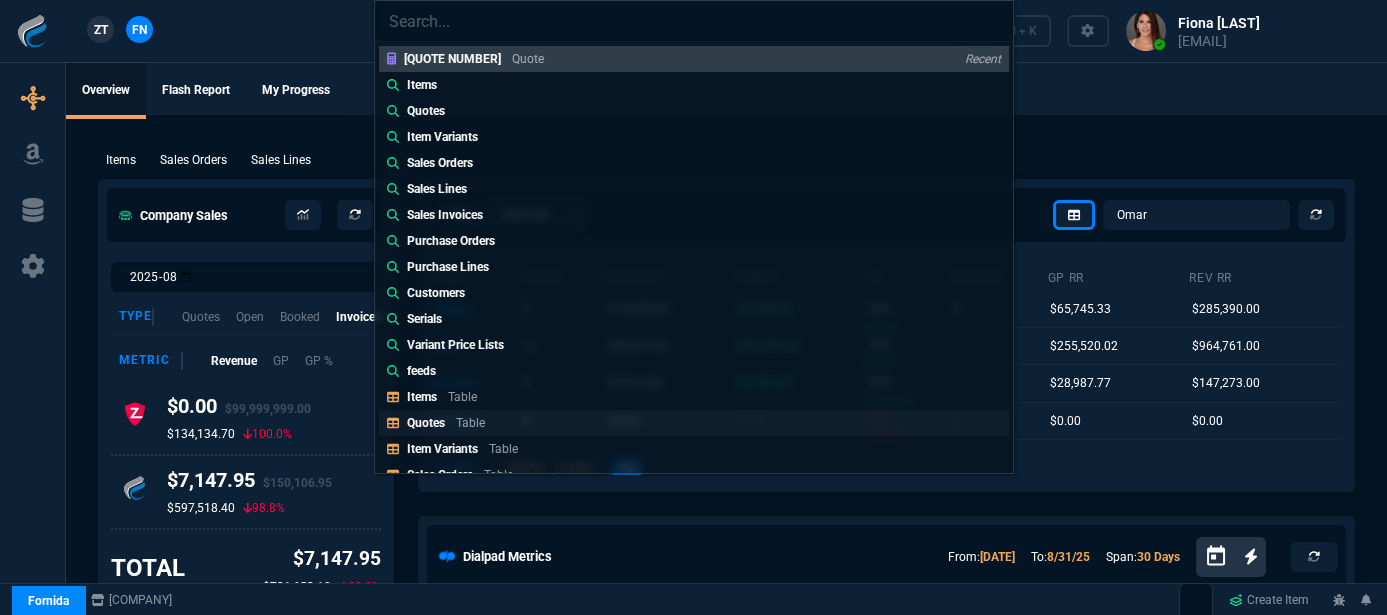 click on "Quotes
Table" at bounding box center (694, 423) 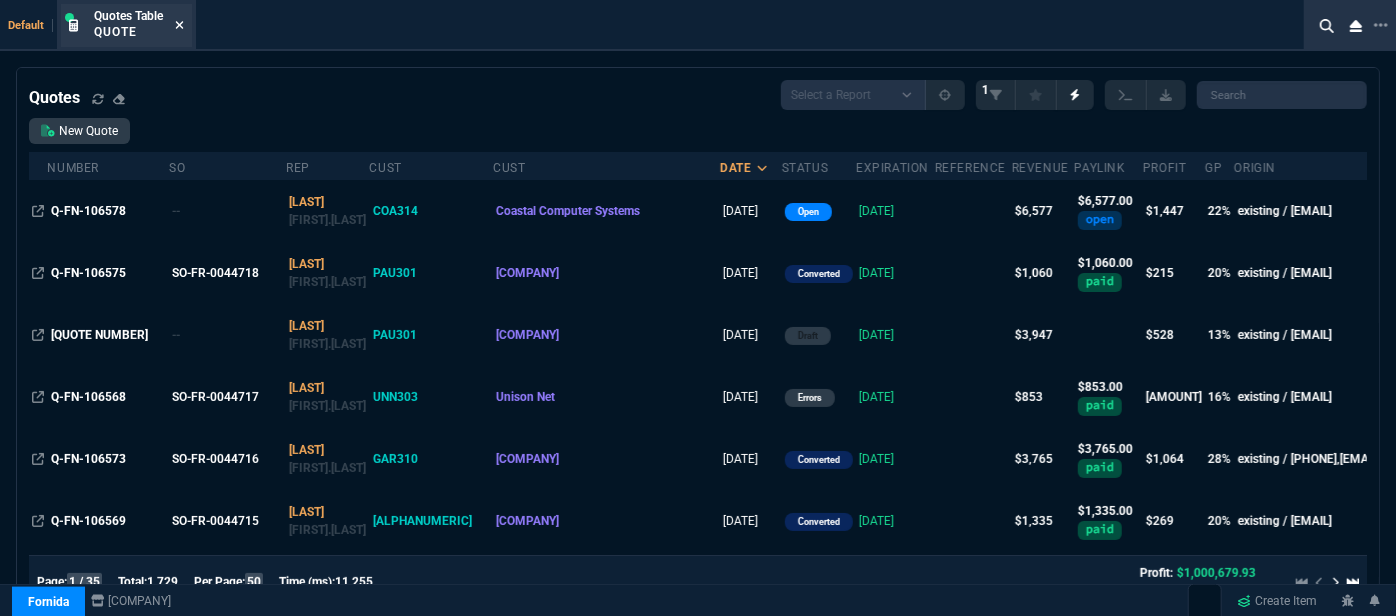 click 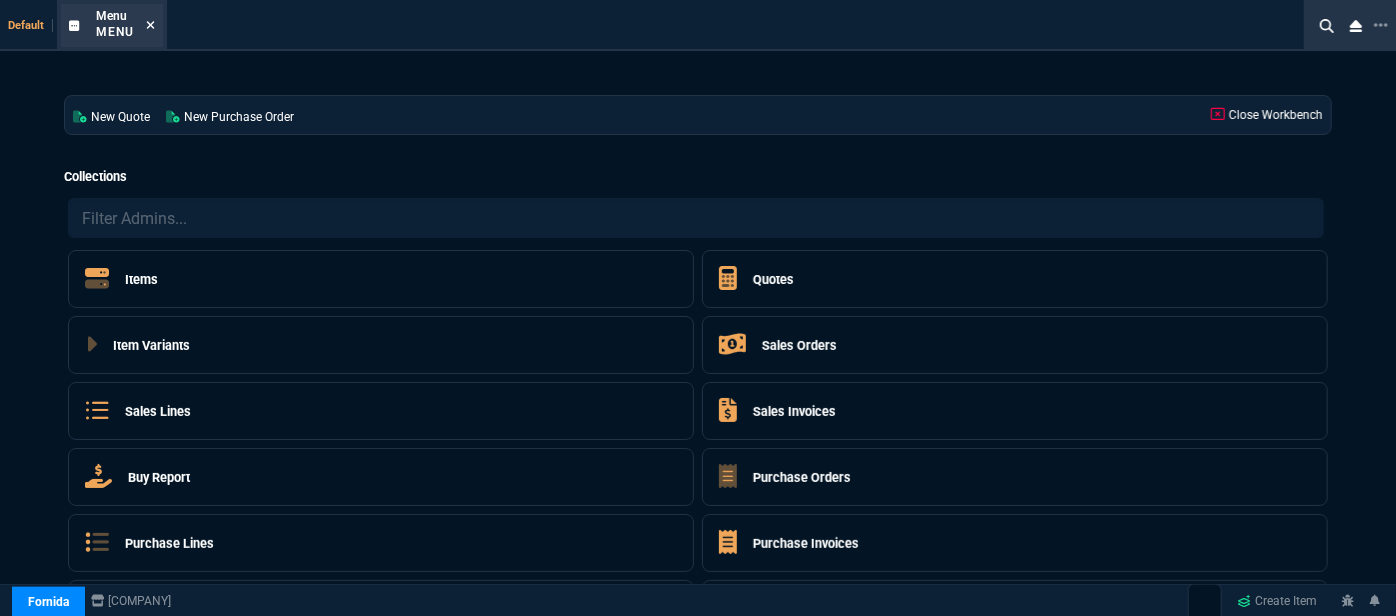 click 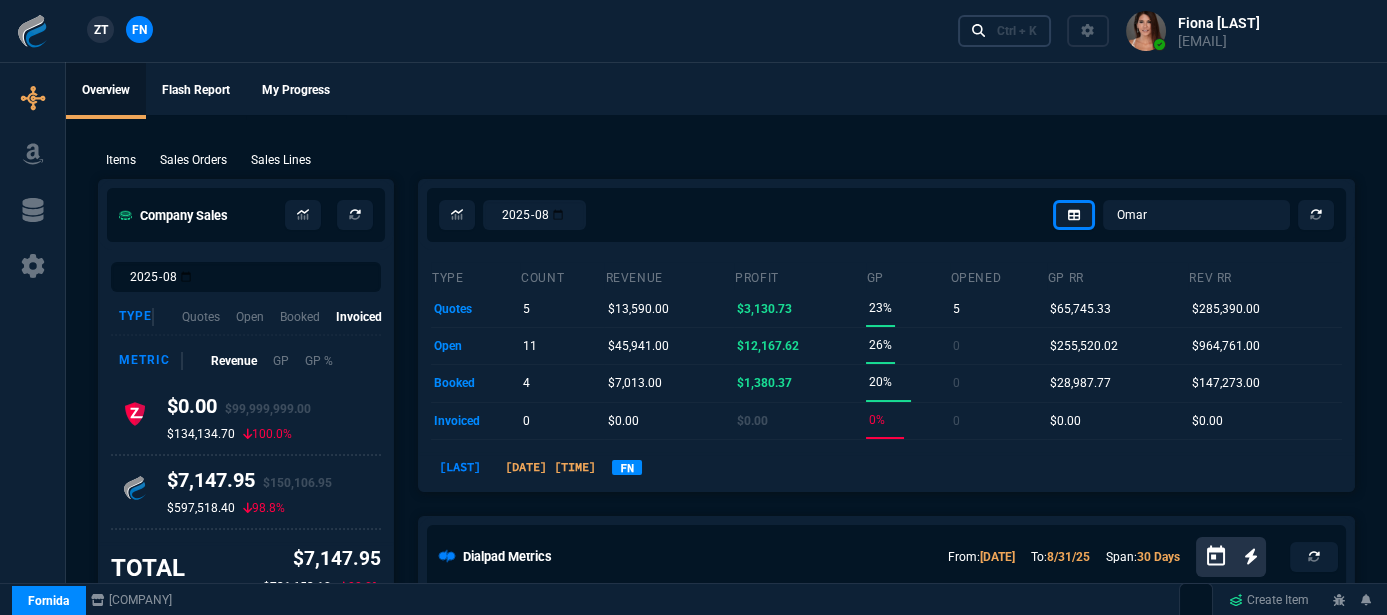 click on "Ctrl + K" at bounding box center [1017, 31] 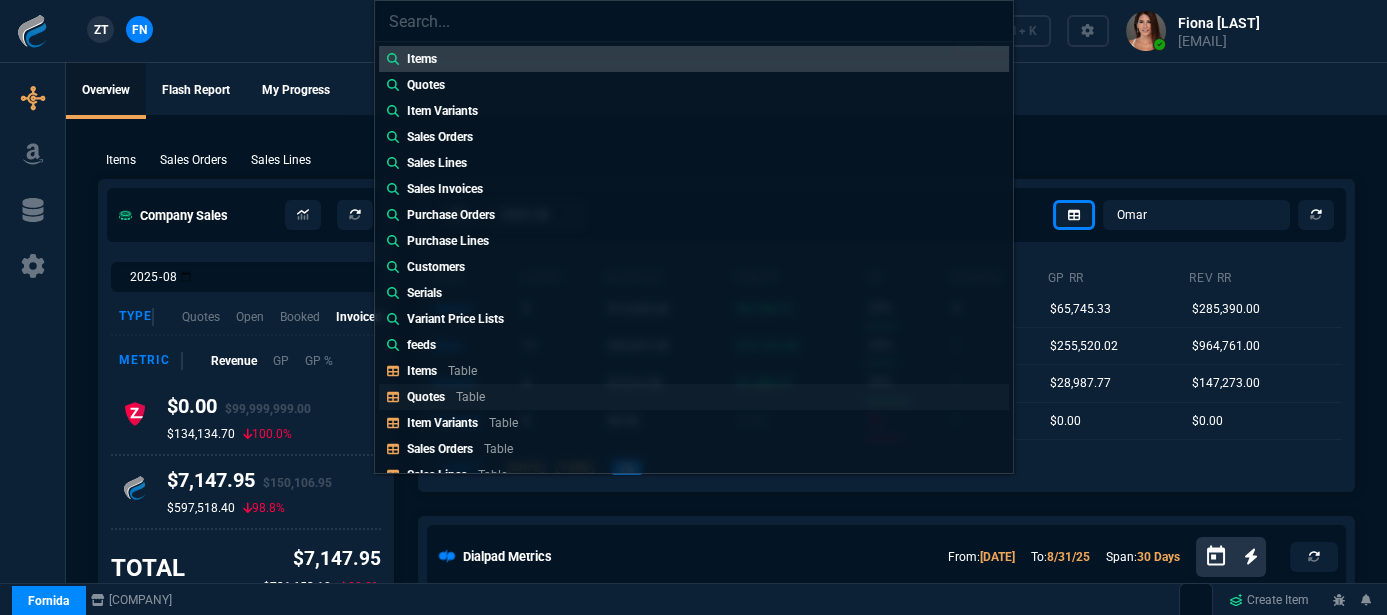 click on "Table" at bounding box center [470, 397] 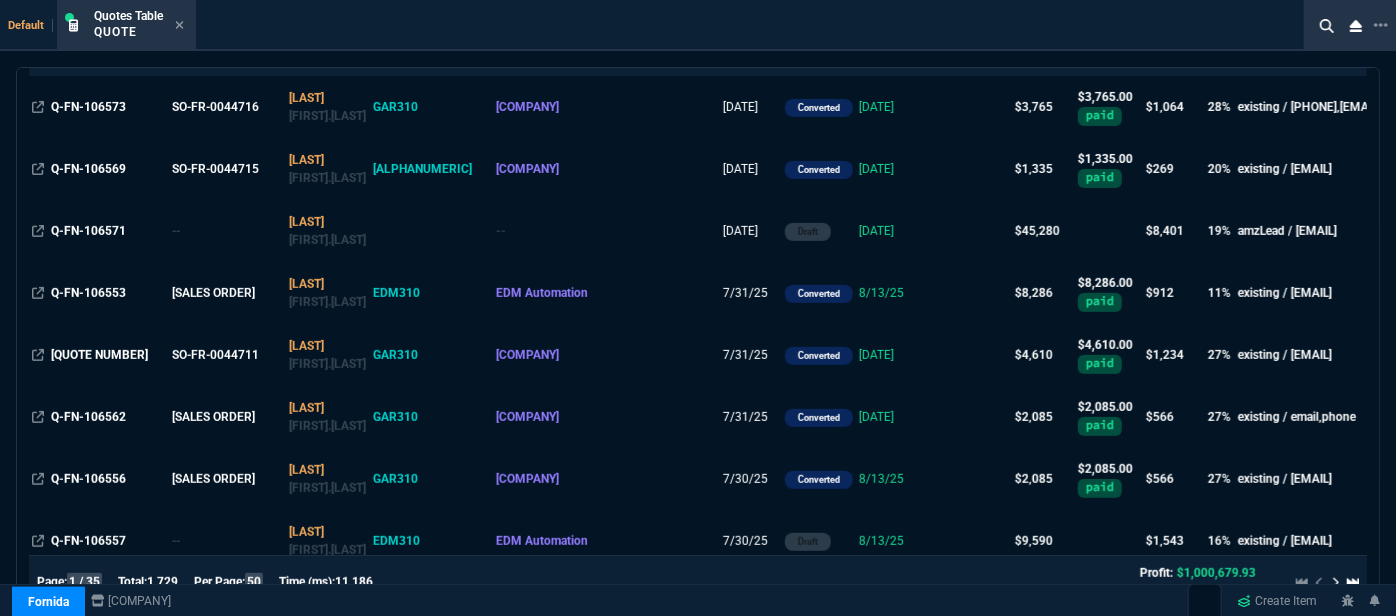 scroll, scrollTop: 454, scrollLeft: 0, axis: vertical 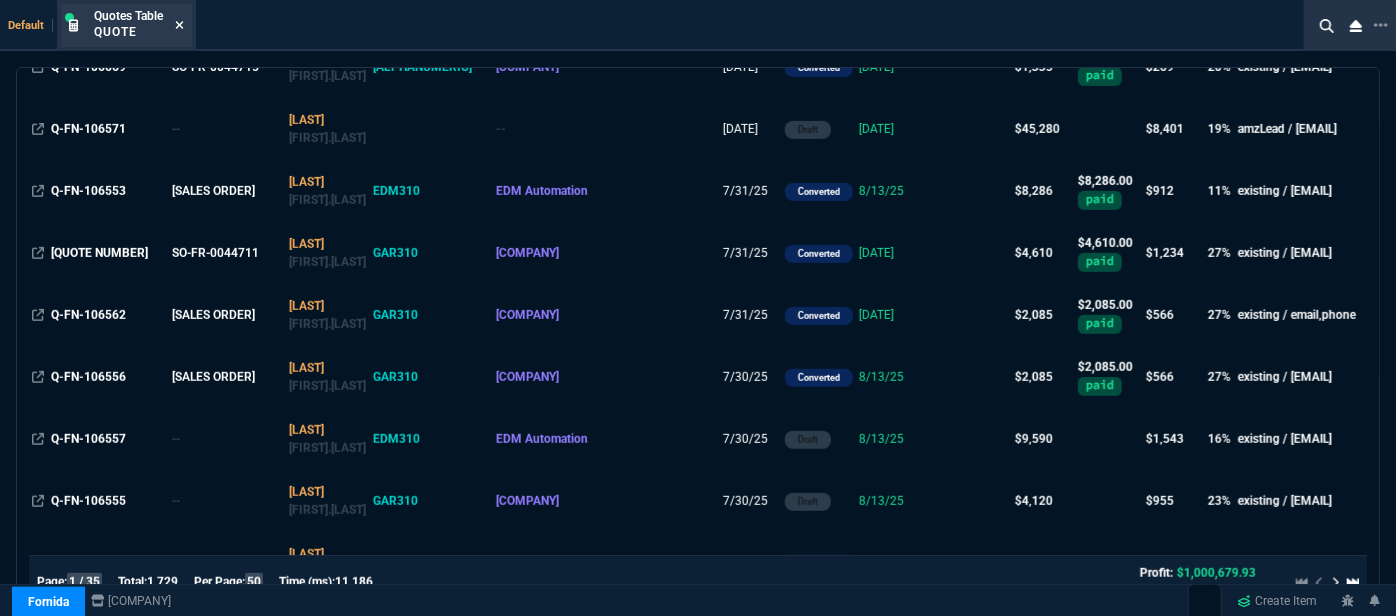 click 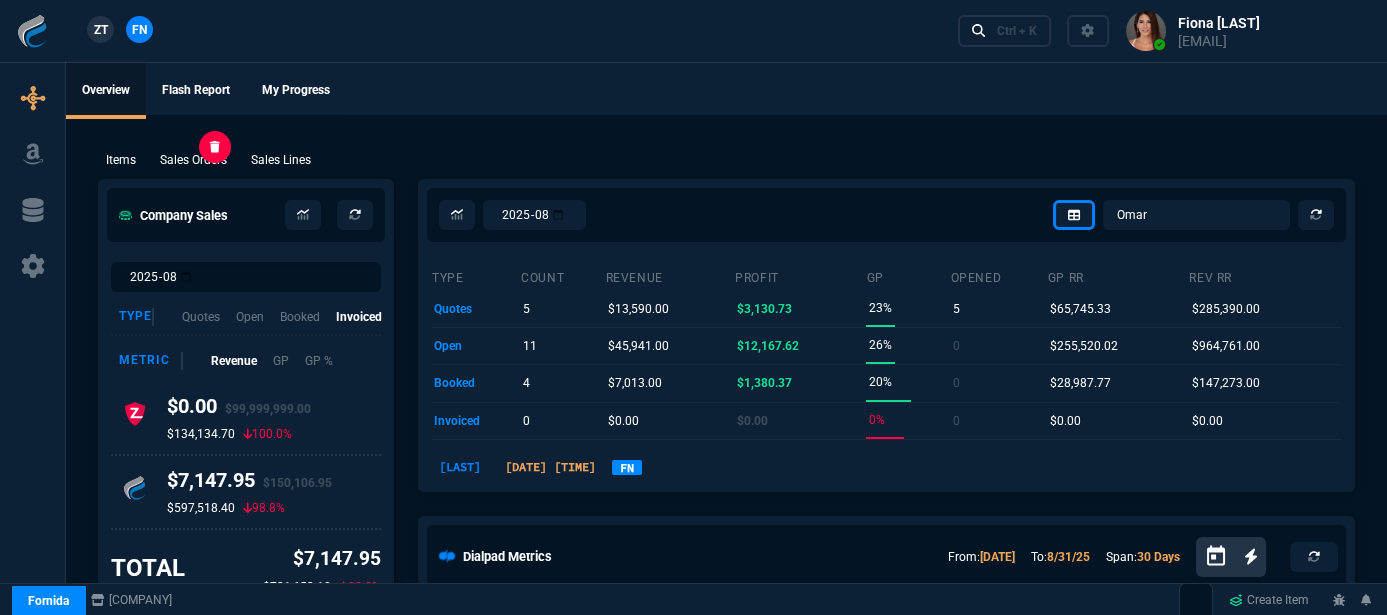 click on "Sales Orders" at bounding box center [193, 160] 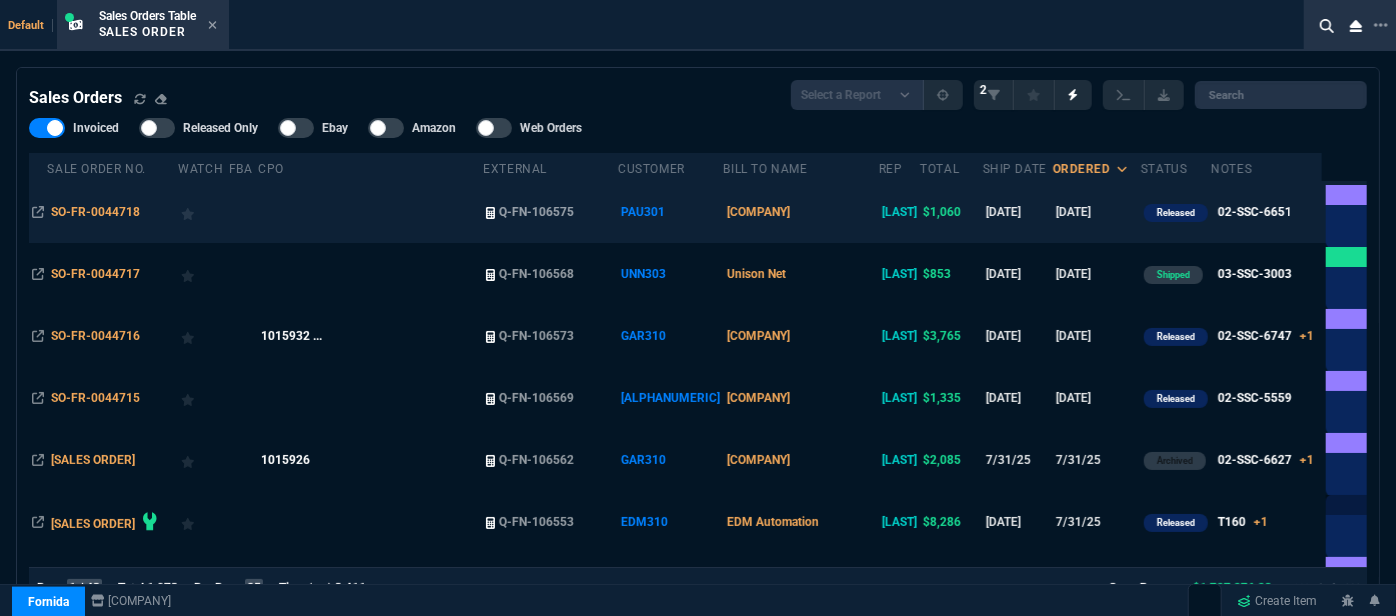 click on "[COMPANY_NAME]" at bounding box center (800, 212) 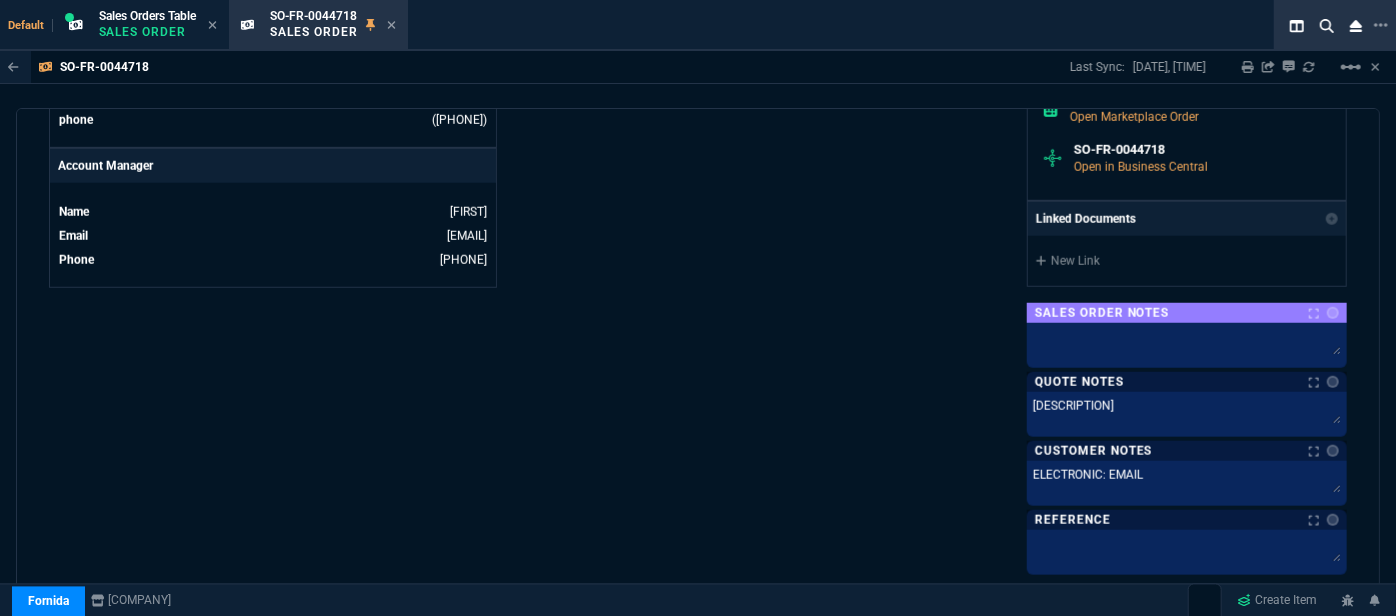 scroll, scrollTop: 1181, scrollLeft: 0, axis: vertical 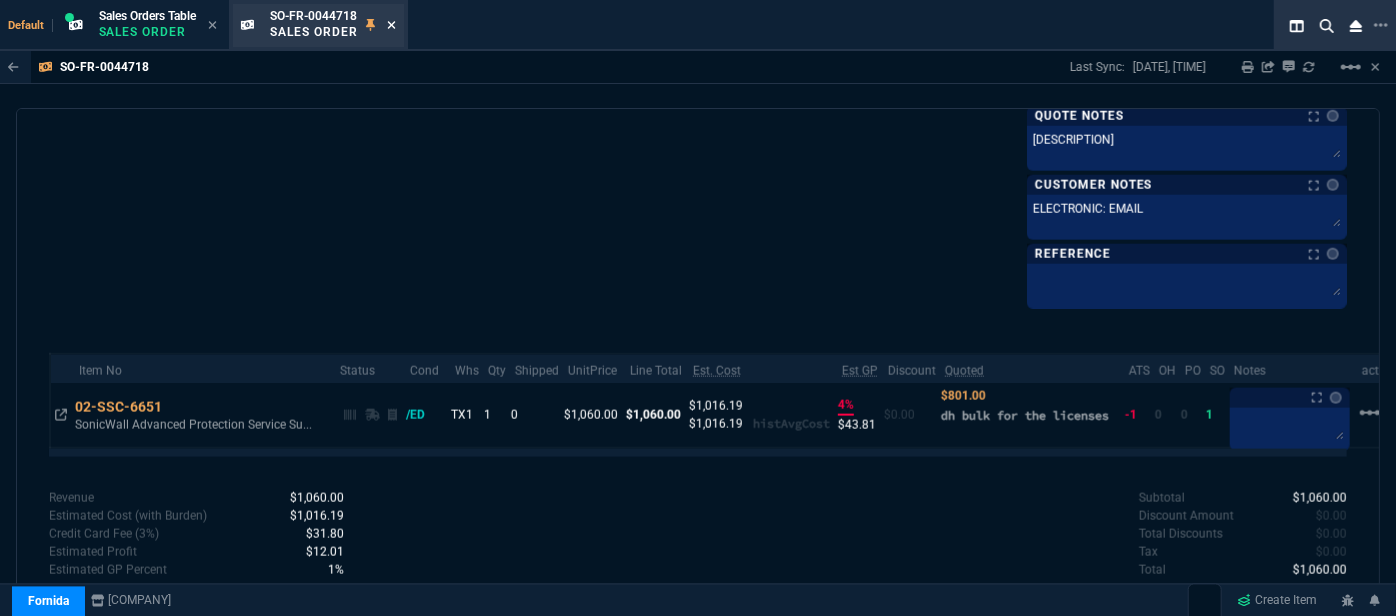 click 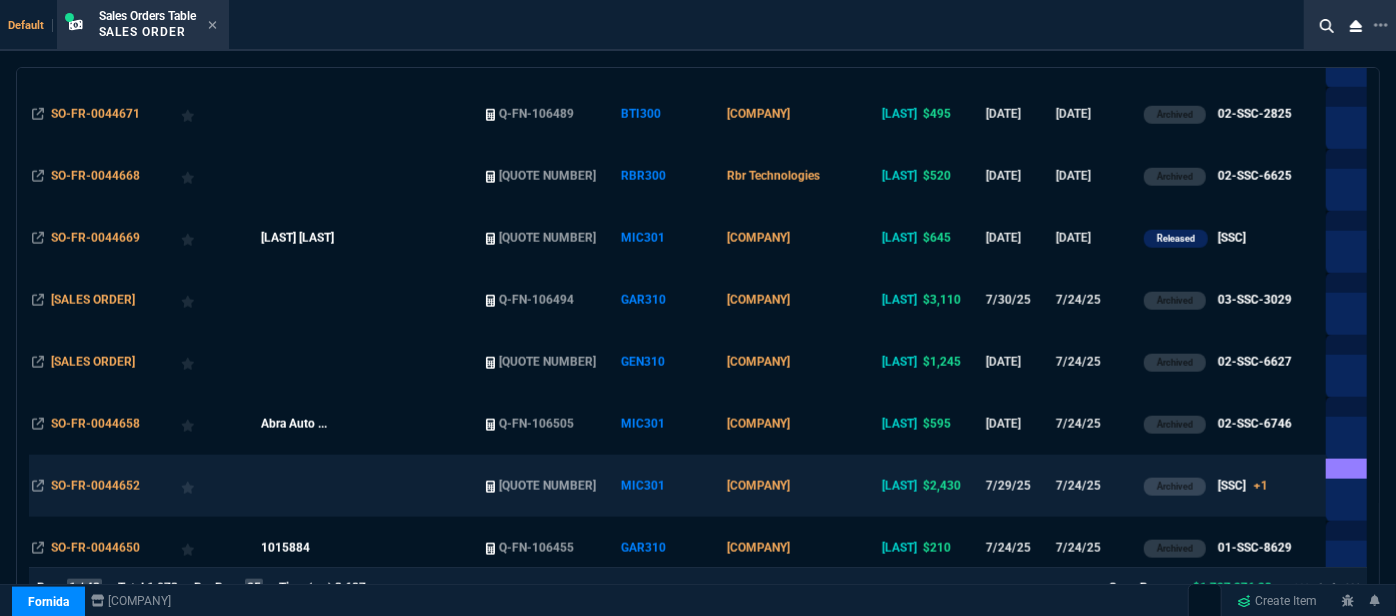 scroll, scrollTop: 1181, scrollLeft: 0, axis: vertical 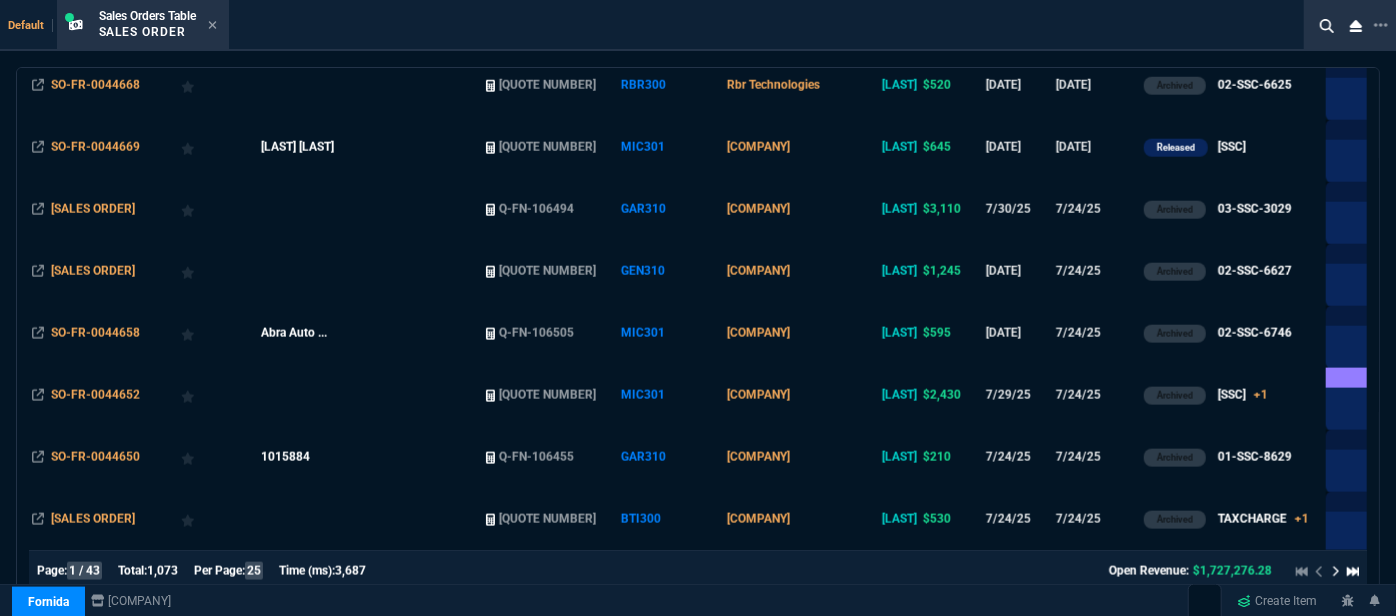 click 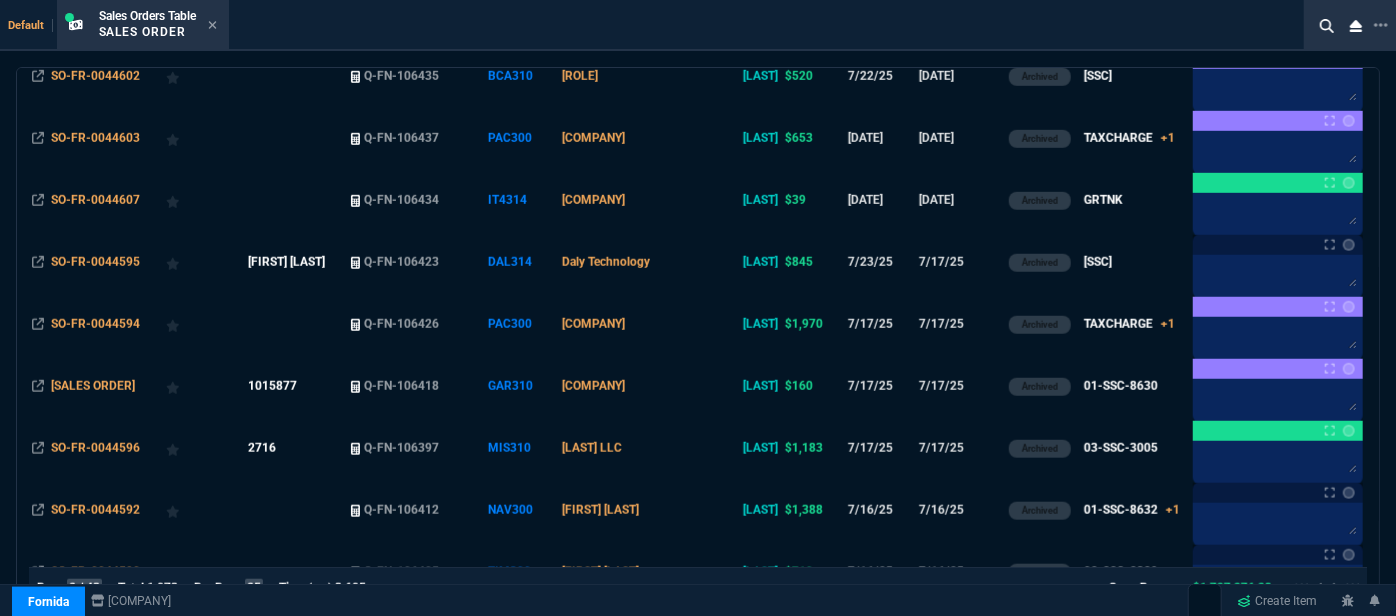 scroll, scrollTop: 1181, scrollLeft: 0, axis: vertical 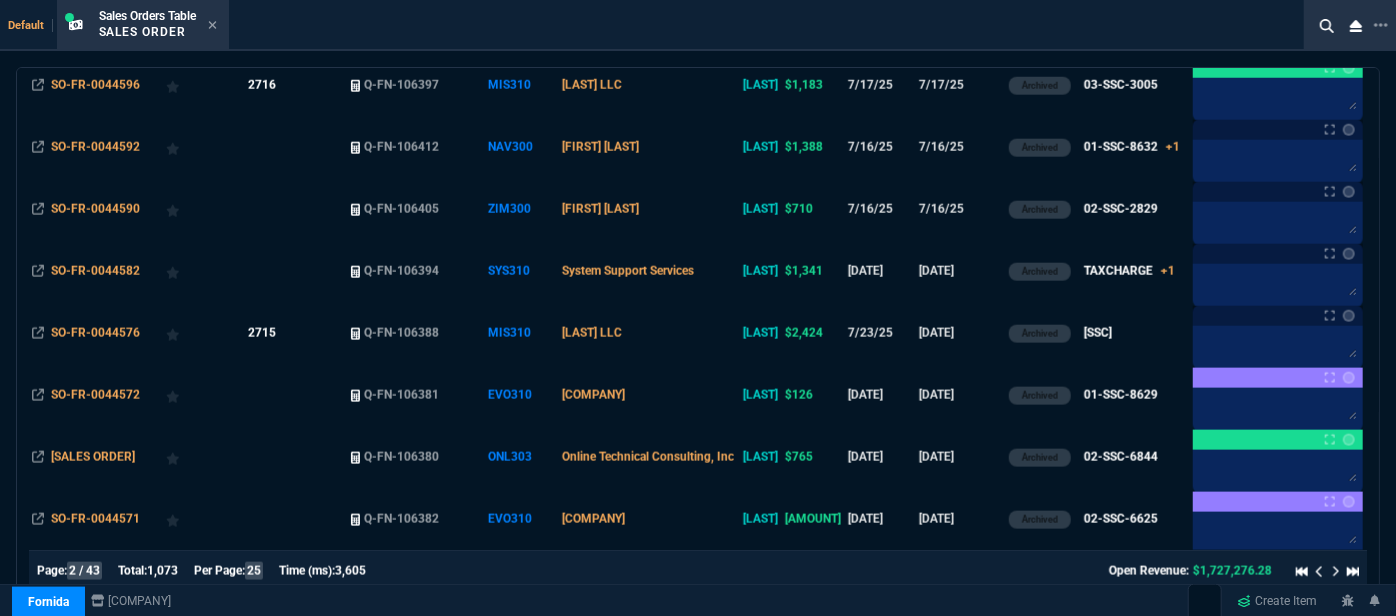 click 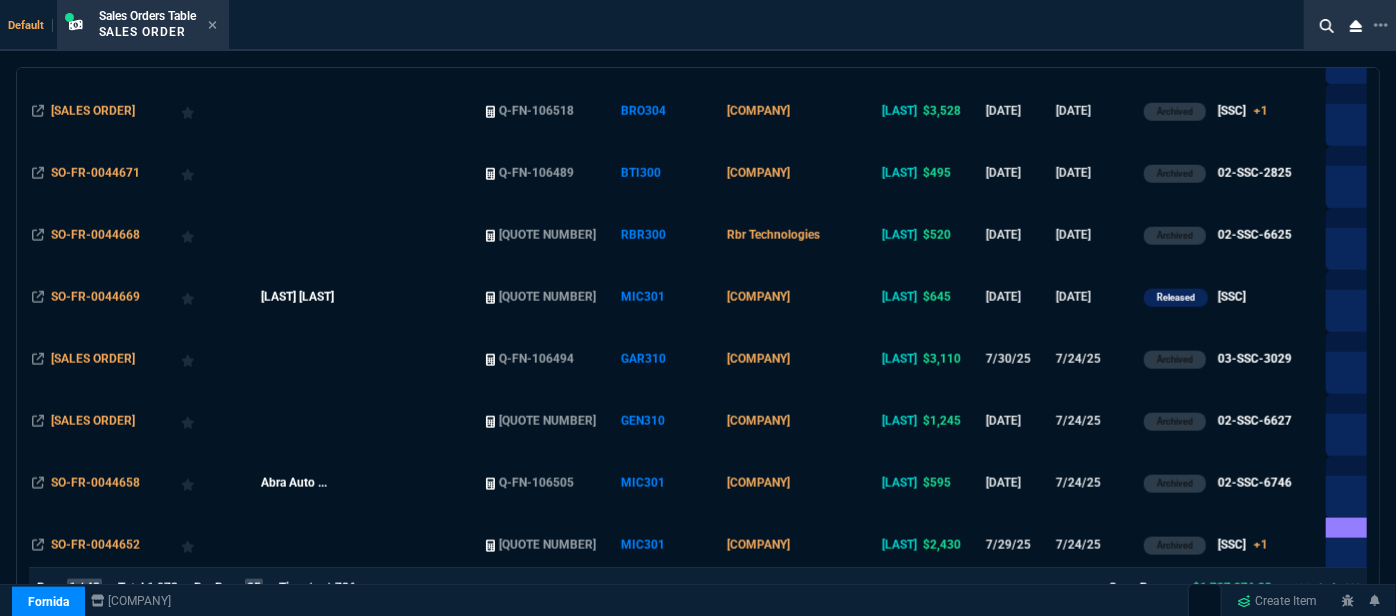 scroll, scrollTop: 999, scrollLeft: 0, axis: vertical 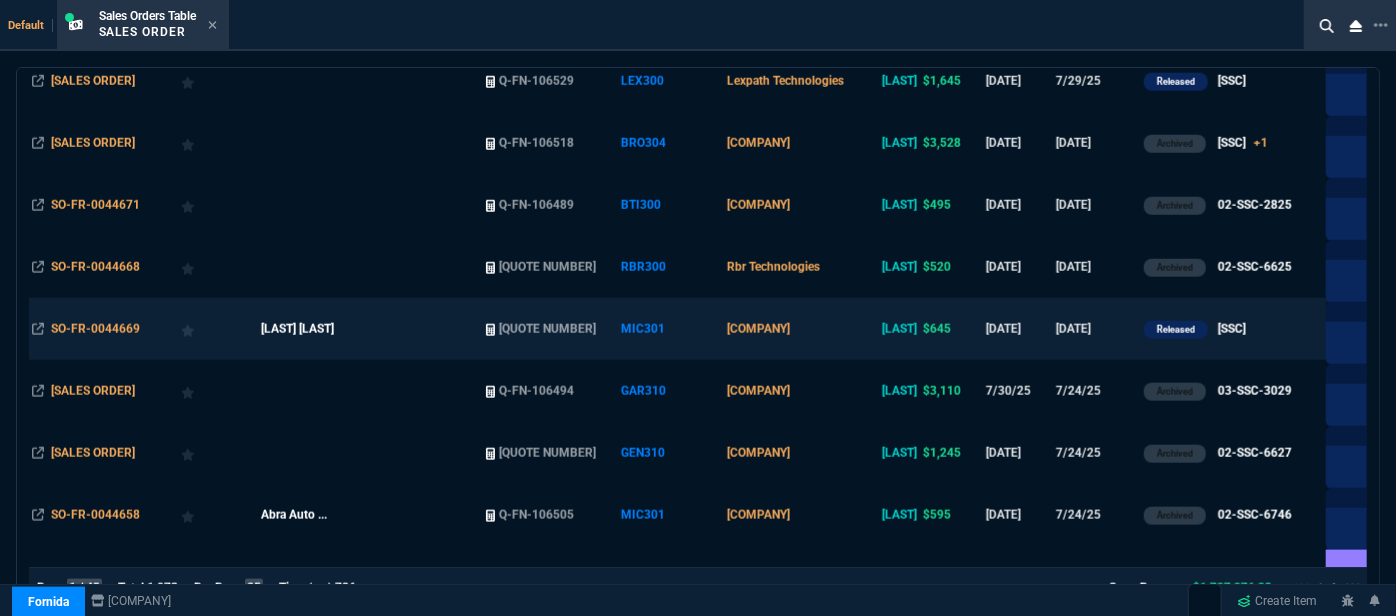 click on "Micro Computer Systems" at bounding box center (800, 329) 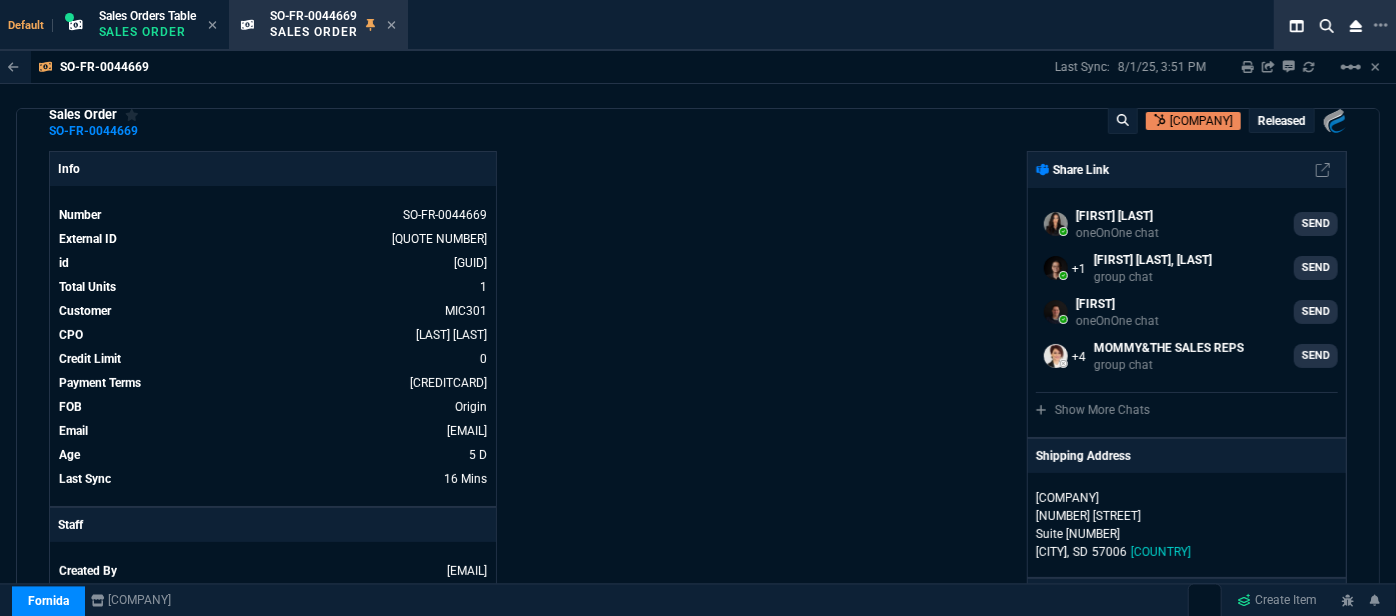scroll, scrollTop: 0, scrollLeft: 0, axis: both 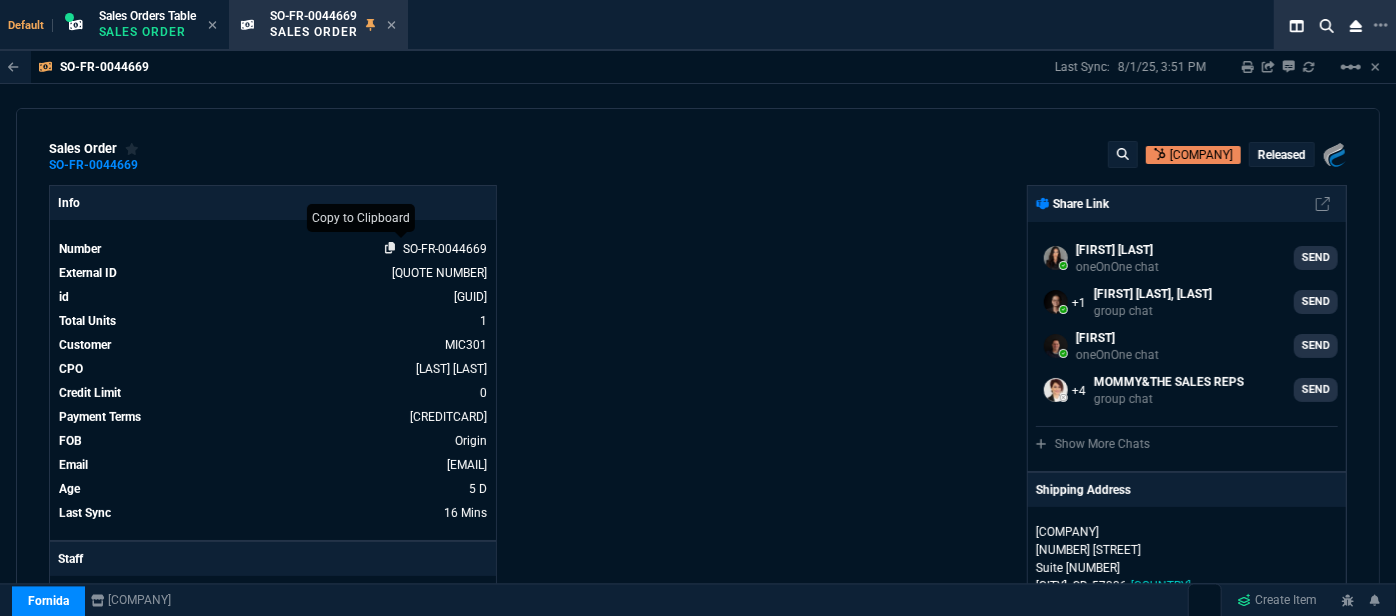 click 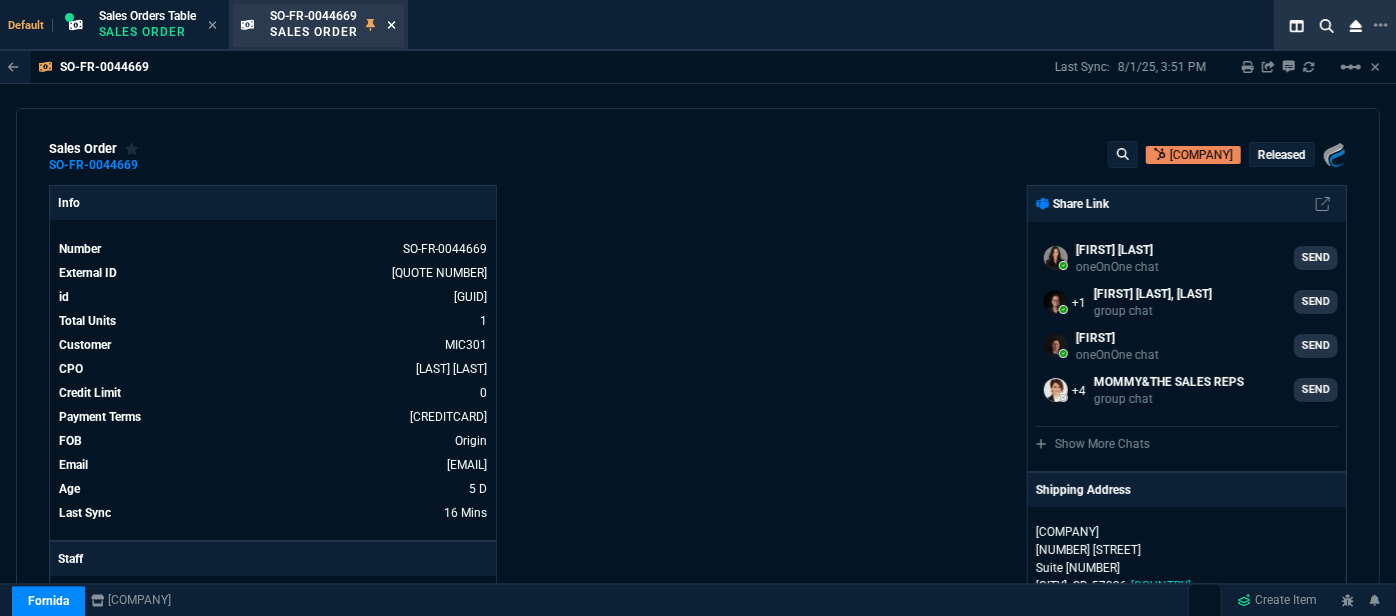 click 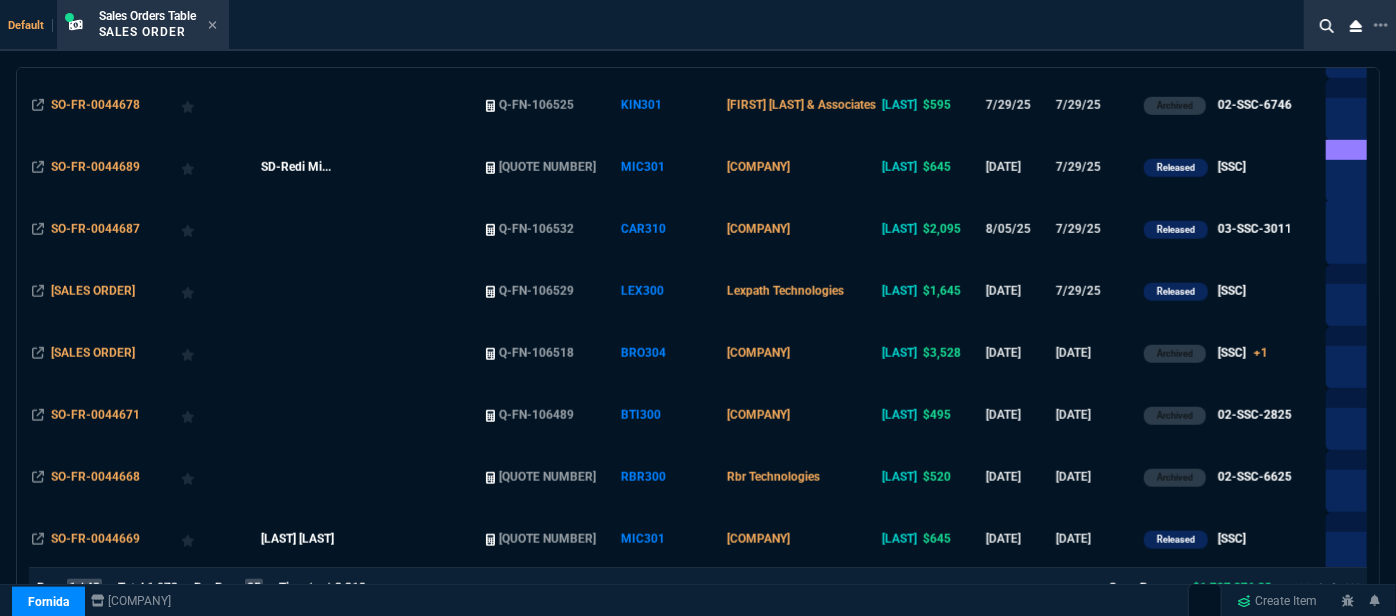 scroll, scrollTop: 818, scrollLeft: 0, axis: vertical 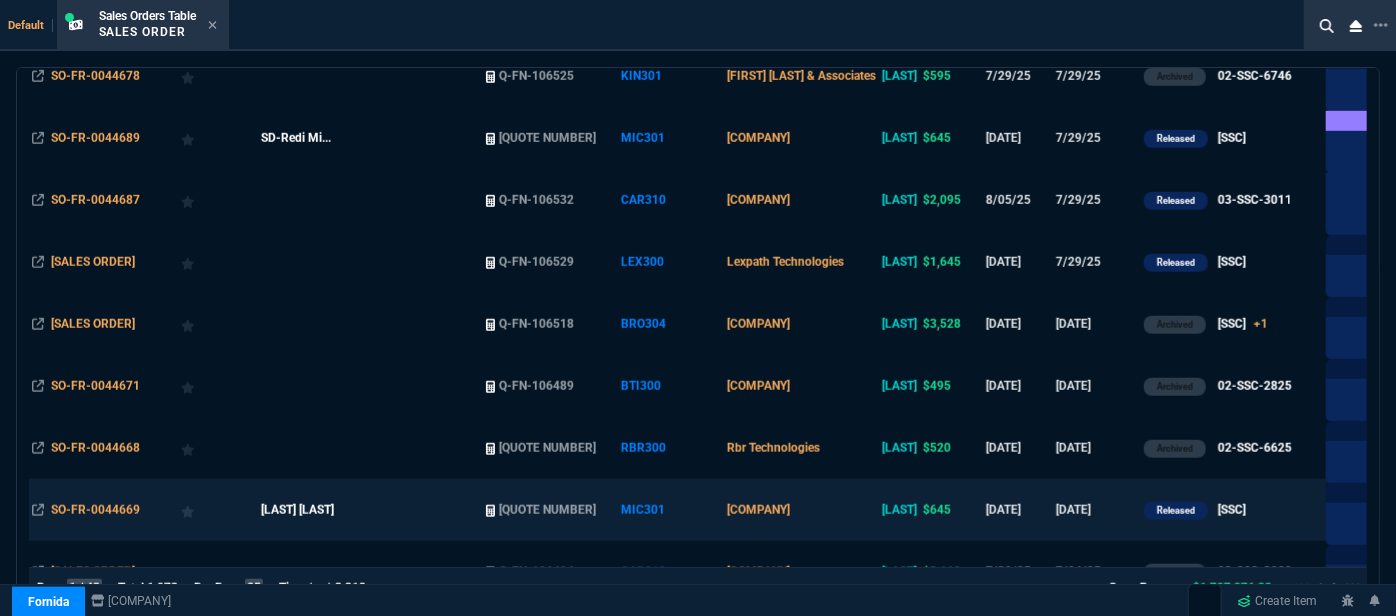 click on "Micro Computer Systems" at bounding box center (800, 510) 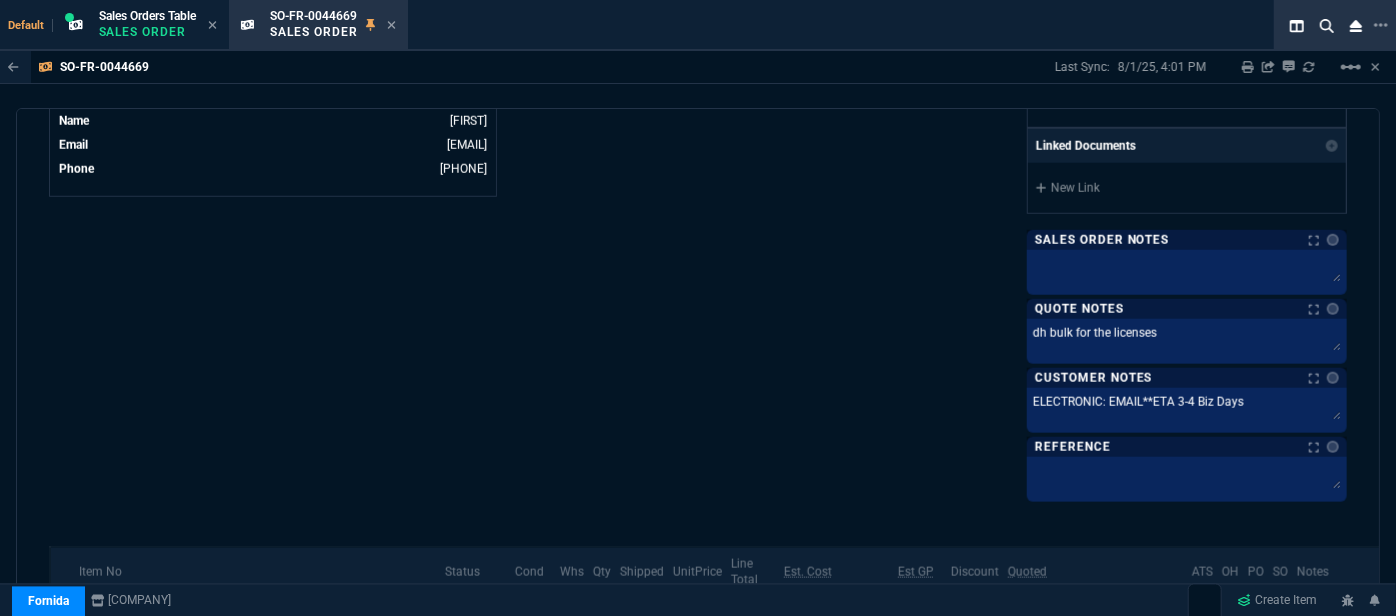 scroll, scrollTop: 1215, scrollLeft: 0, axis: vertical 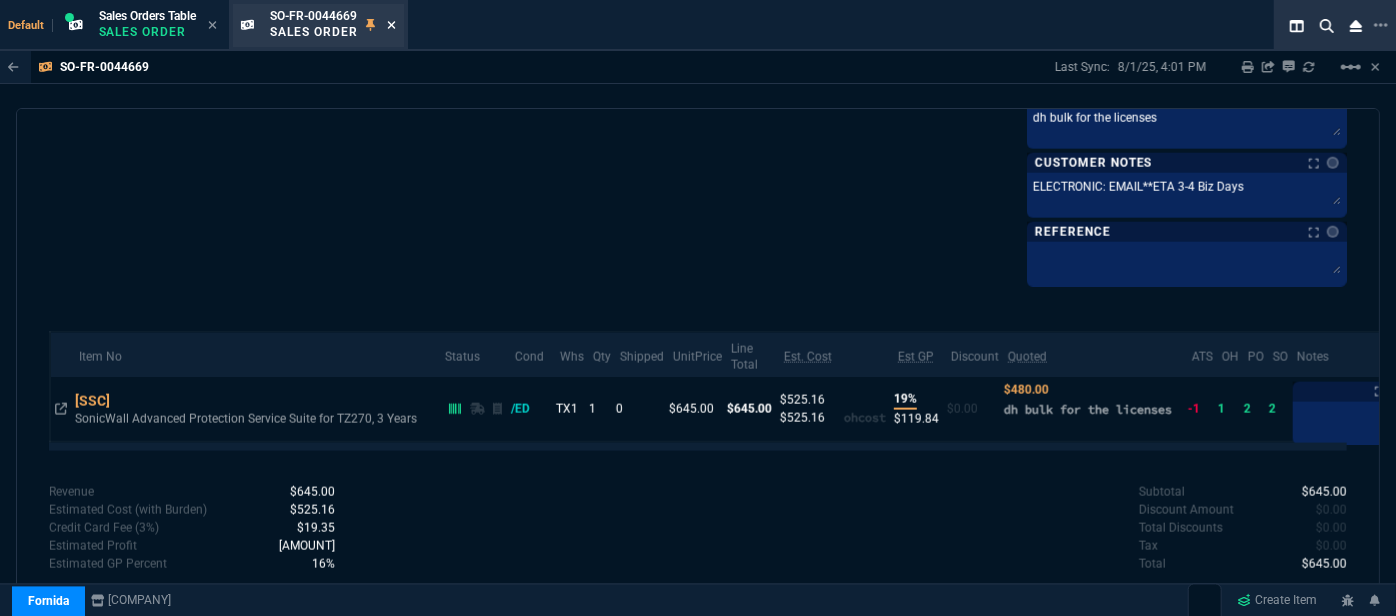 click 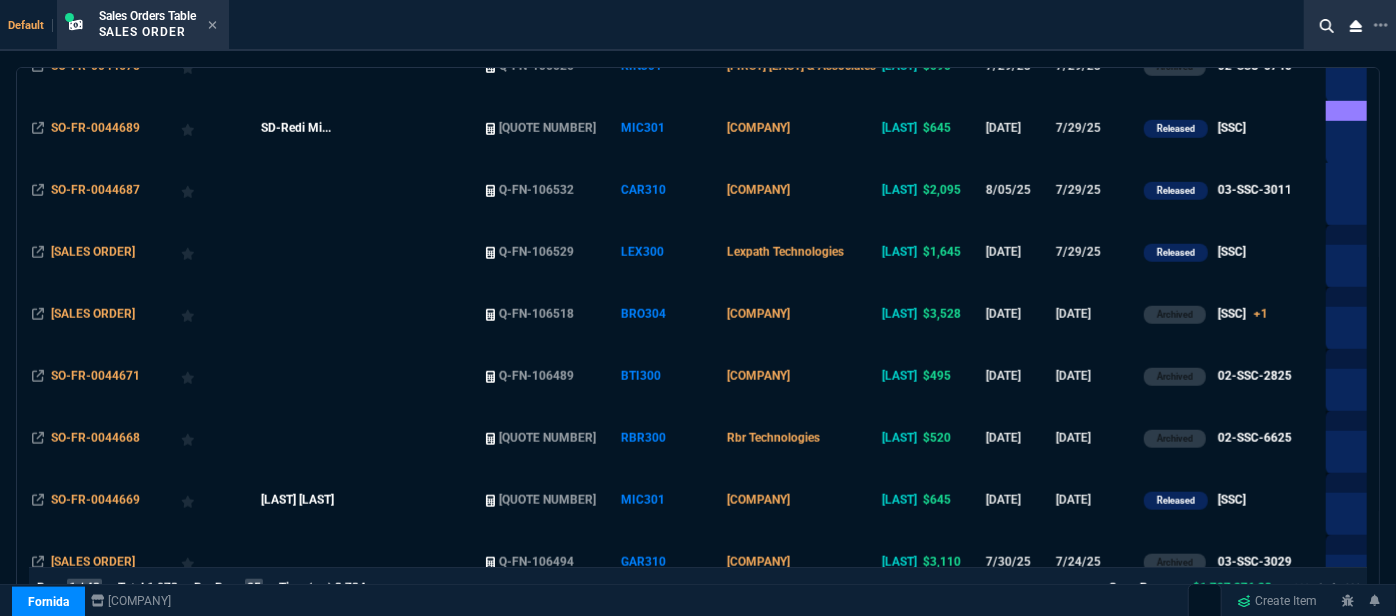 scroll, scrollTop: 818, scrollLeft: 0, axis: vertical 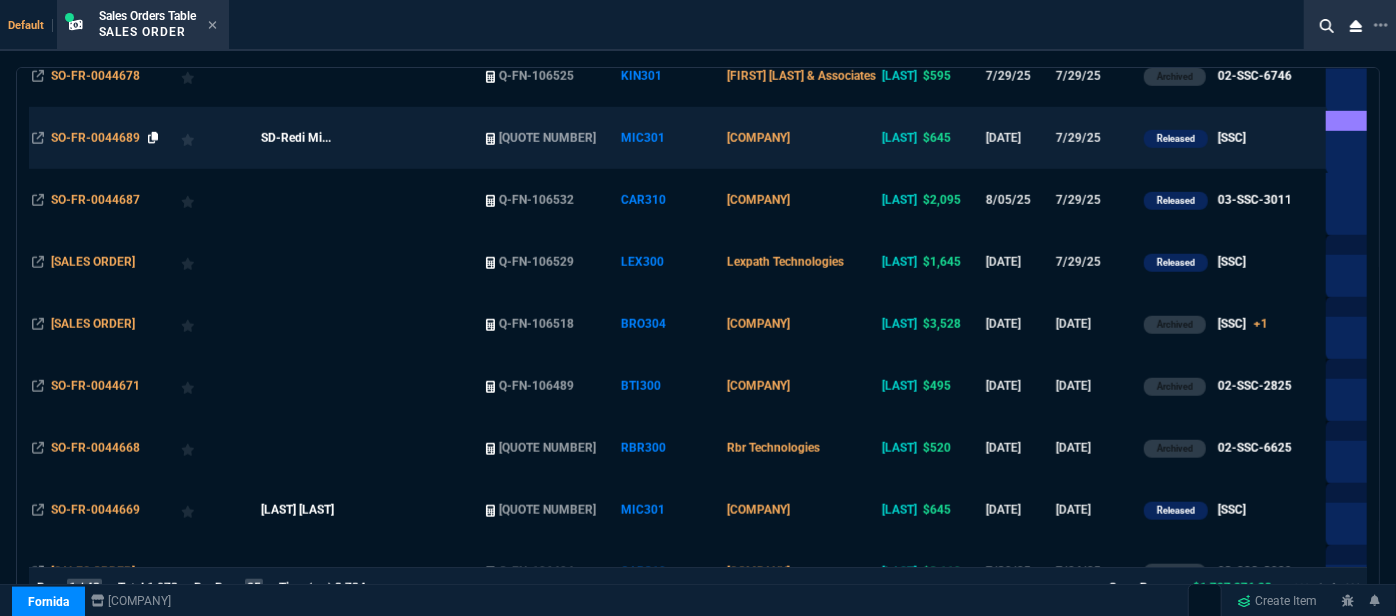 click 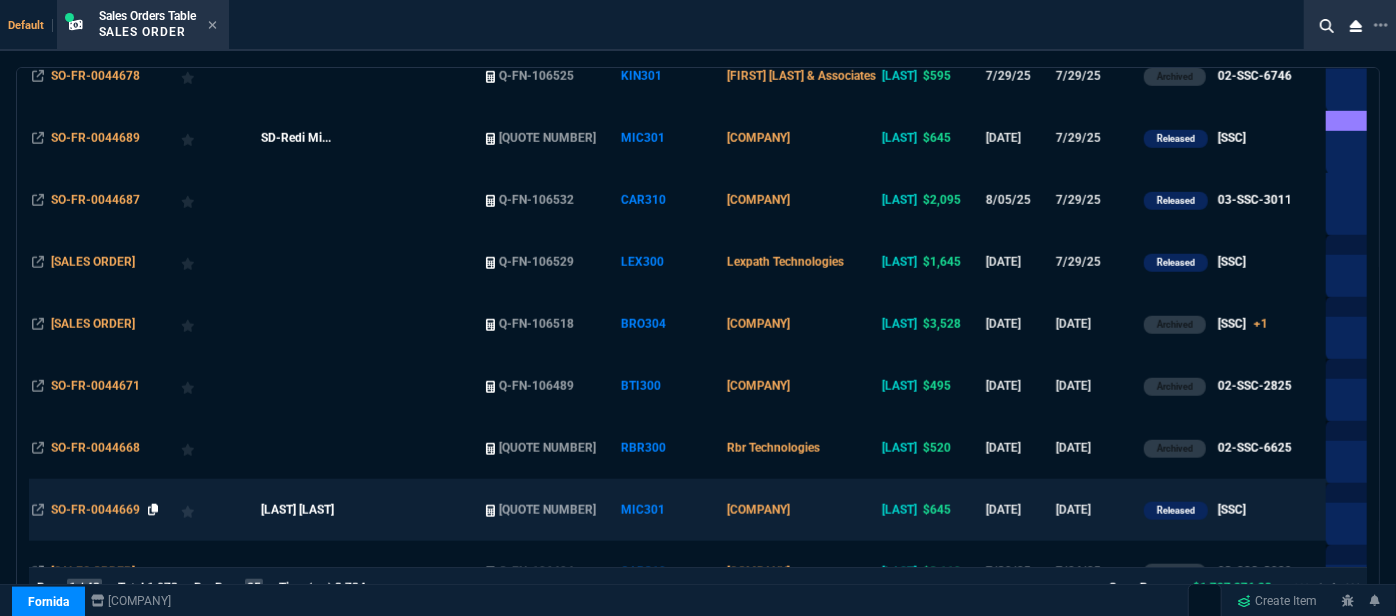 click 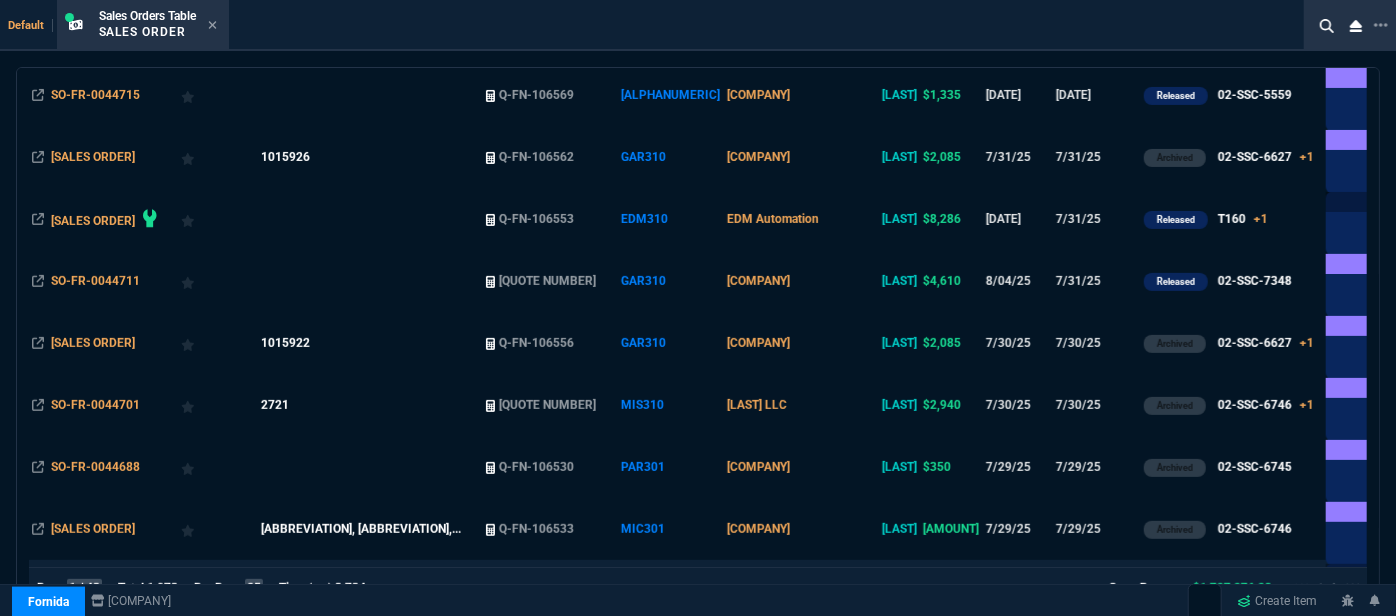 scroll, scrollTop: 272, scrollLeft: 0, axis: vertical 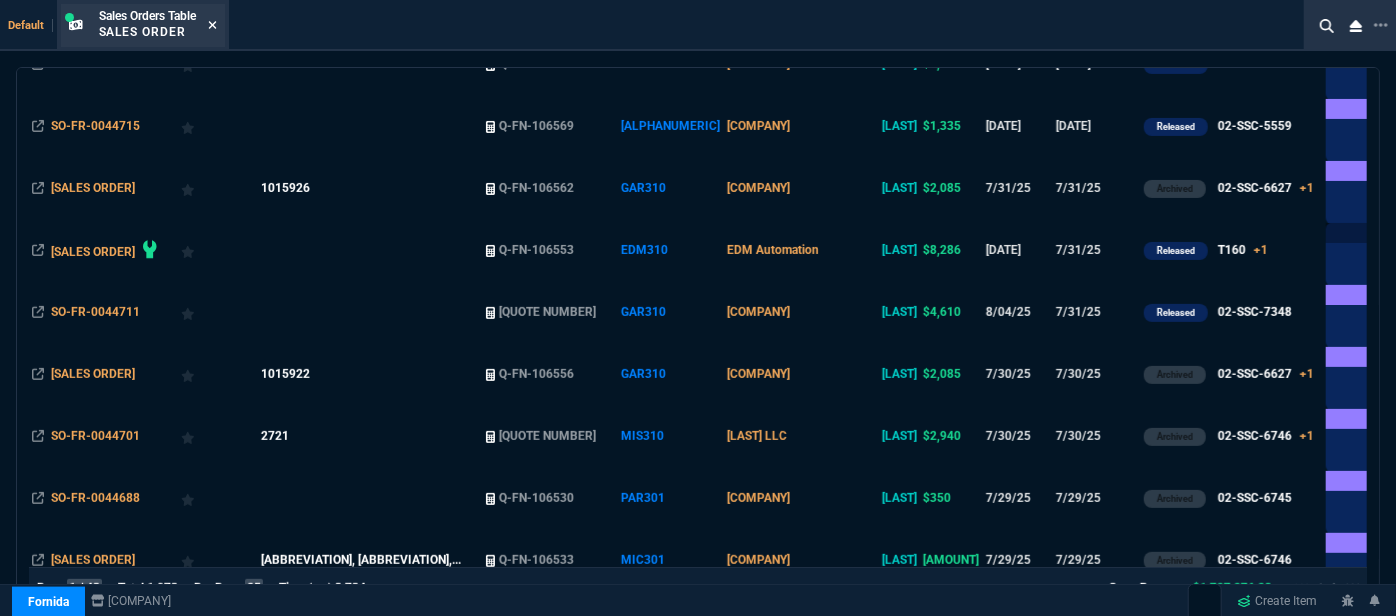 click 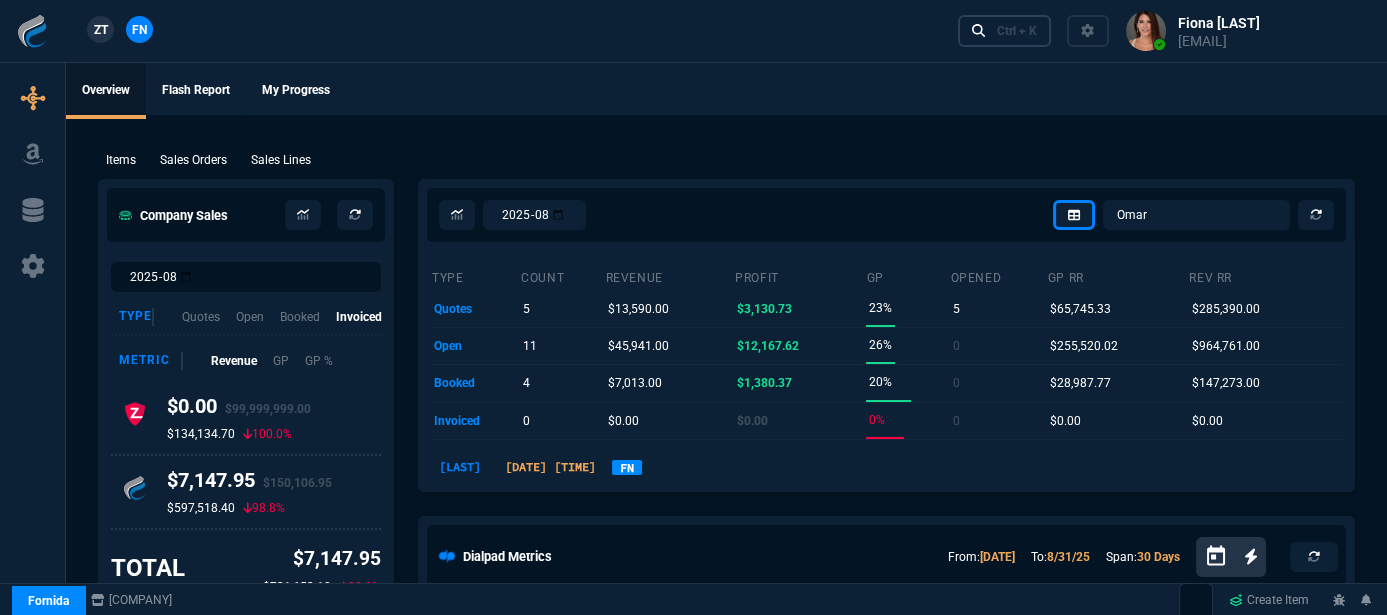 click on "Ctrl + K" at bounding box center [1017, 31] 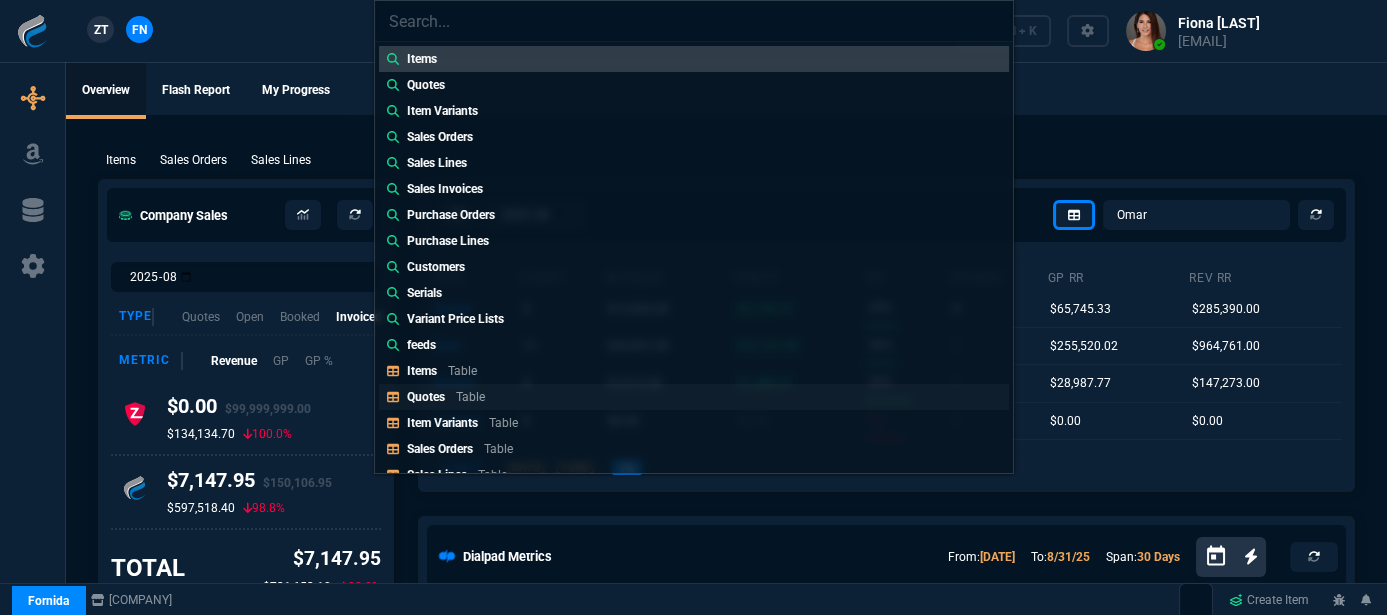 click on "Quotes
Table" at bounding box center (694, 397) 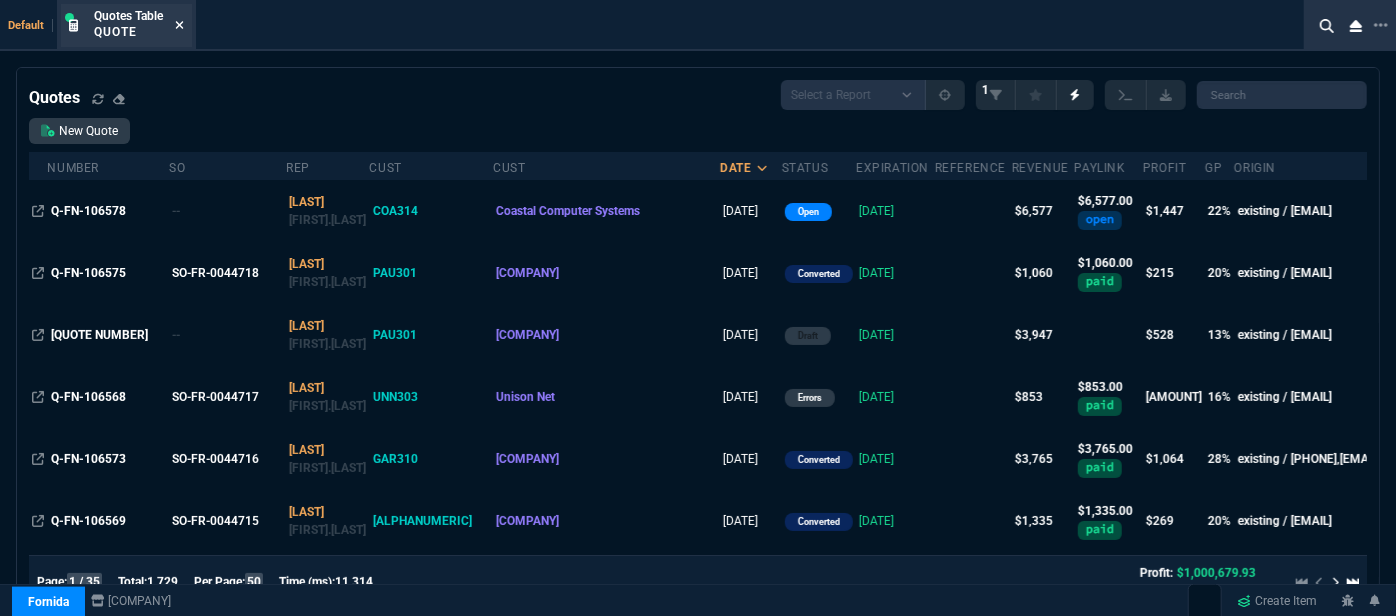 click 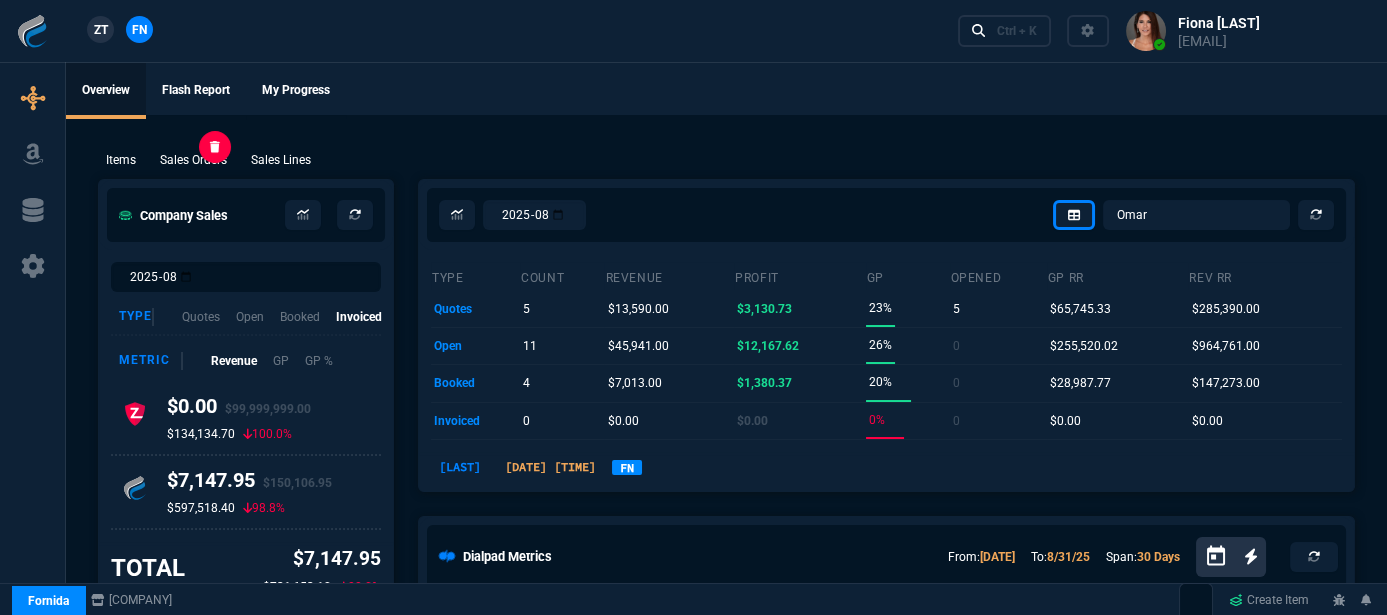 click on "Sales Orders" at bounding box center (193, 160) 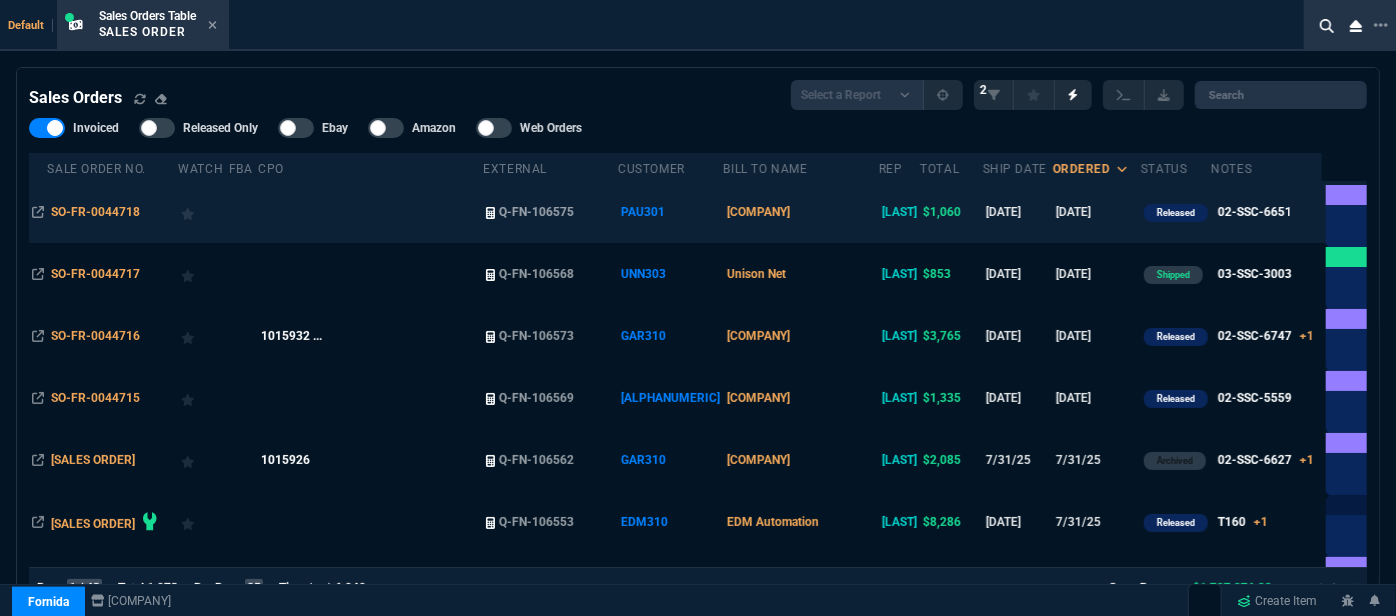 click on "[COMPANY_NAME]" at bounding box center (800, 212) 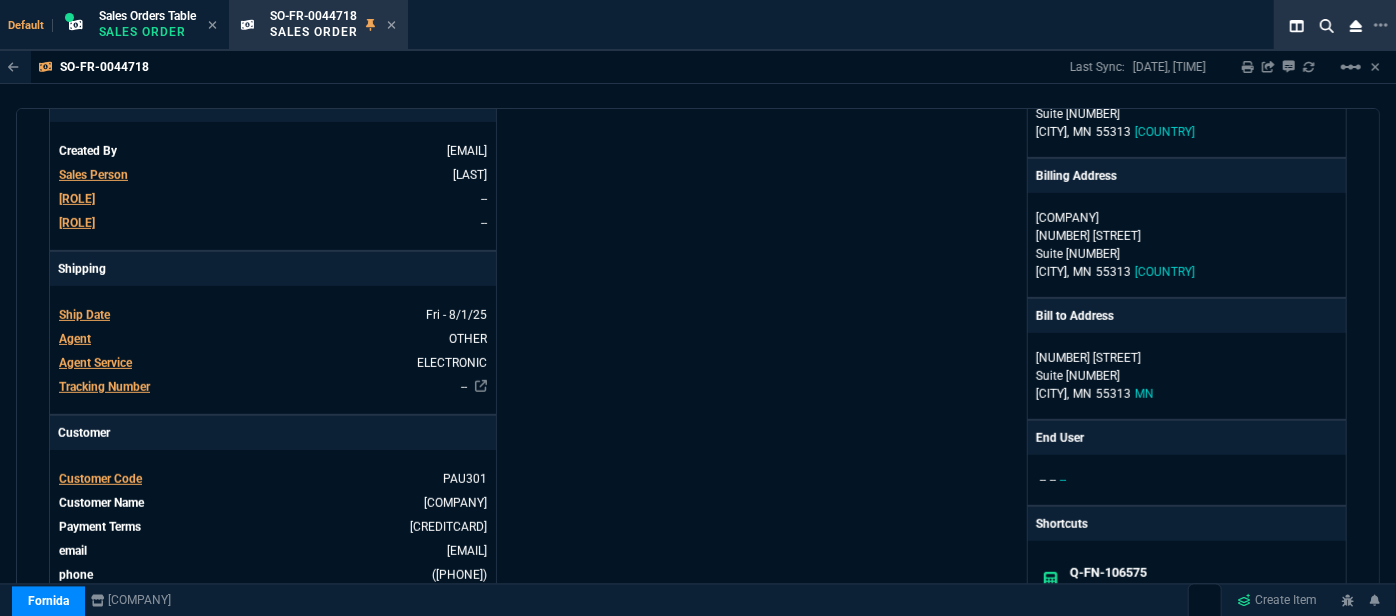 scroll, scrollTop: 909, scrollLeft: 0, axis: vertical 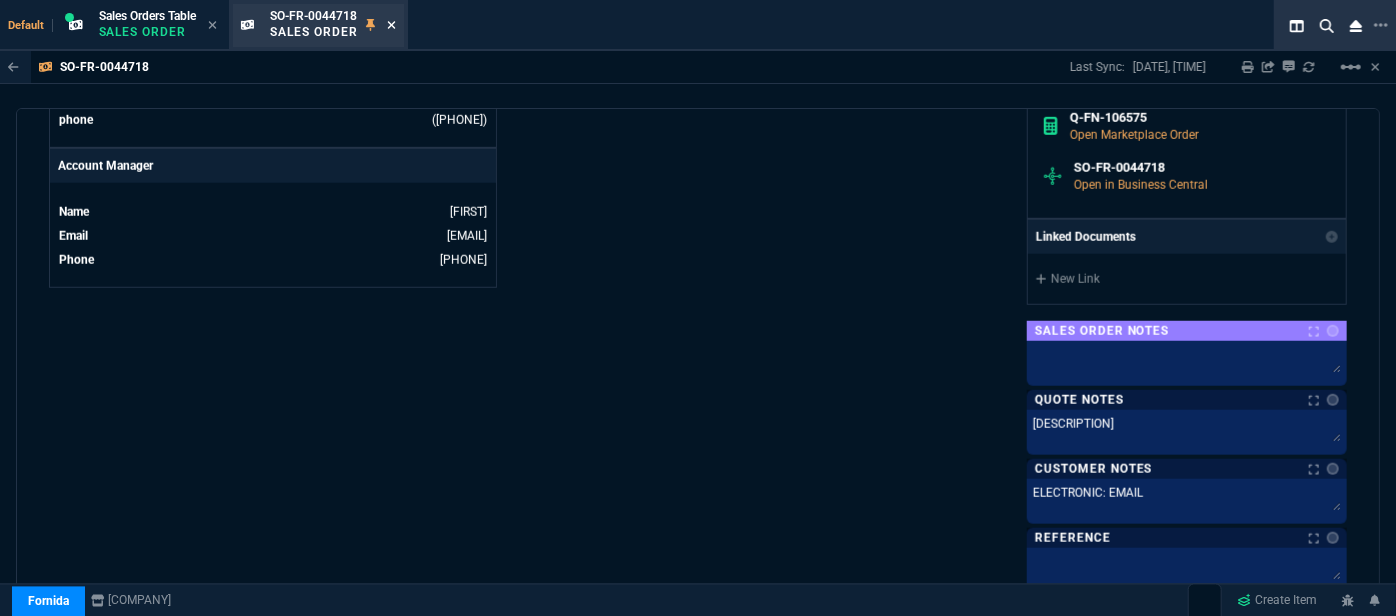 click 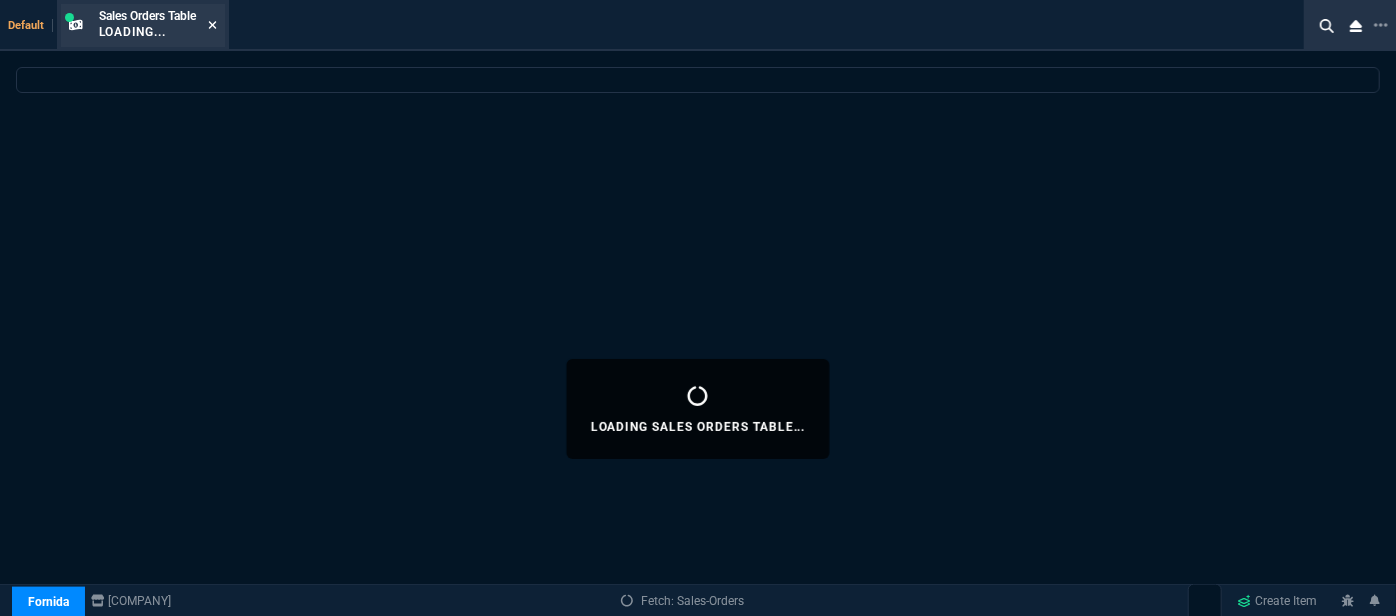 click 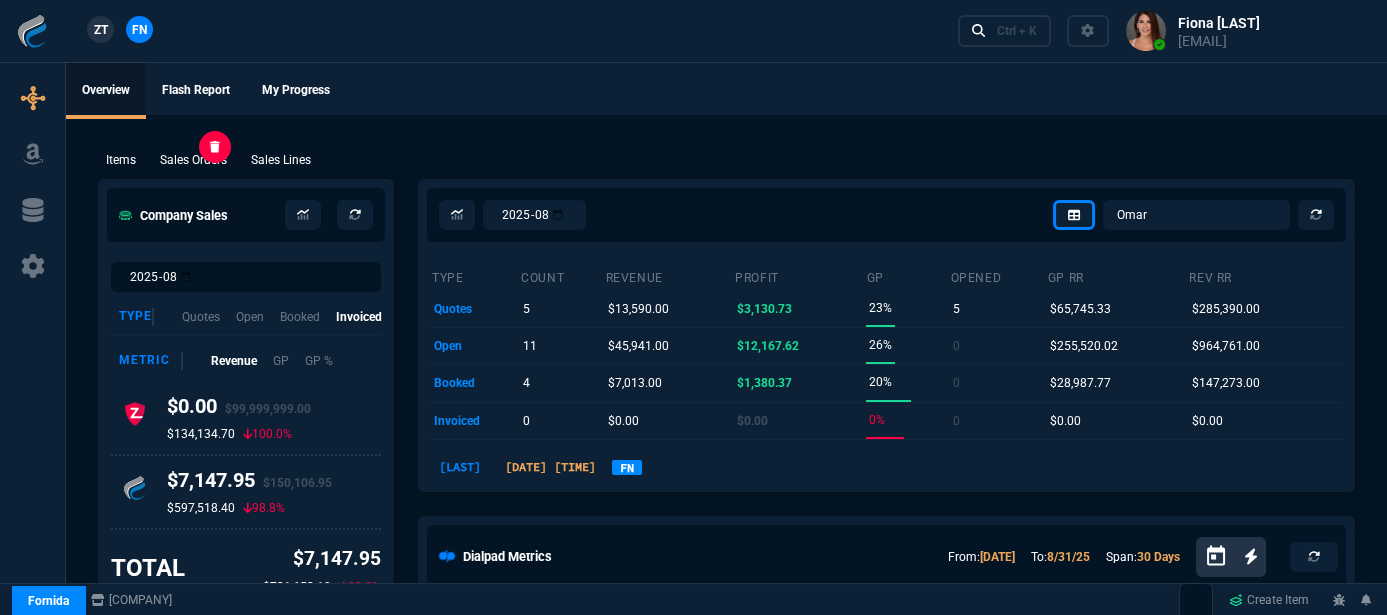 click on "Sales Orders" at bounding box center (193, 160) 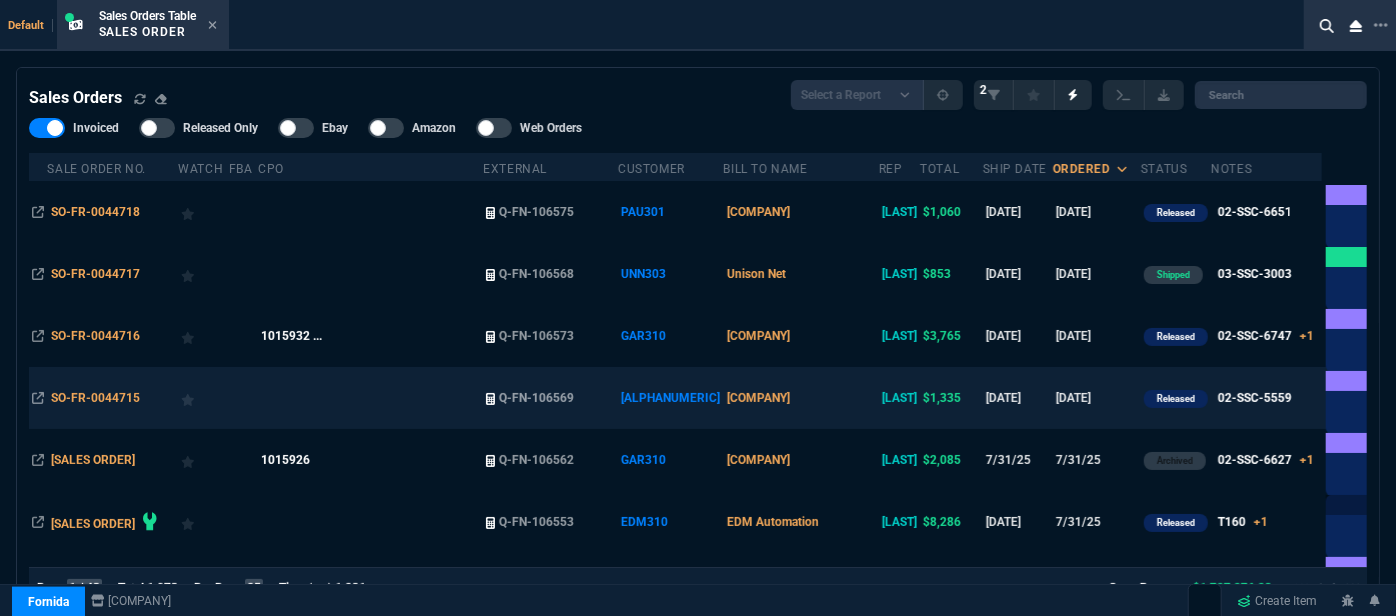 click on "P3 Technology" at bounding box center (800, 398) 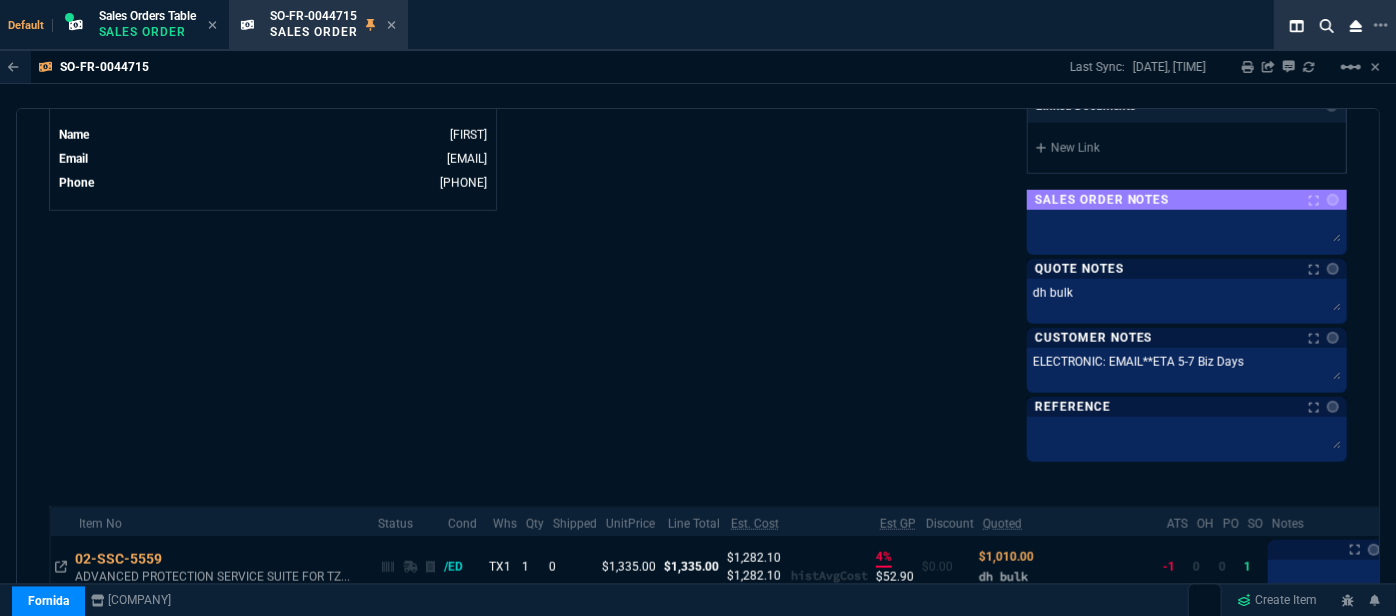 scroll, scrollTop: 1143, scrollLeft: 0, axis: vertical 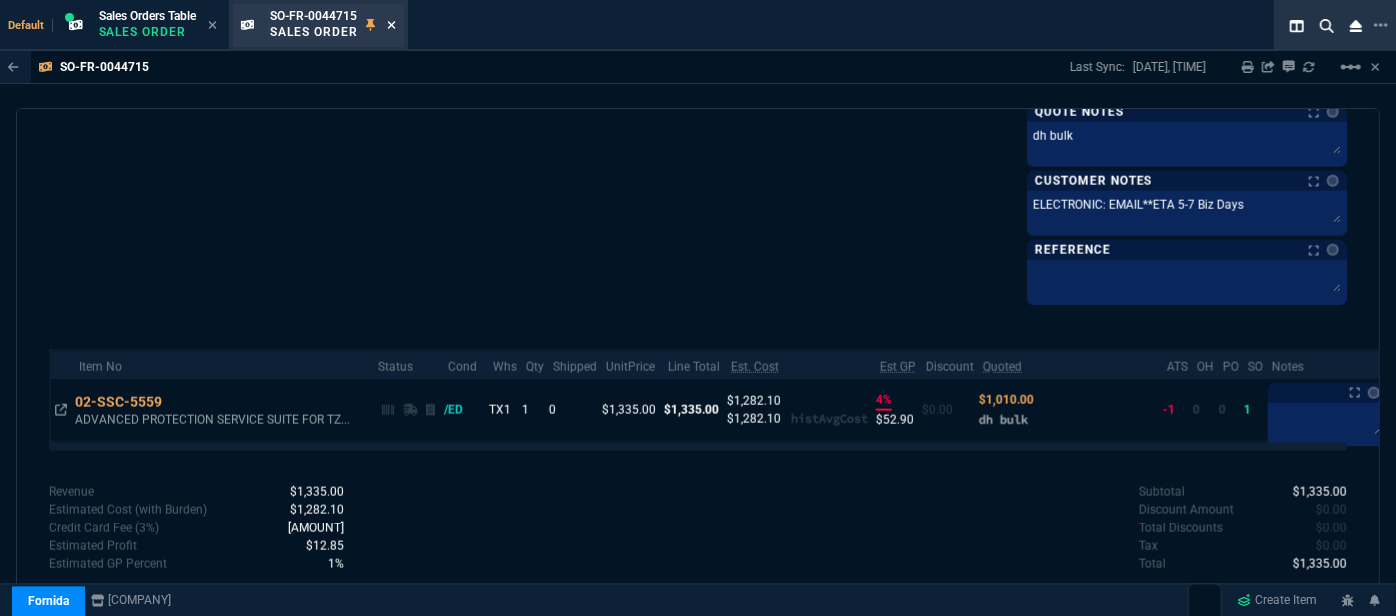 click 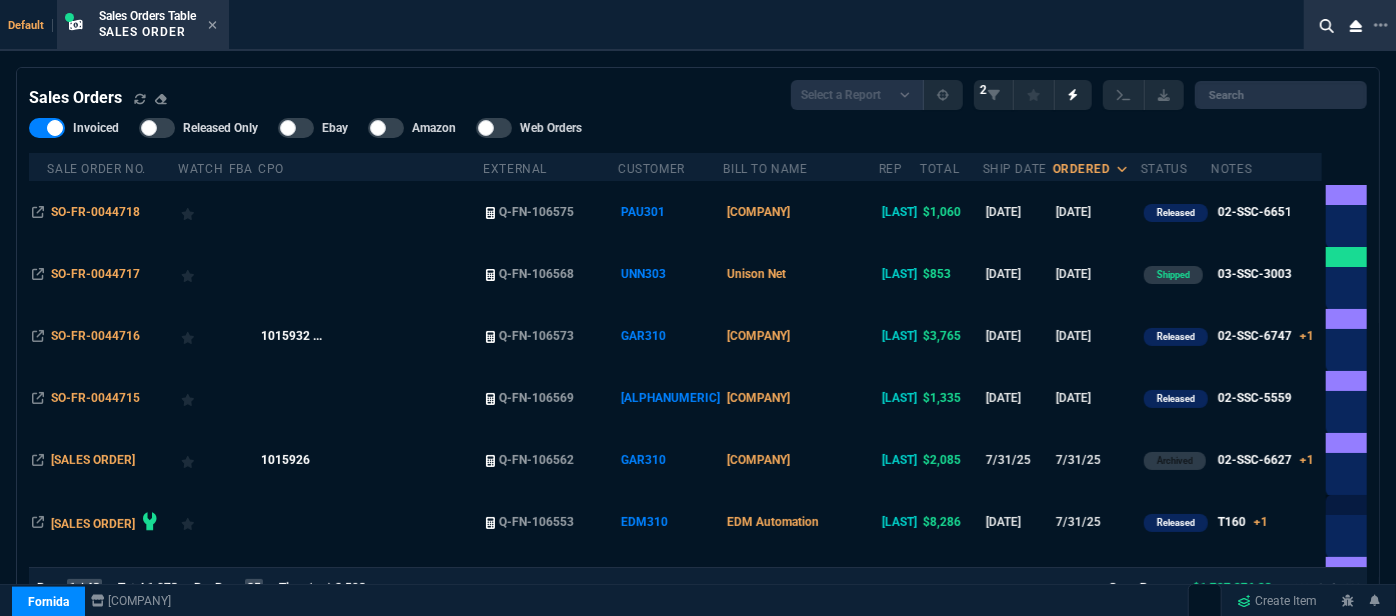 scroll, scrollTop: 90, scrollLeft: 0, axis: vertical 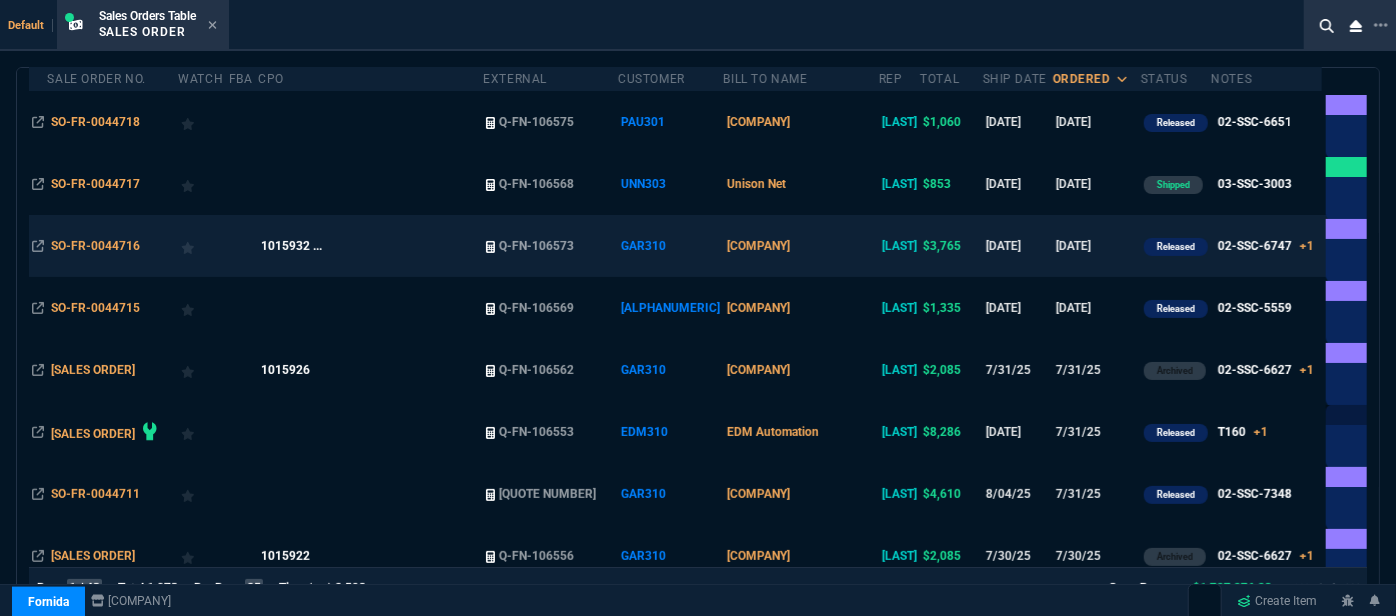 click on "Garden Valley Technologies" at bounding box center [800, 246] 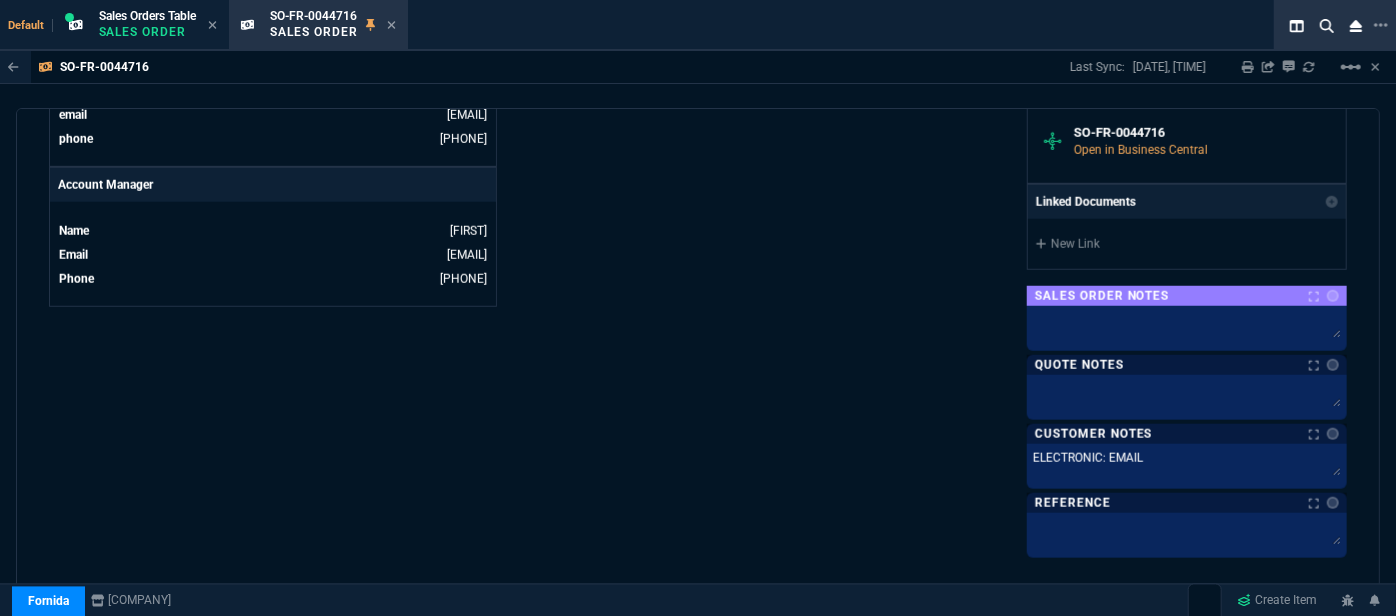 scroll, scrollTop: 1090, scrollLeft: 0, axis: vertical 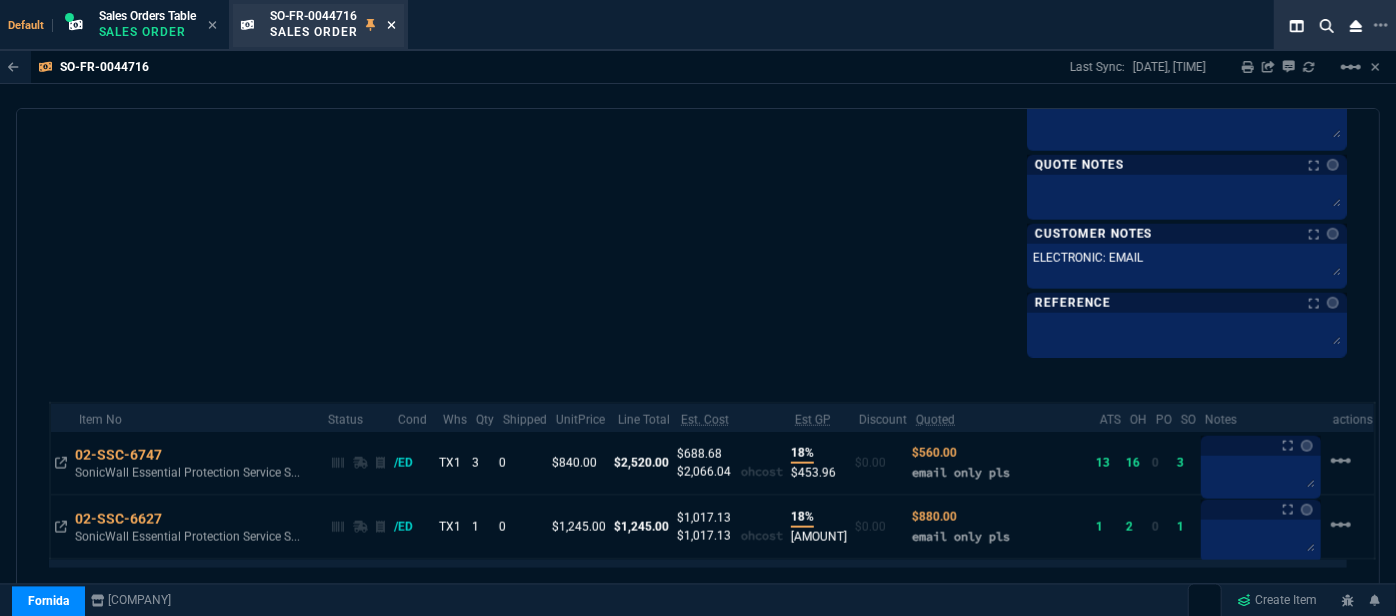 click 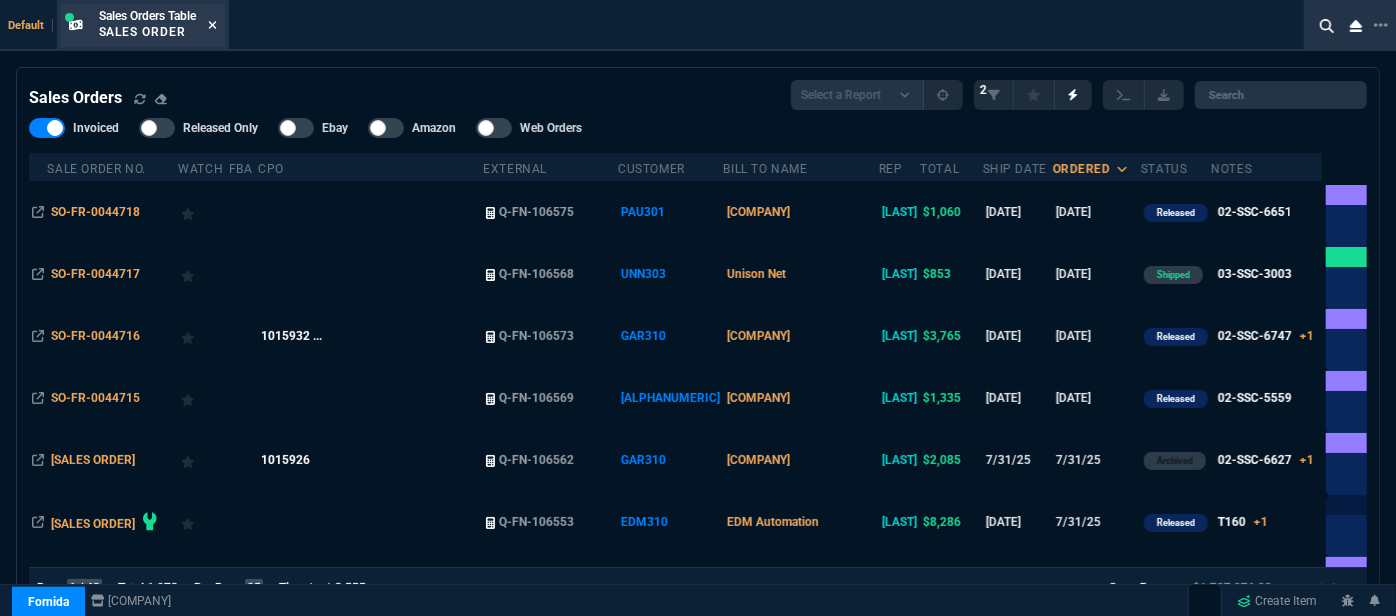 click 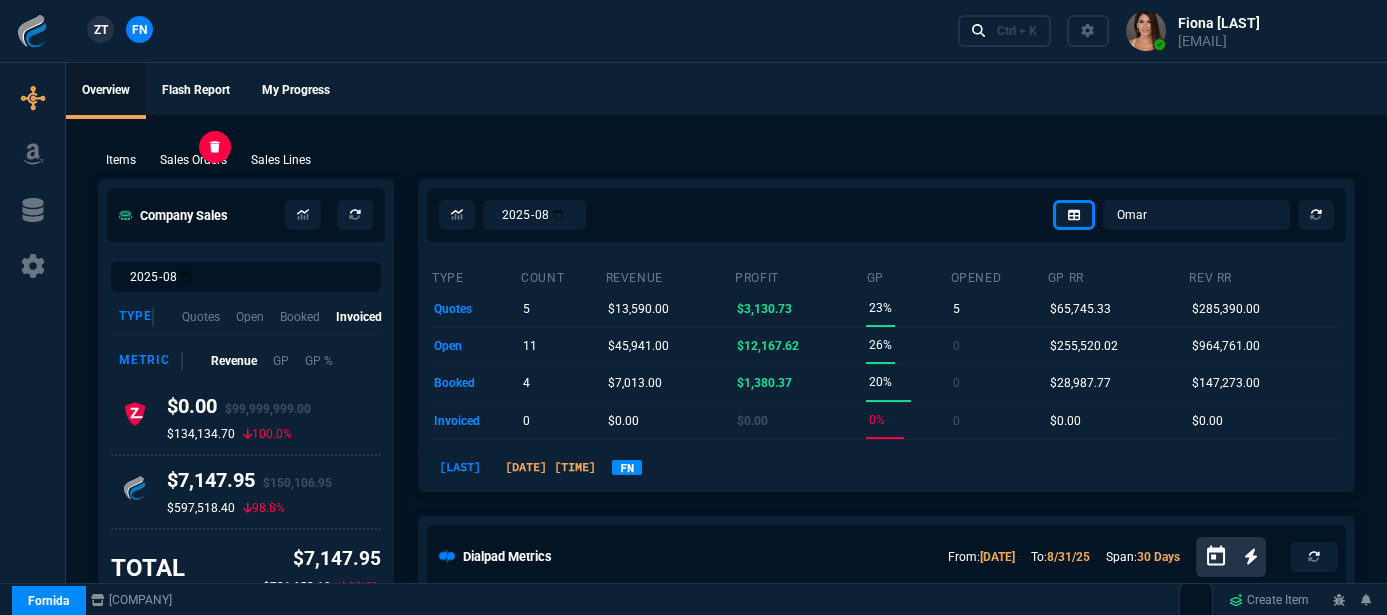 click on "Sales Orders" at bounding box center [193, 160] 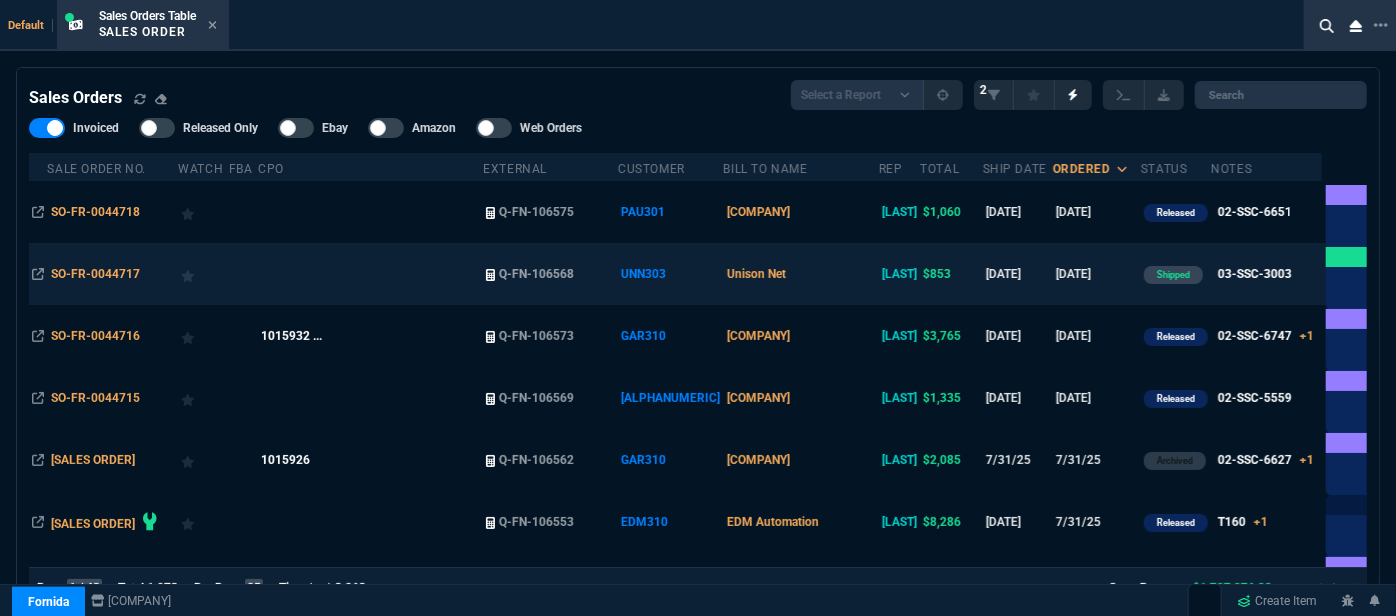 click on "[COMPANY_NAME]" at bounding box center [800, 274] 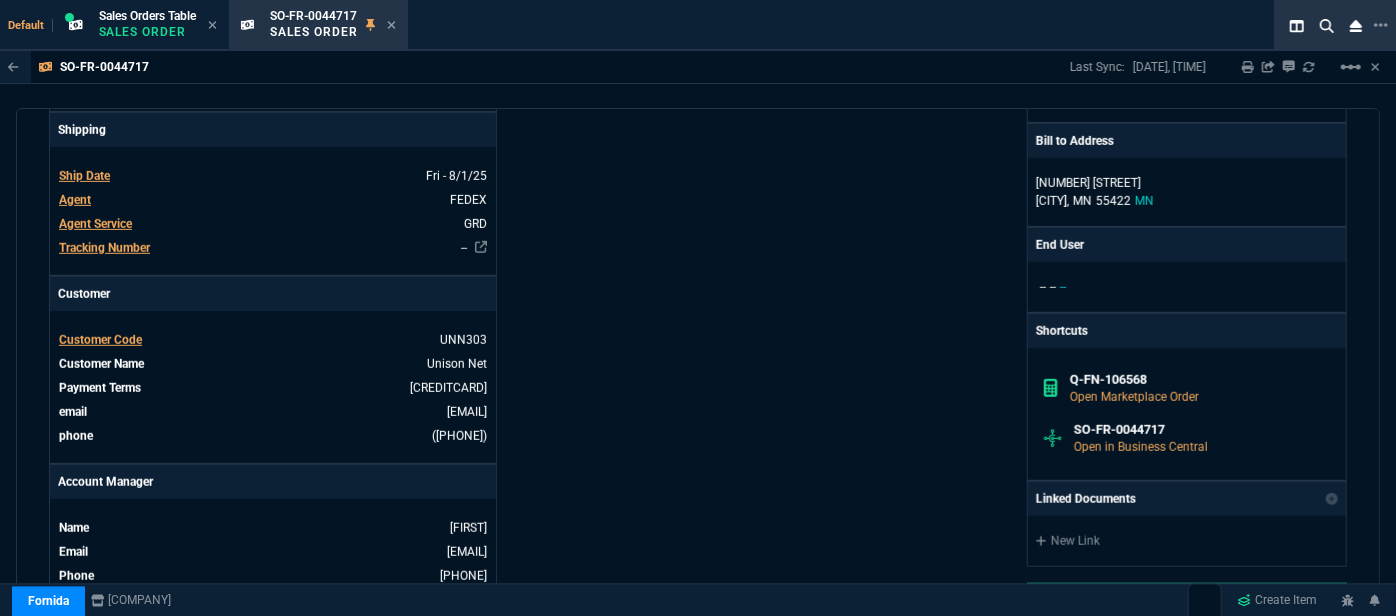 scroll, scrollTop: 454, scrollLeft: 0, axis: vertical 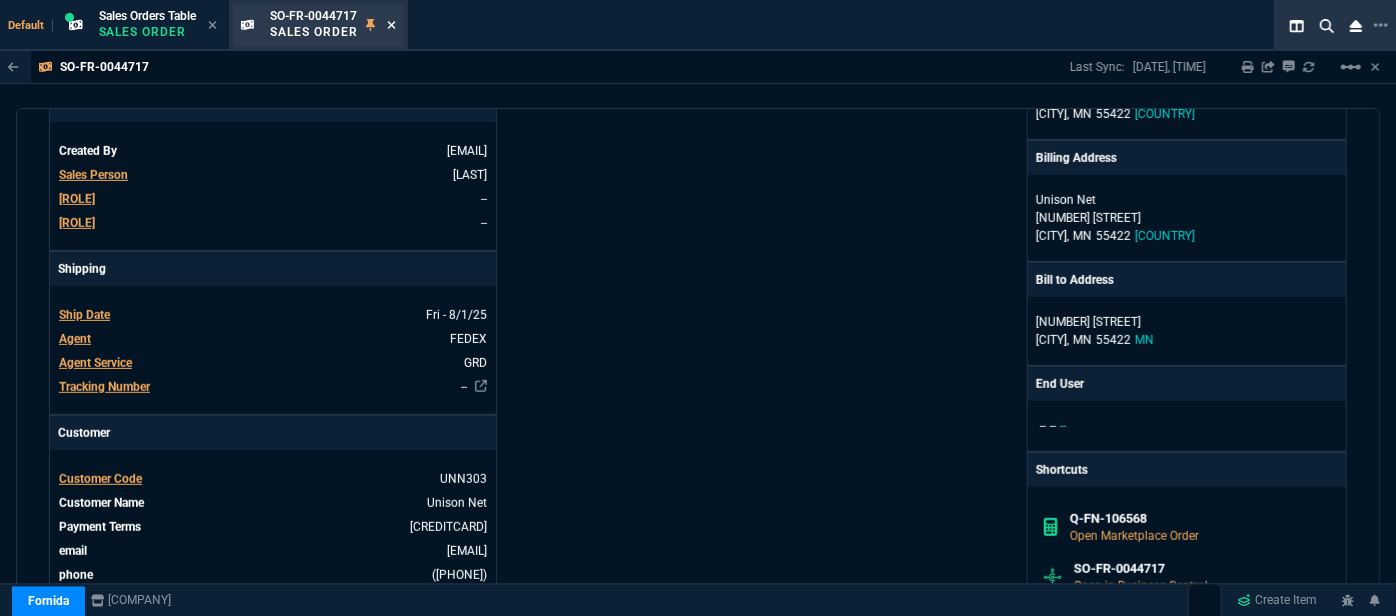 click 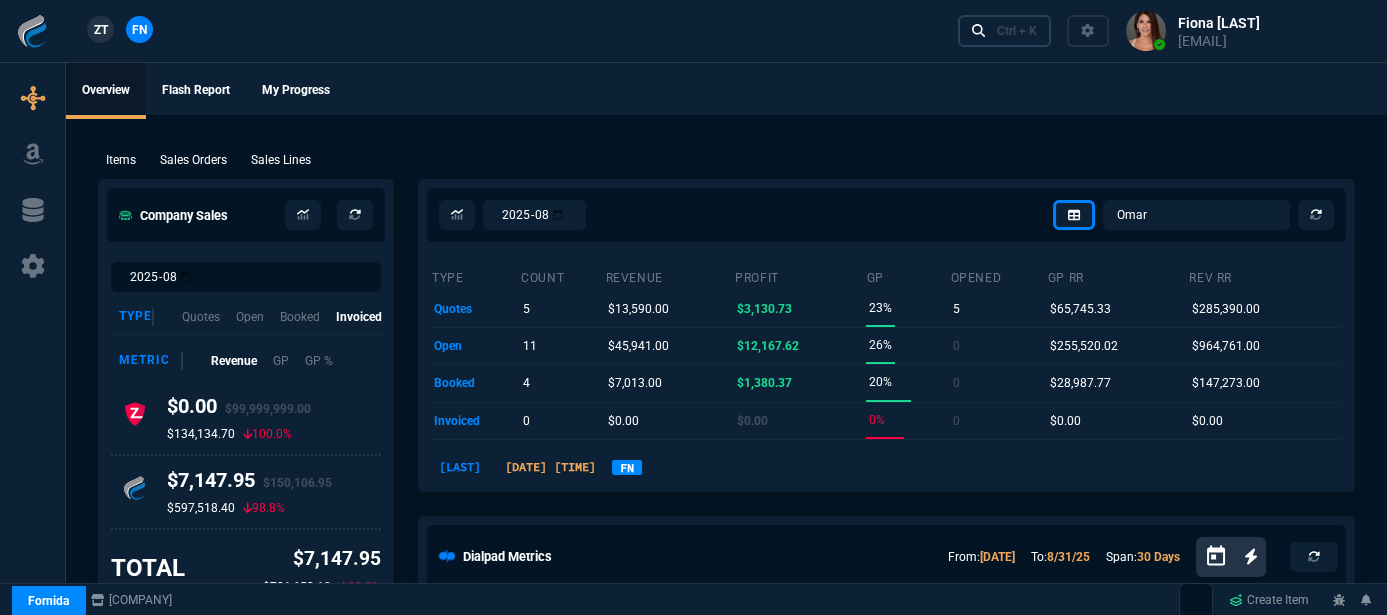 click on "Ctrl + K" at bounding box center [1017, 31] 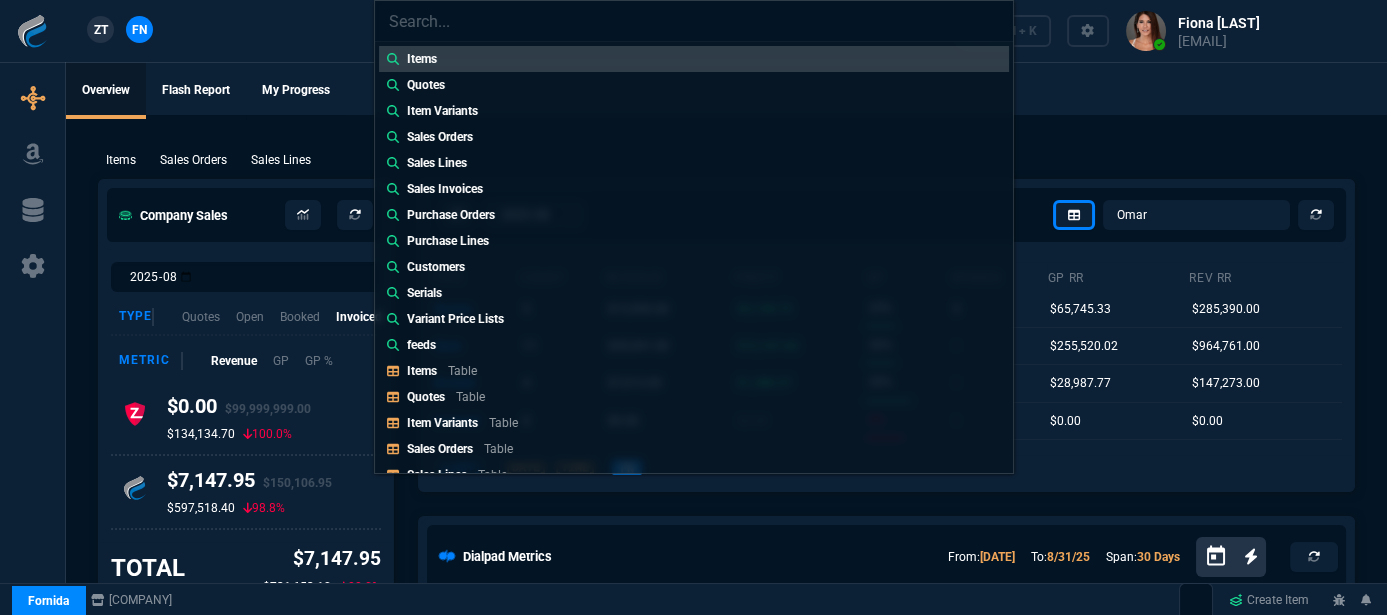 click on "Items
Quotes
Item Variants
Sales Orders
Sales Lines
Sales Invoices
Purchase Orders
Purchase Lines
Customers
Serials
Variant Price Lists
feeds
Items
Table
Quotes
Table
Item Variants
Table
Sales Orders
Table
Sales Lines
Table
Sales Invoices
Table
Buy Report
Table
Purchase Orders
Table
Purchase Lines
Table
Purchase Invoices
Table
Customers
Table
Vendors
Table
Channel Orders
Table
Serials
Table
Amazon Listings
Table
MAP
Table
Variant Price Lists
Table
feeds
Table
New Quote New Purchase Order Switch Client to ZaynTek, LLC Sarah Costa Send Teams Chat Steven Huang, Tiny Send Teams Chat Tiny Send Teams Chat MOMMY&THE SALES REPS Send Teams Chat Larry Avila Whse" at bounding box center (693, 307) 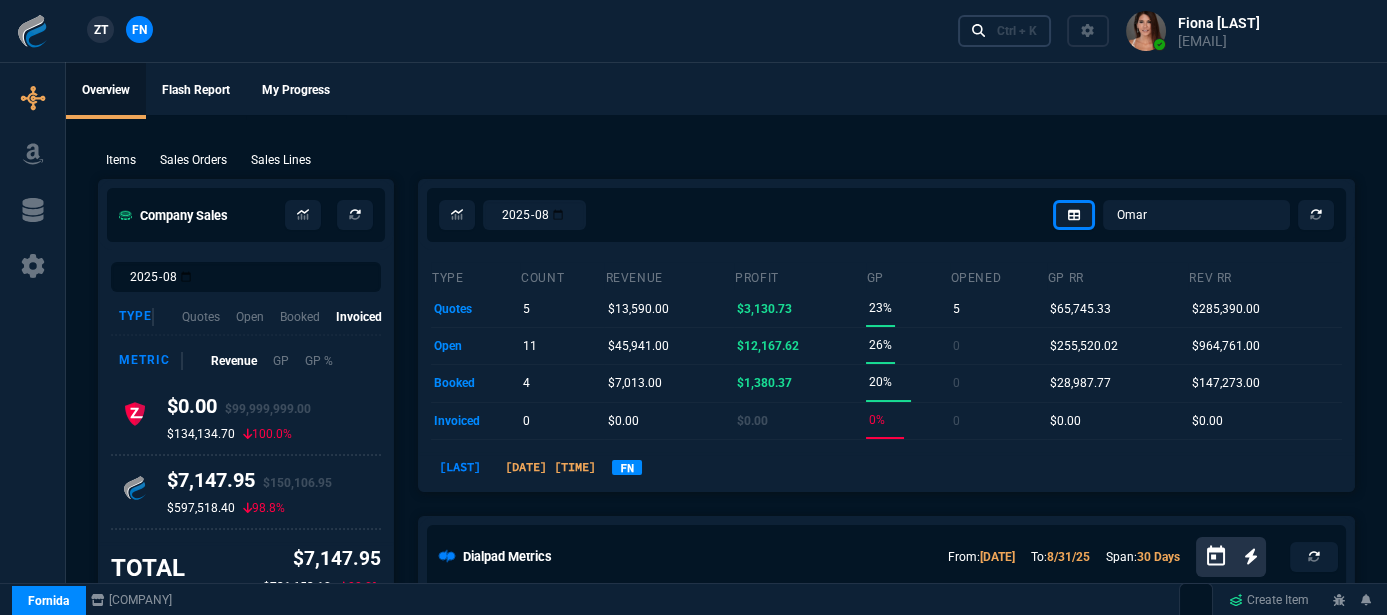 click on "Ctrl + K" at bounding box center (1017, 31) 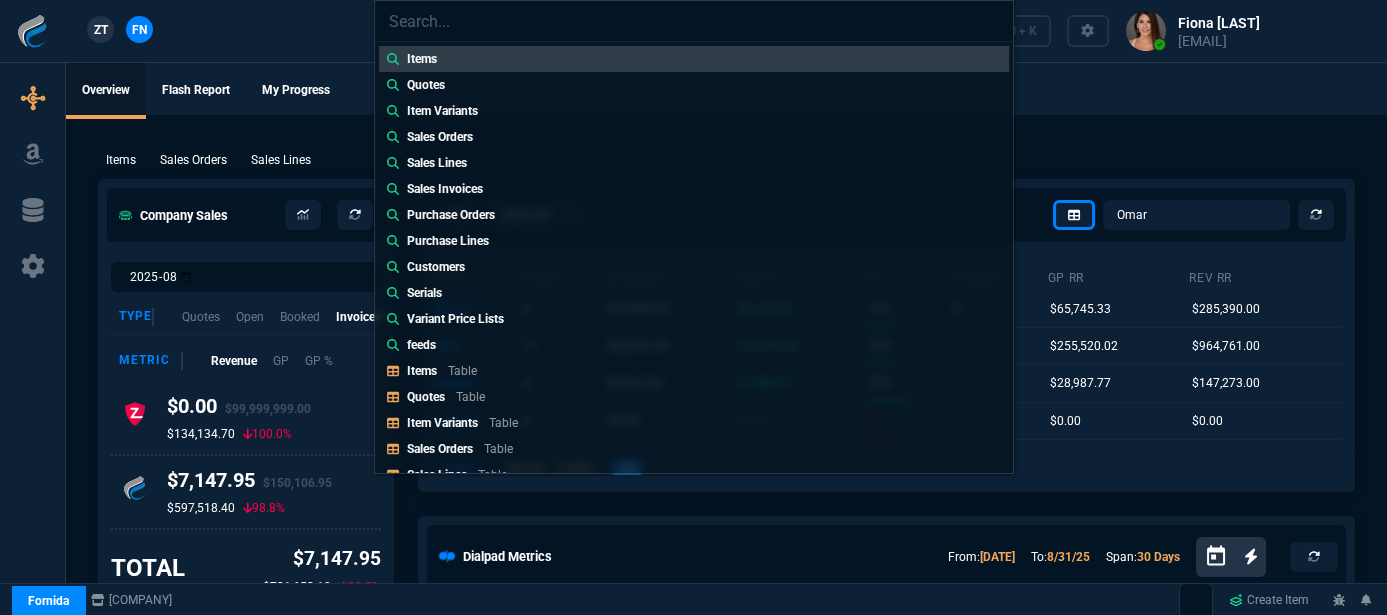 click on "Items
Quotes
Item Variants
Sales Orders
Sales Lines
Sales Invoices
Purchase Orders
Purchase Lines
Customers
Serials
Variant Price Lists
feeds
Items
Table
Quotes
Table
Item Variants
Table
Sales Orders
Table
Sales Lines
Table
Sales Invoices
Table
Buy Report
Table
Purchase Orders
Table
Purchase Lines
Table
Purchase Invoices
Table
Customers
Table
Vendors
Table
Channel Orders
Table
Serials
Table
Amazon Listings
Table
MAP
Table
Variant Price Lists
Table
feeds
Table
New Quote New Purchase Order Switch Client to ZaynTek, LLC Sarah Costa Send Teams Chat Steven Huang, Tiny Send Teams Chat Tiny Send Teams Chat MOMMY&THE SALES REPS Send Teams Chat Larry Avila Whse" at bounding box center [693, 307] 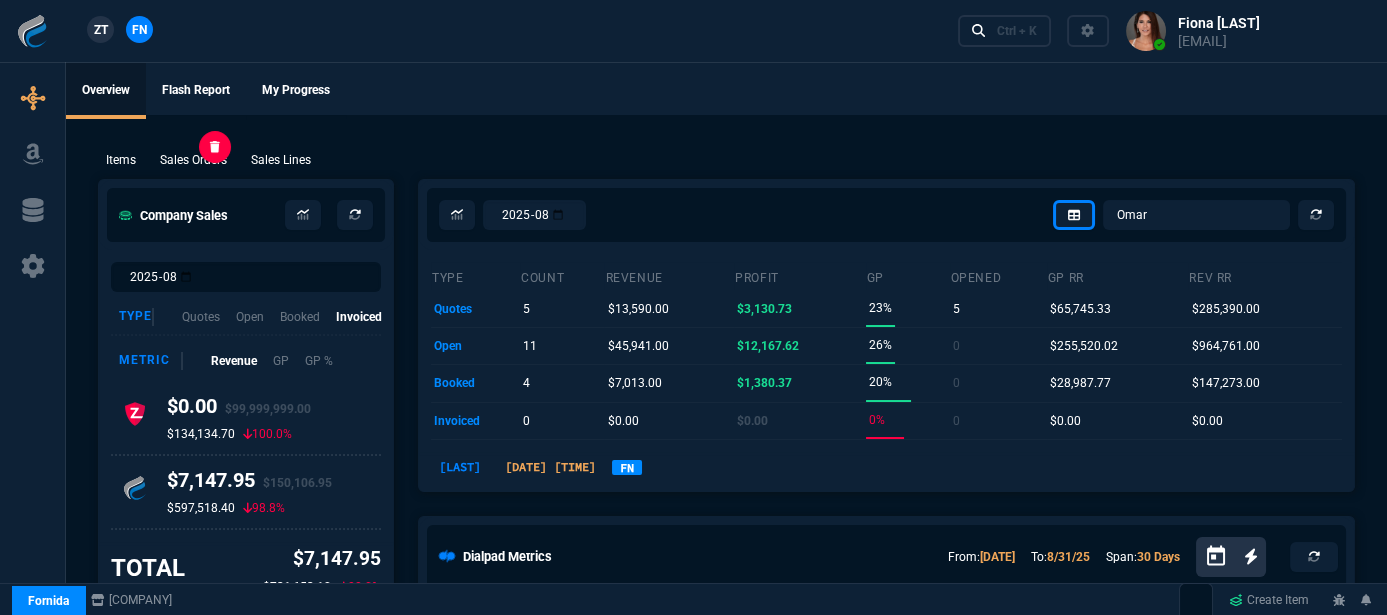 click on "Sales Orders" at bounding box center (193, 160) 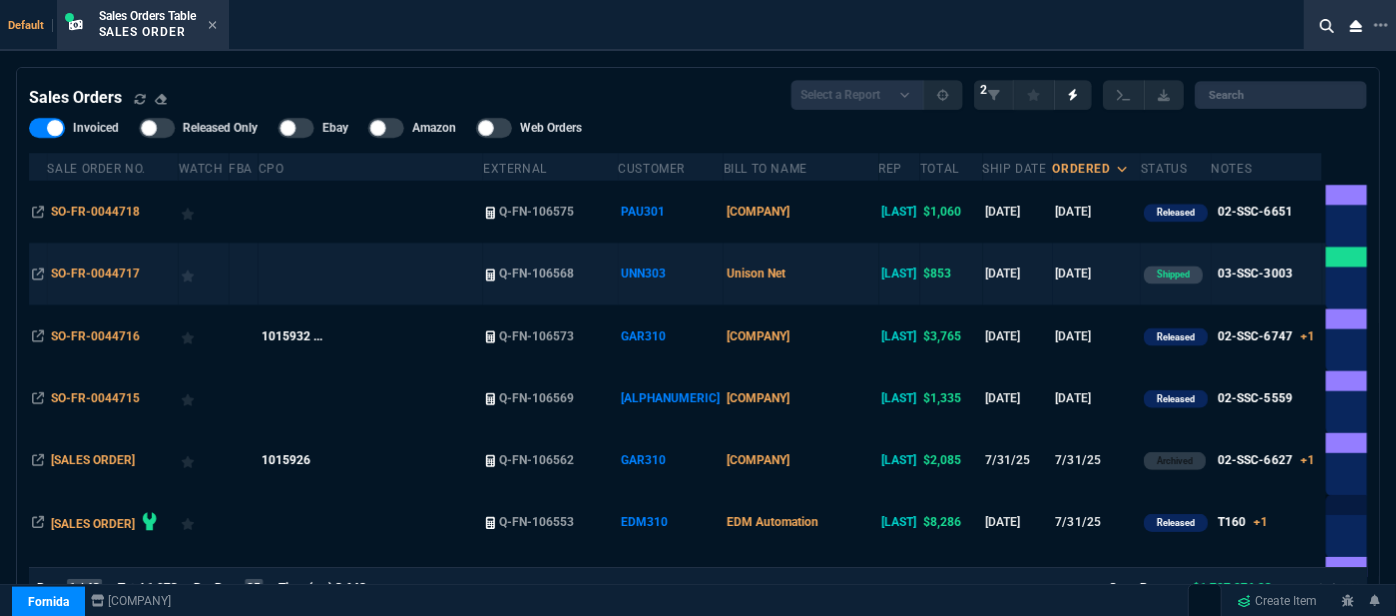 click on "[COMPANY_NAME]" at bounding box center [800, 274] 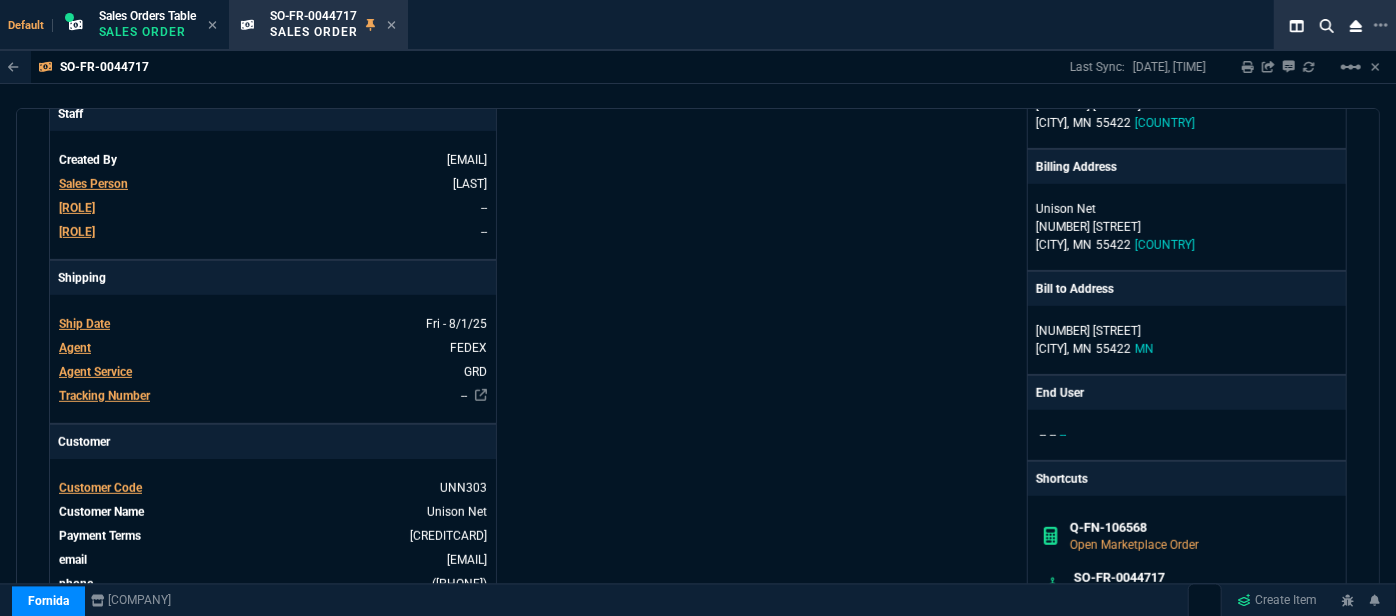 scroll, scrollTop: 454, scrollLeft: 0, axis: vertical 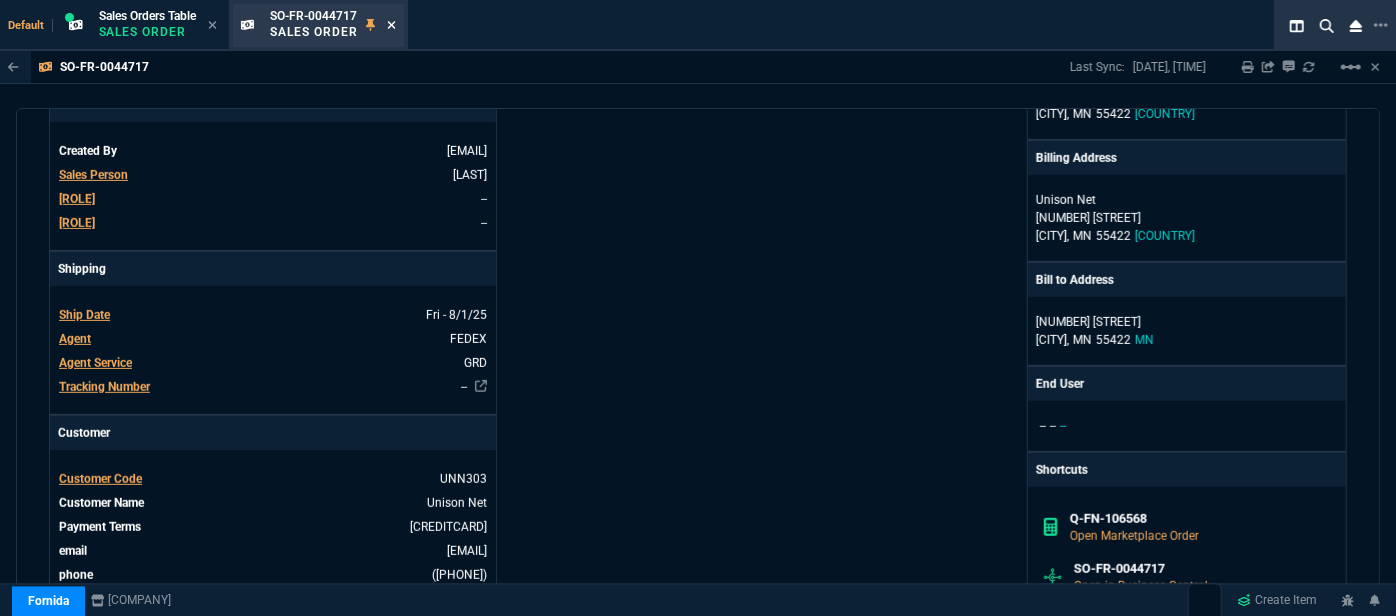 click 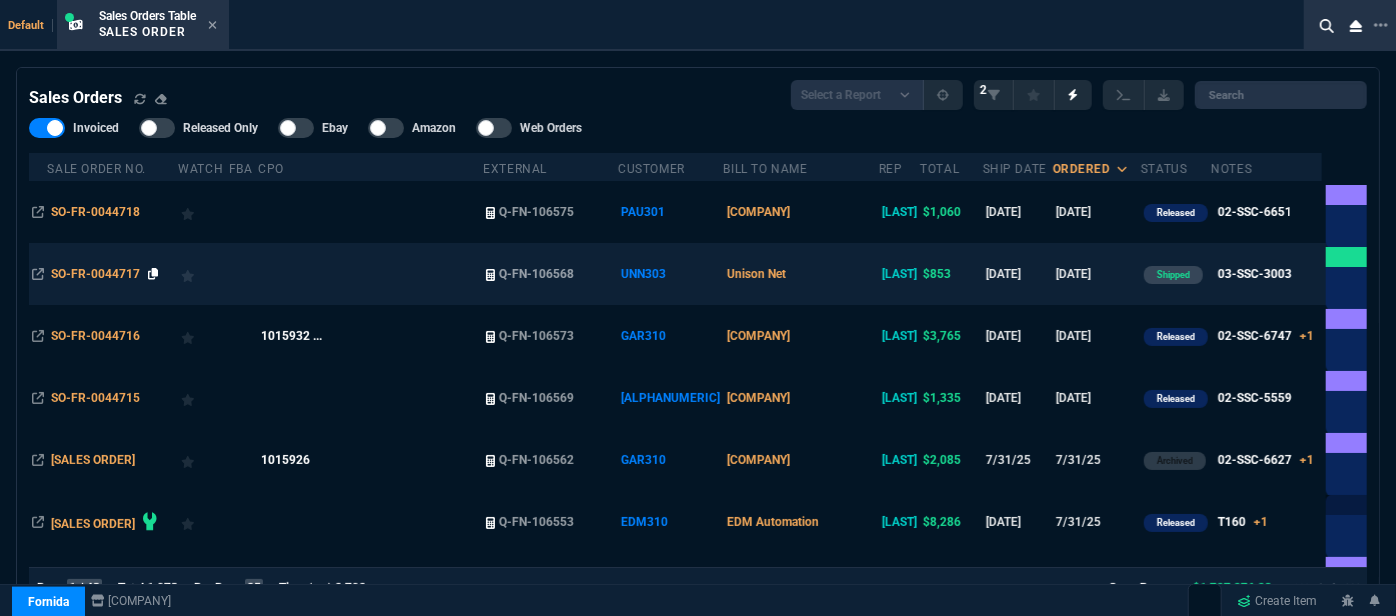 click 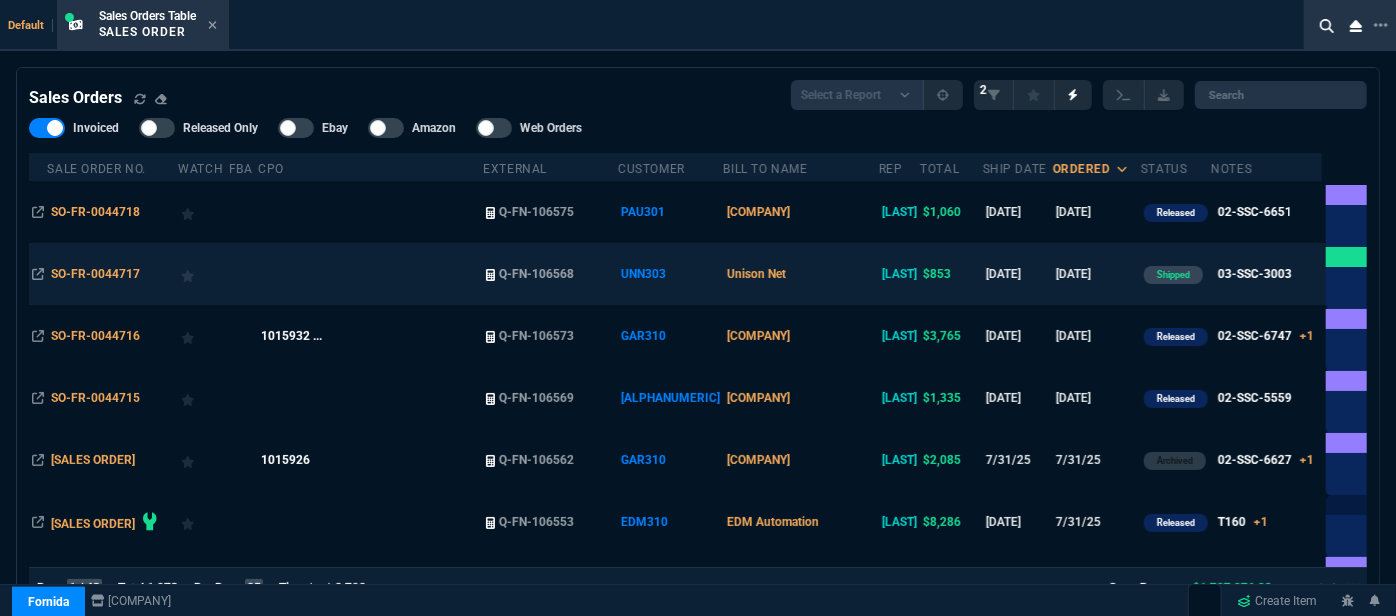 click on "[COMPANY_NAME]" at bounding box center [800, 274] 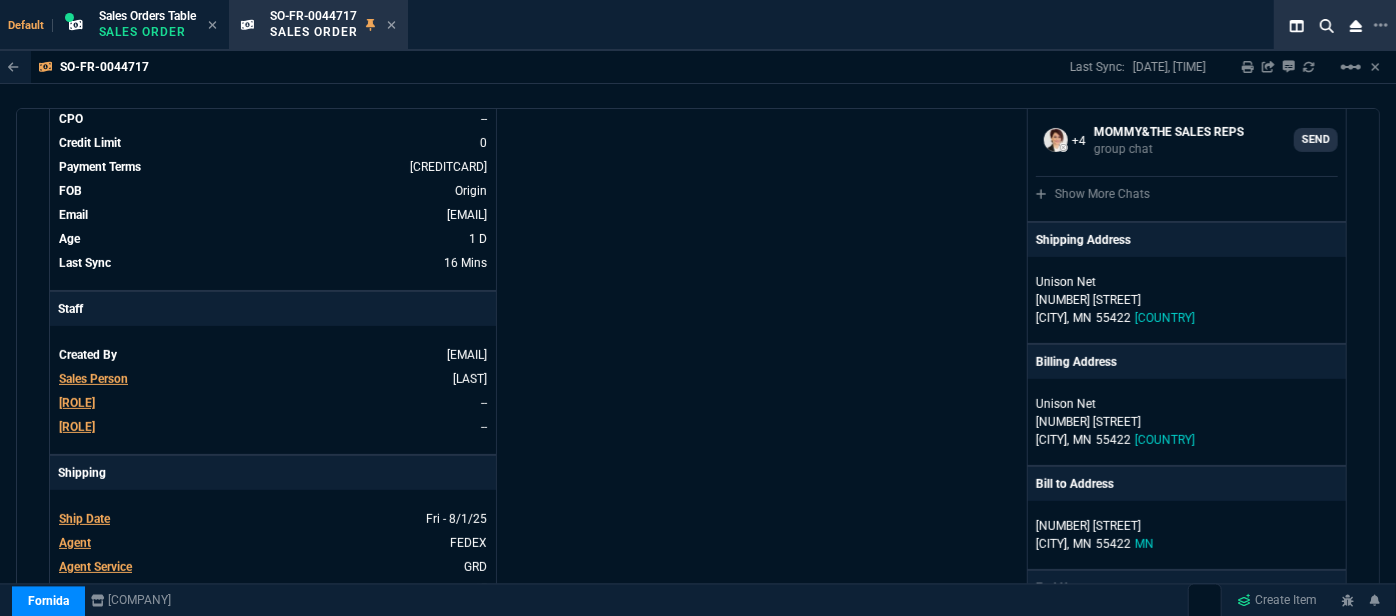 scroll, scrollTop: 0, scrollLeft: 0, axis: both 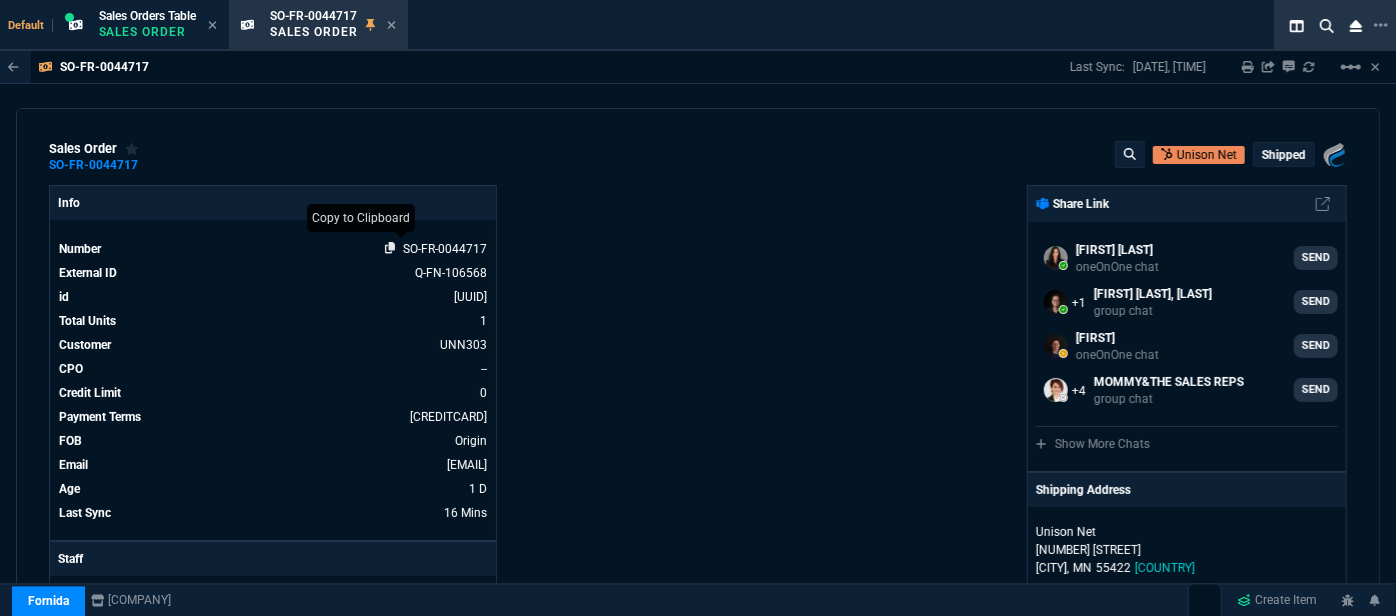 click 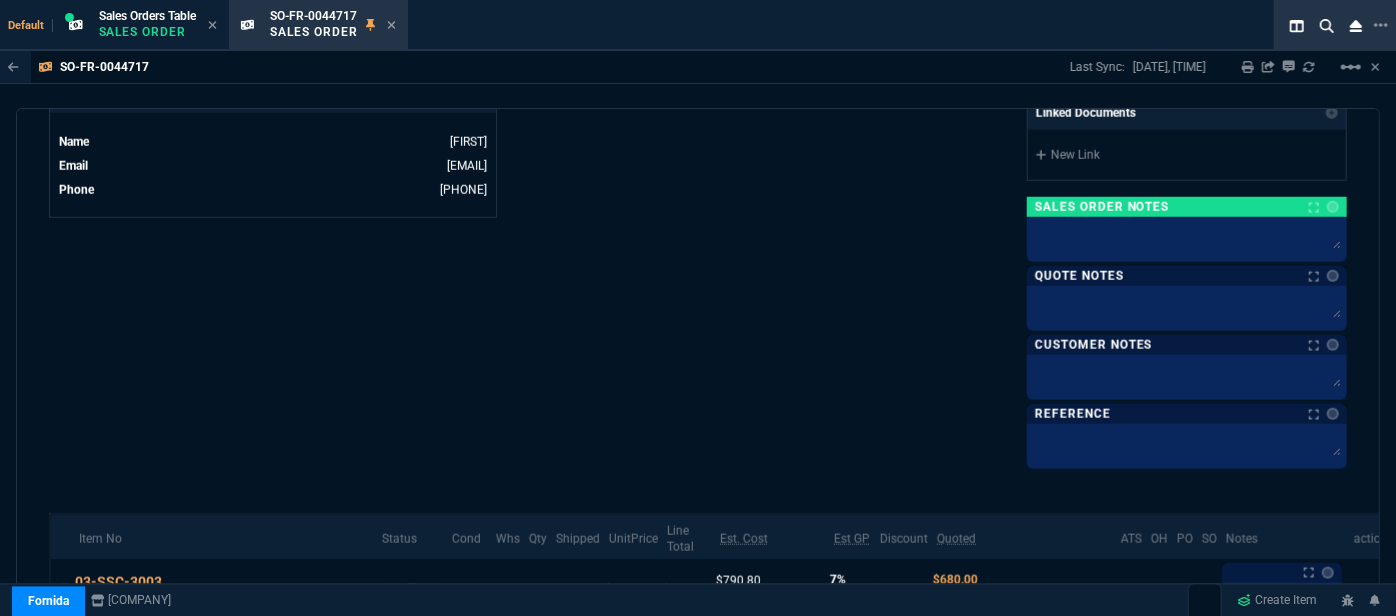 scroll, scrollTop: 1159, scrollLeft: 0, axis: vertical 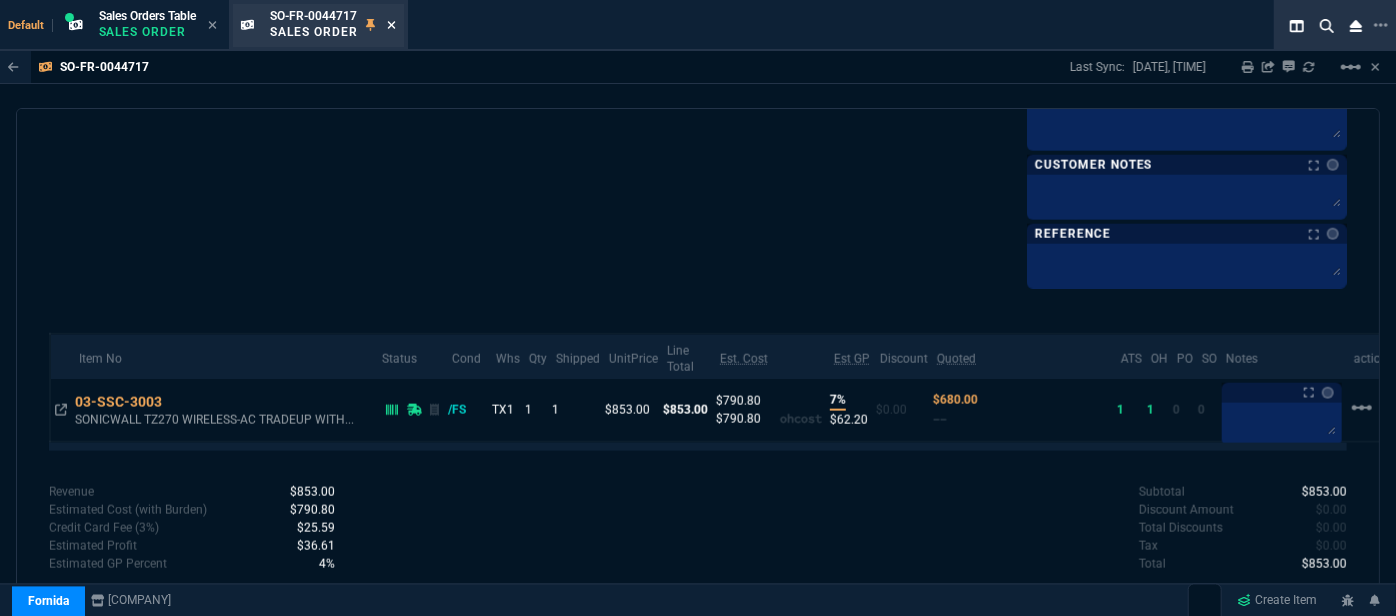 click 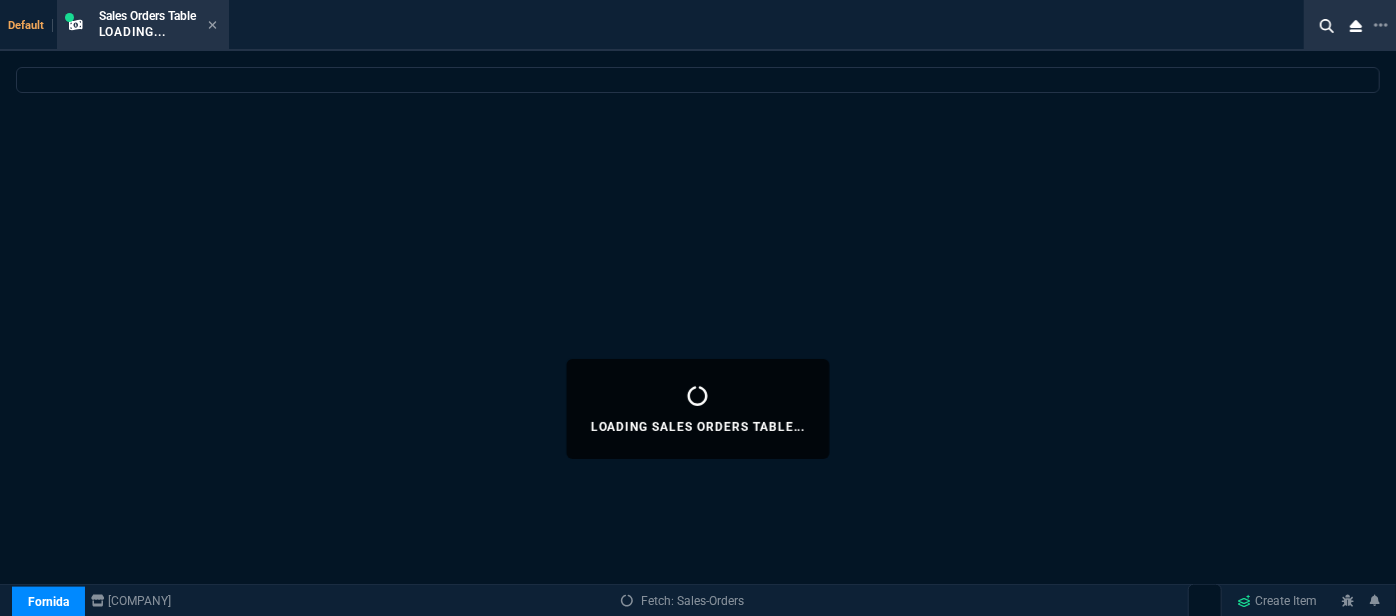 click 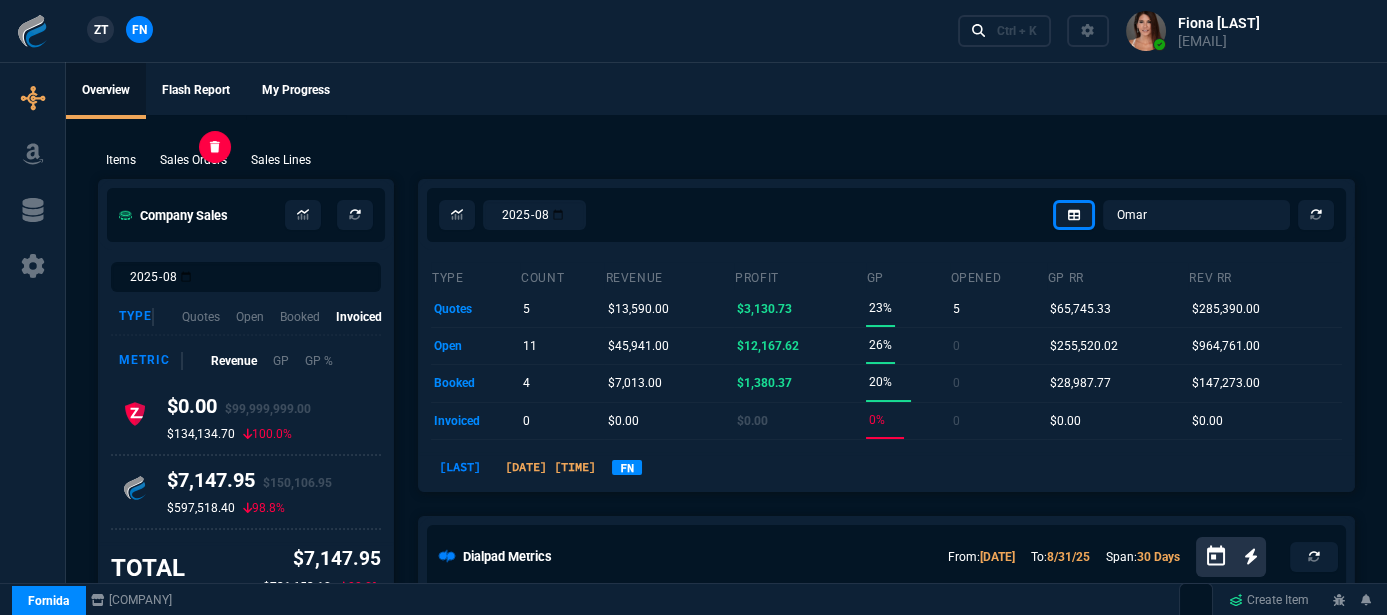 click on "Sales Orders" at bounding box center [193, 160] 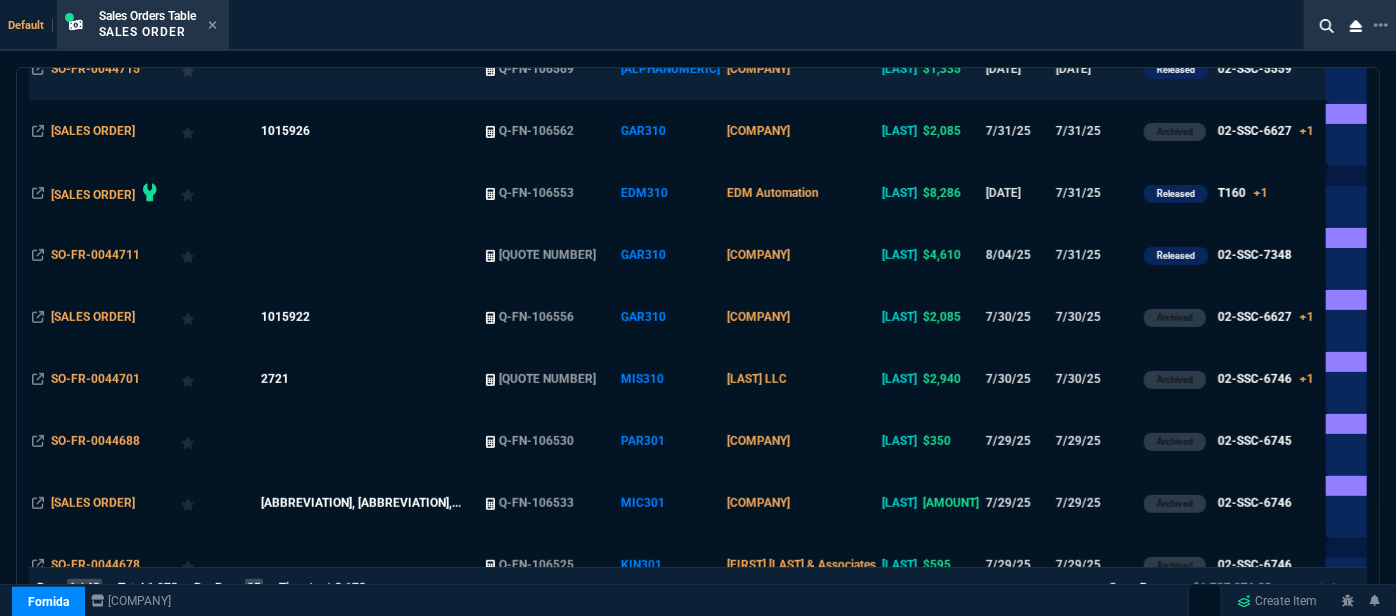 scroll, scrollTop: 363, scrollLeft: 0, axis: vertical 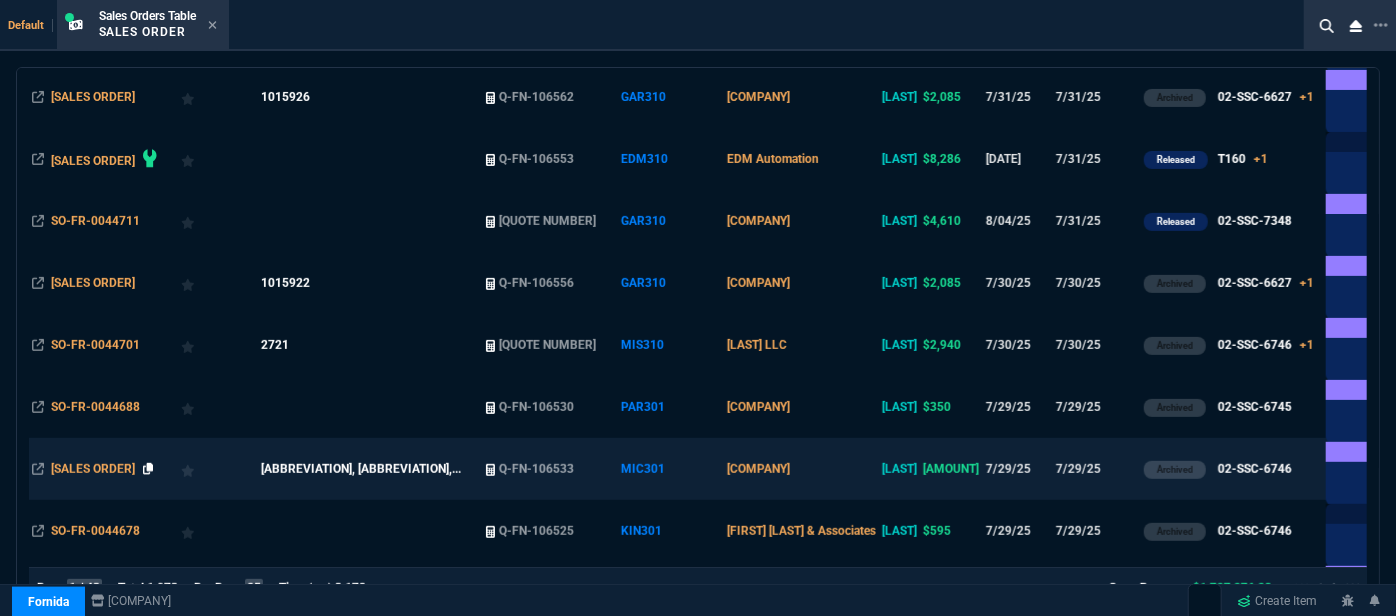 click 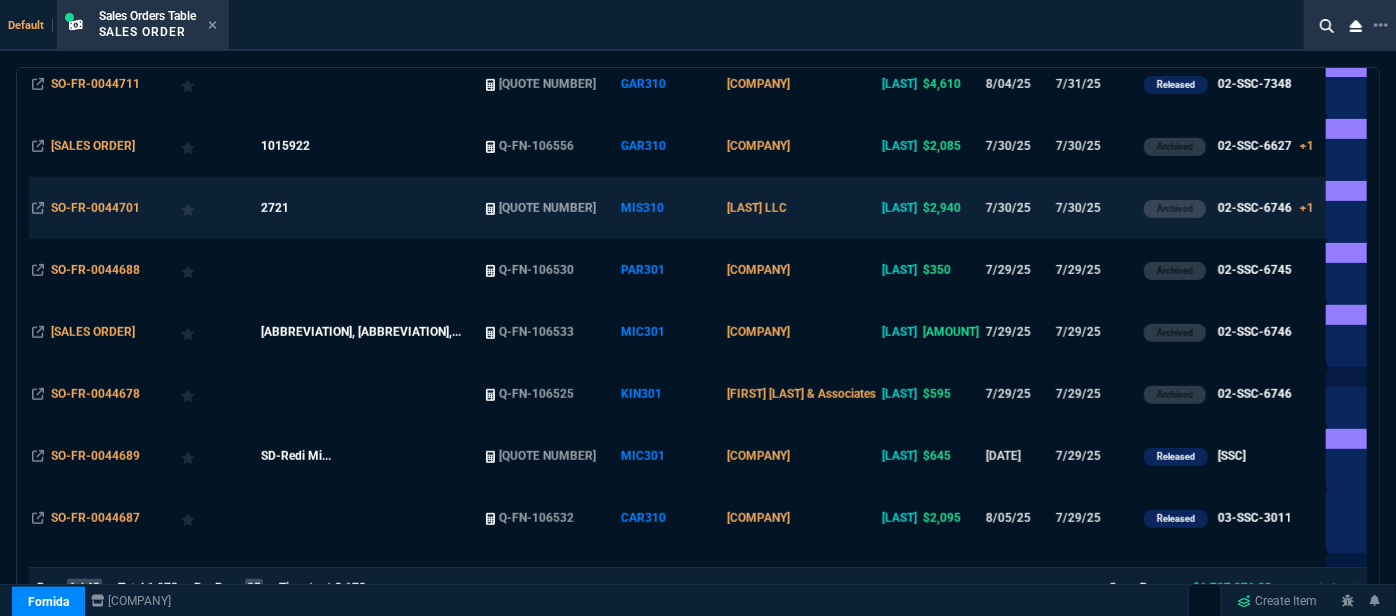 scroll, scrollTop: 545, scrollLeft: 0, axis: vertical 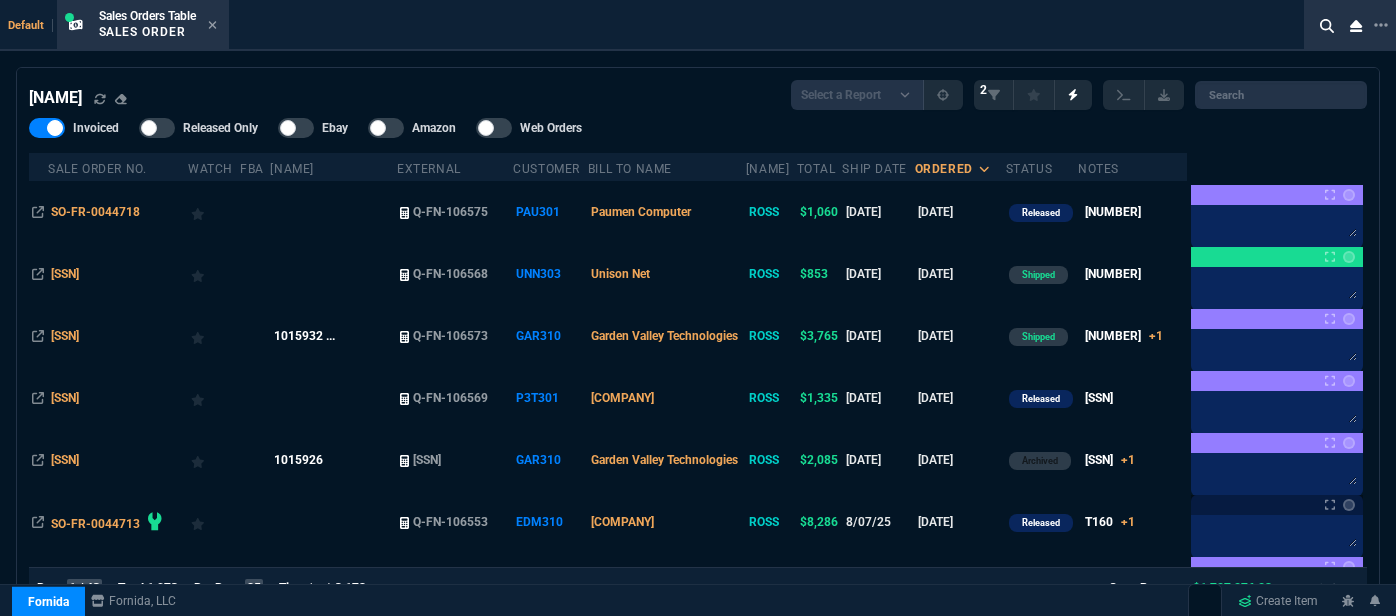 select on "[TIME]: [NAME]" 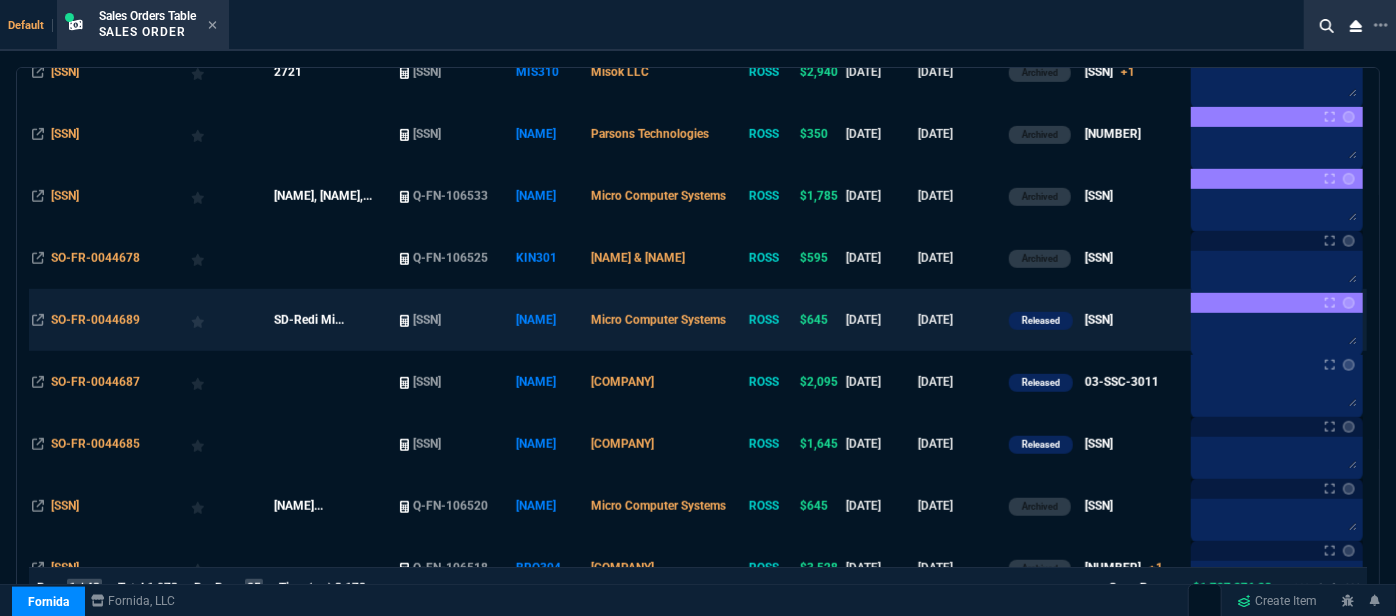 scroll, scrollTop: 1090, scrollLeft: 0, axis: vertical 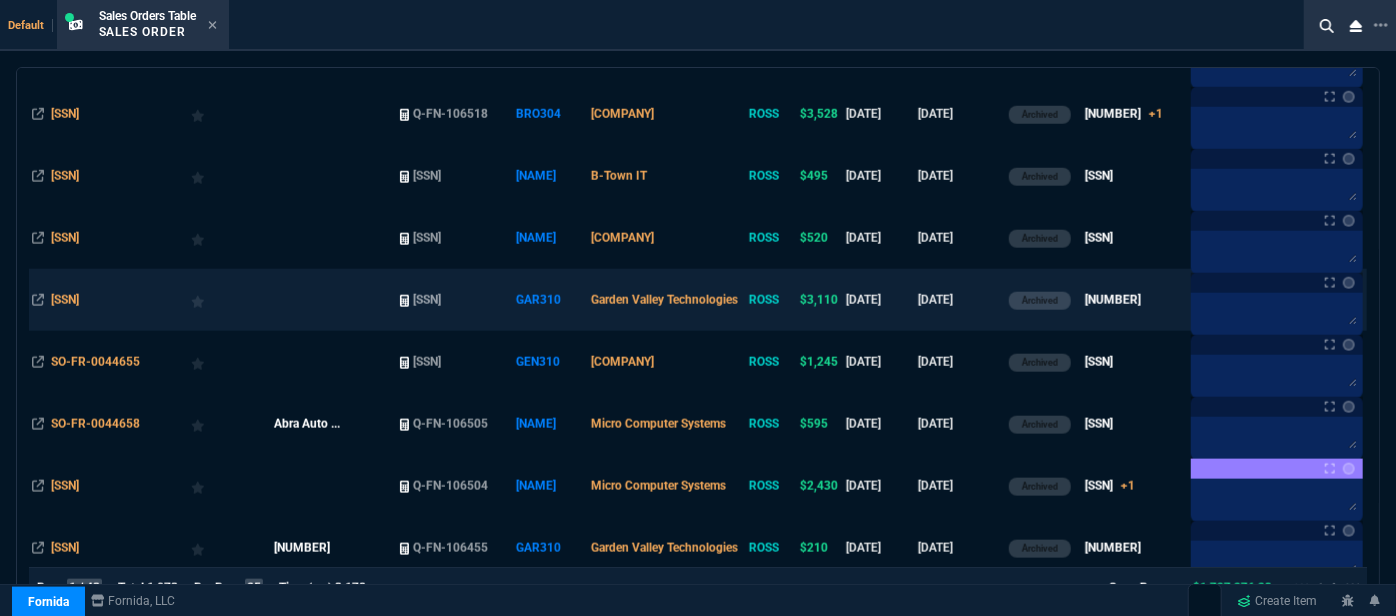 click on "Garden Valley Technologies" at bounding box center (667, 300) 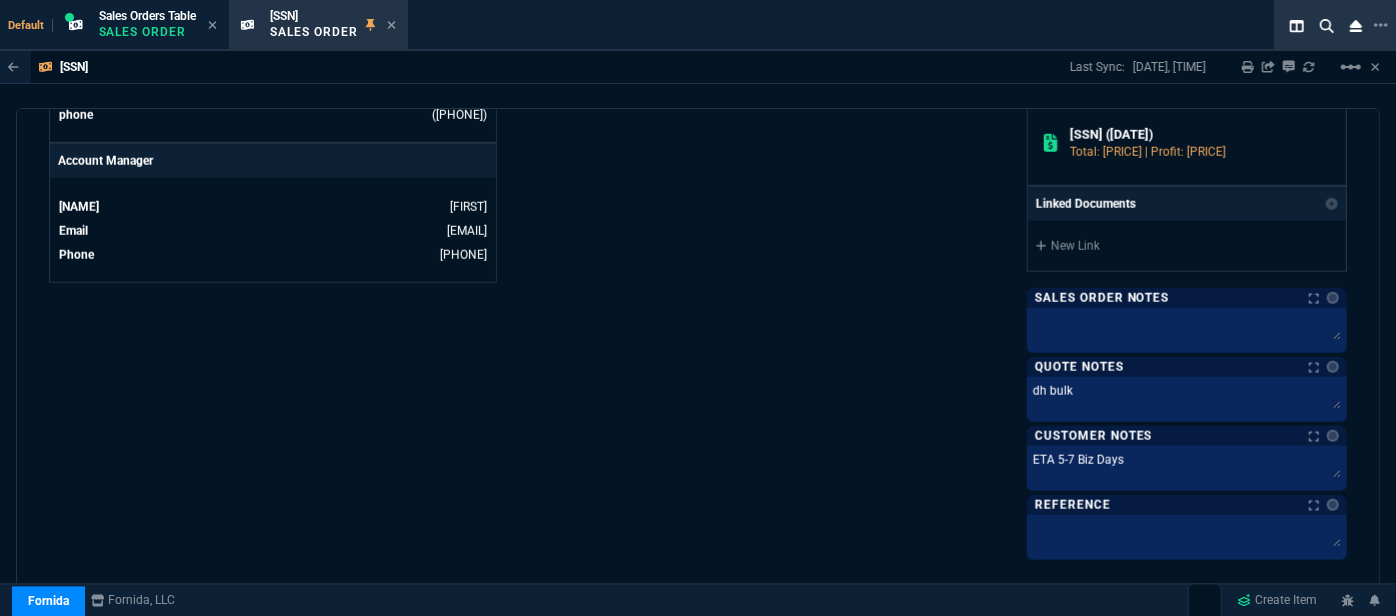 scroll, scrollTop: 1090, scrollLeft: 0, axis: vertical 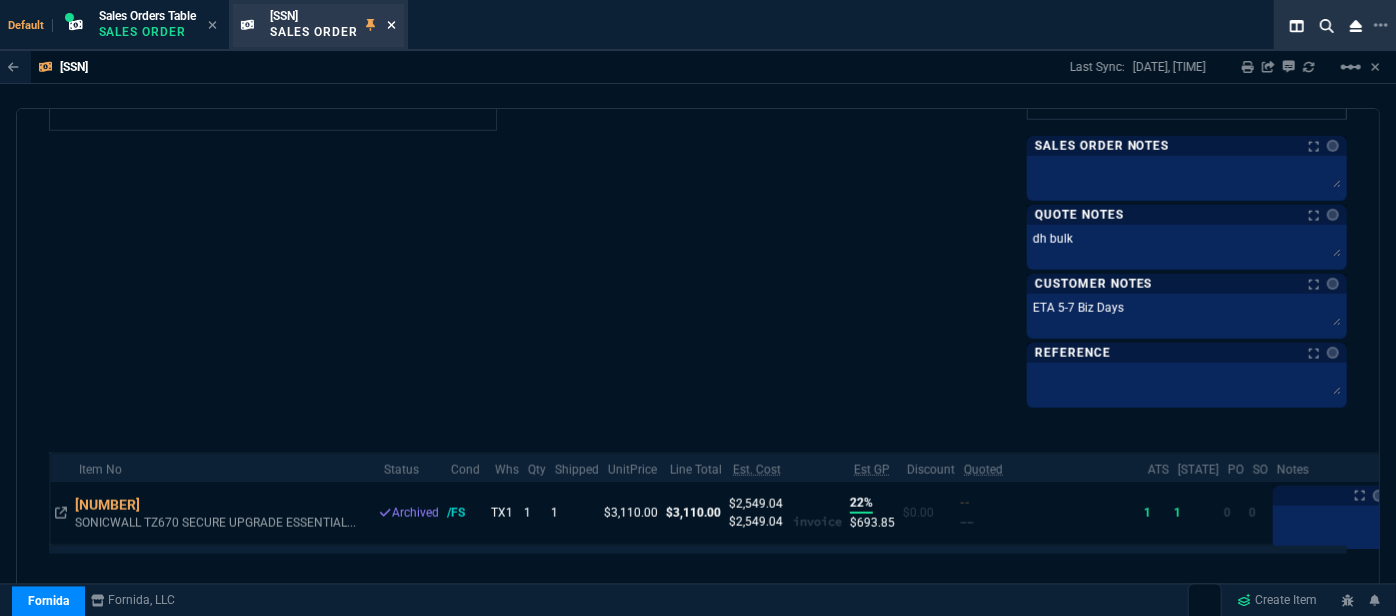 click 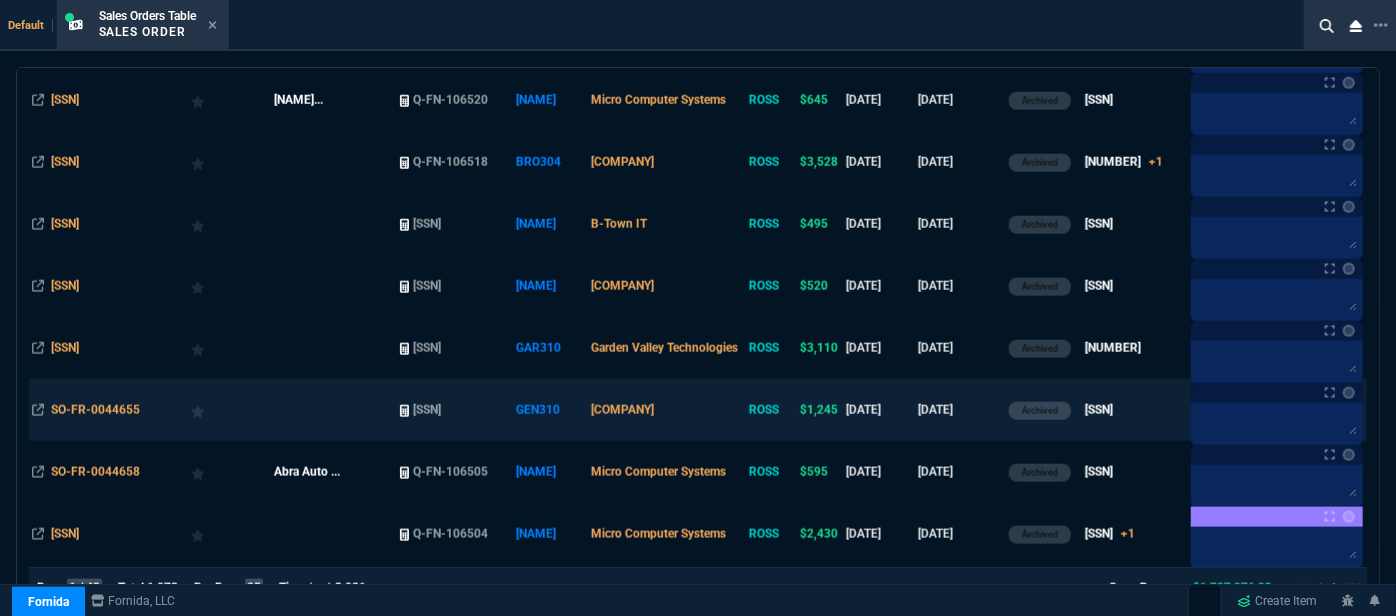 scroll, scrollTop: 1000, scrollLeft: 0, axis: vertical 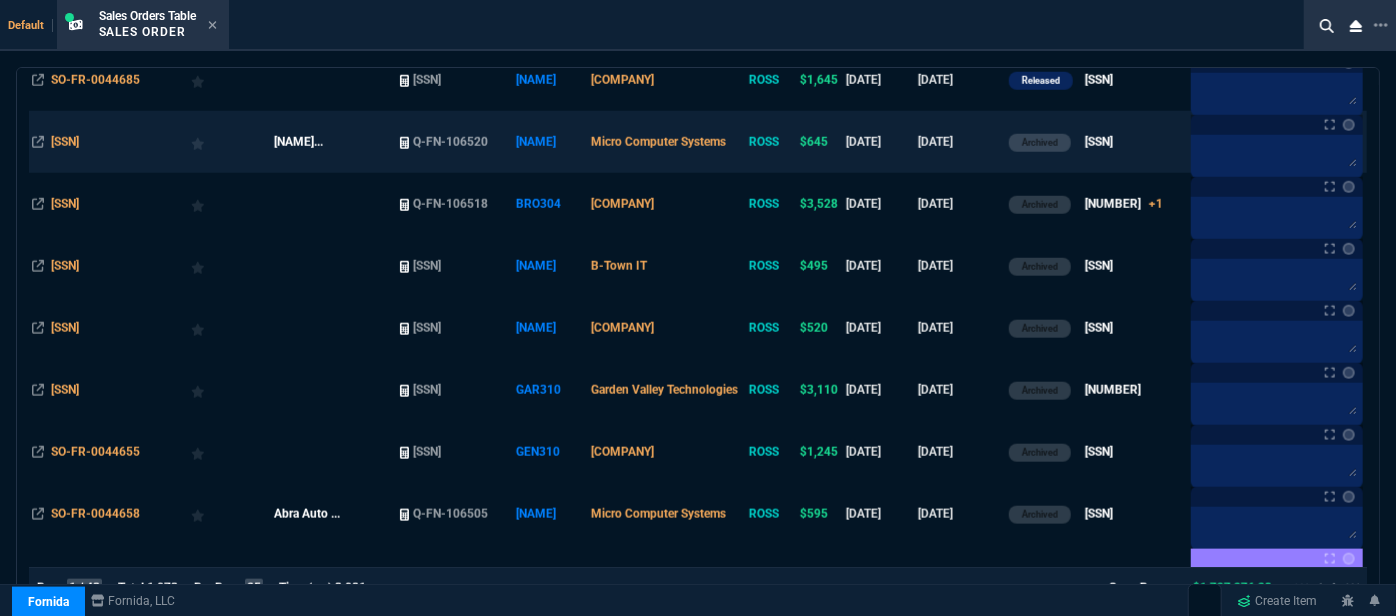 click on "[COMPANY]" at bounding box center [667, 142] 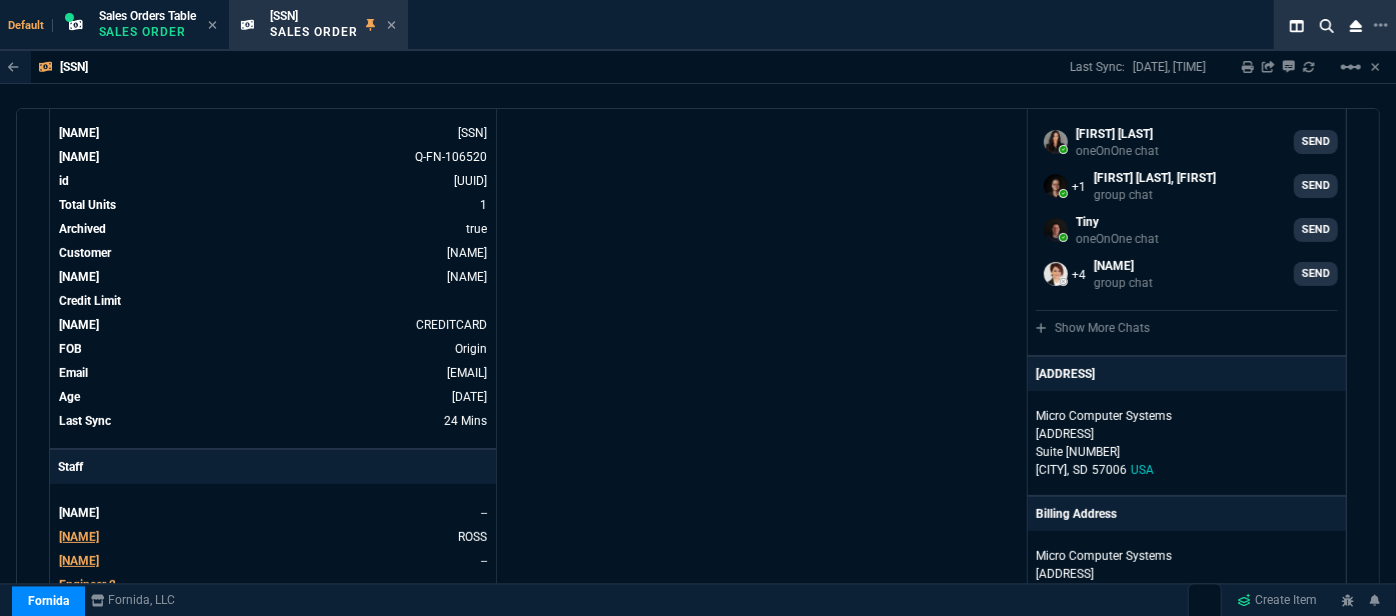 scroll, scrollTop: 0, scrollLeft: 0, axis: both 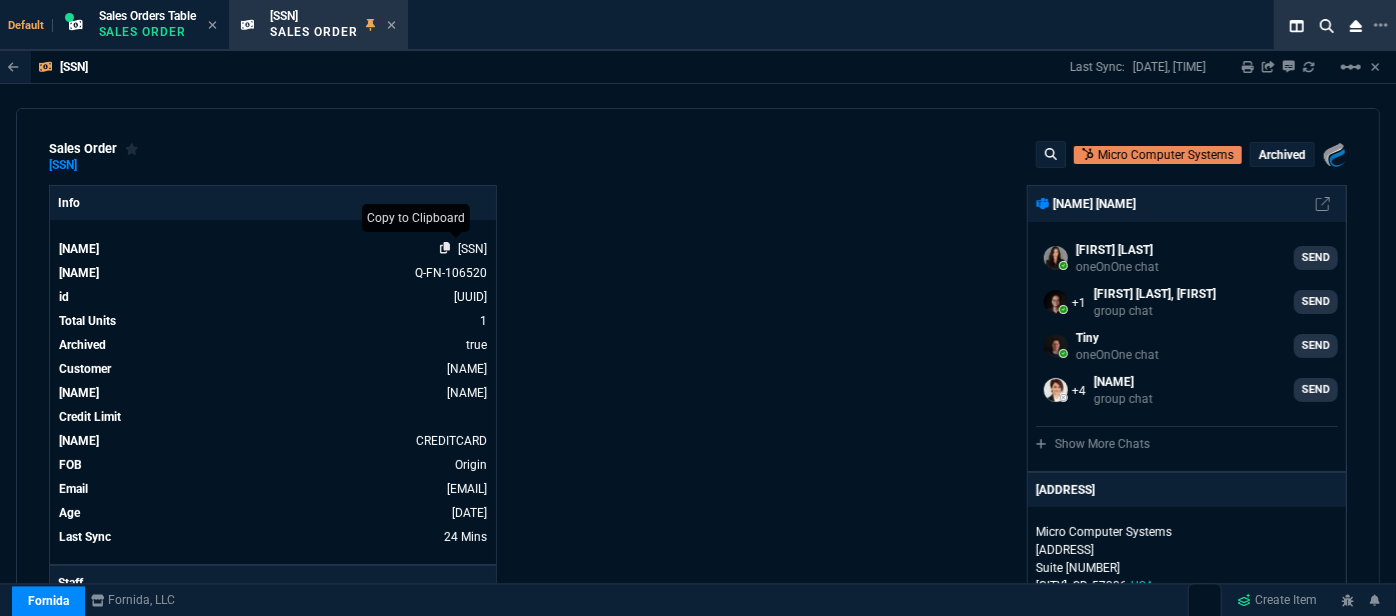 click 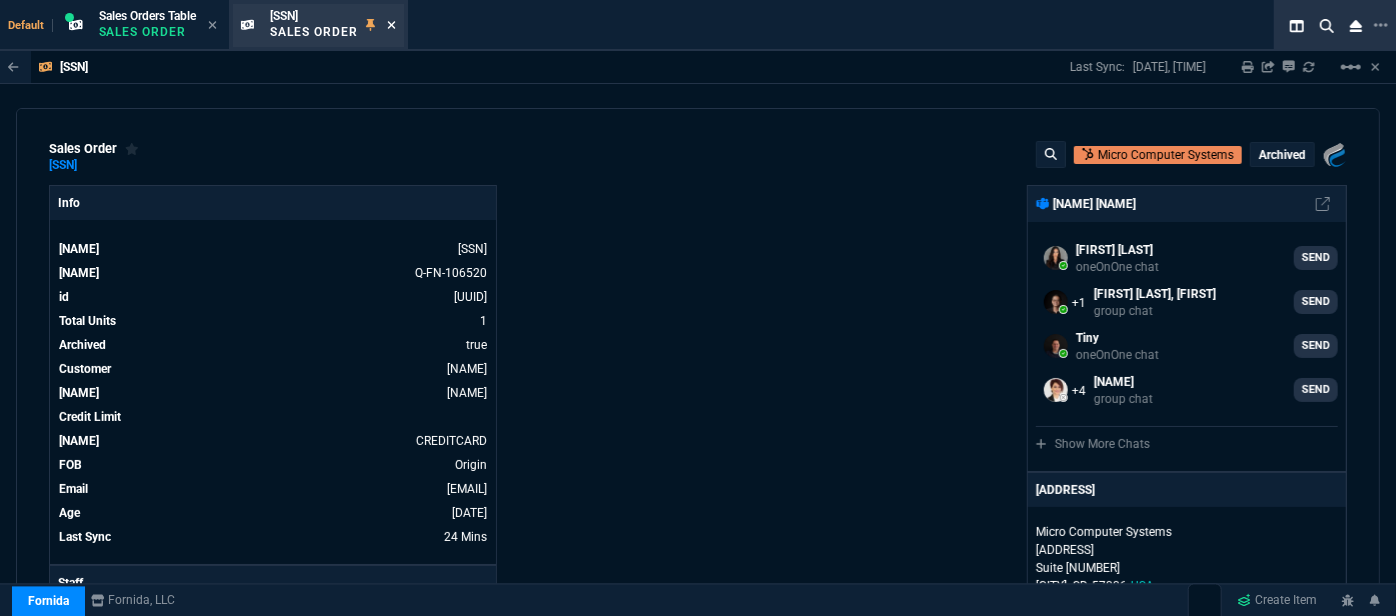 click 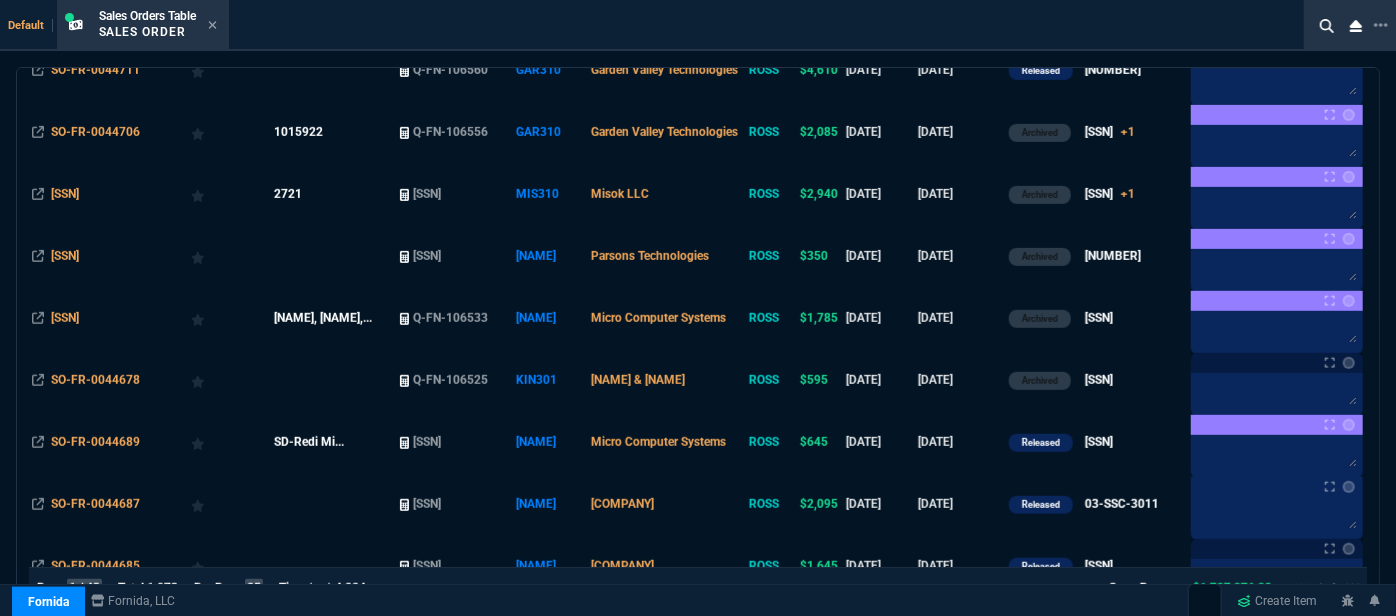 scroll, scrollTop: 545, scrollLeft: 0, axis: vertical 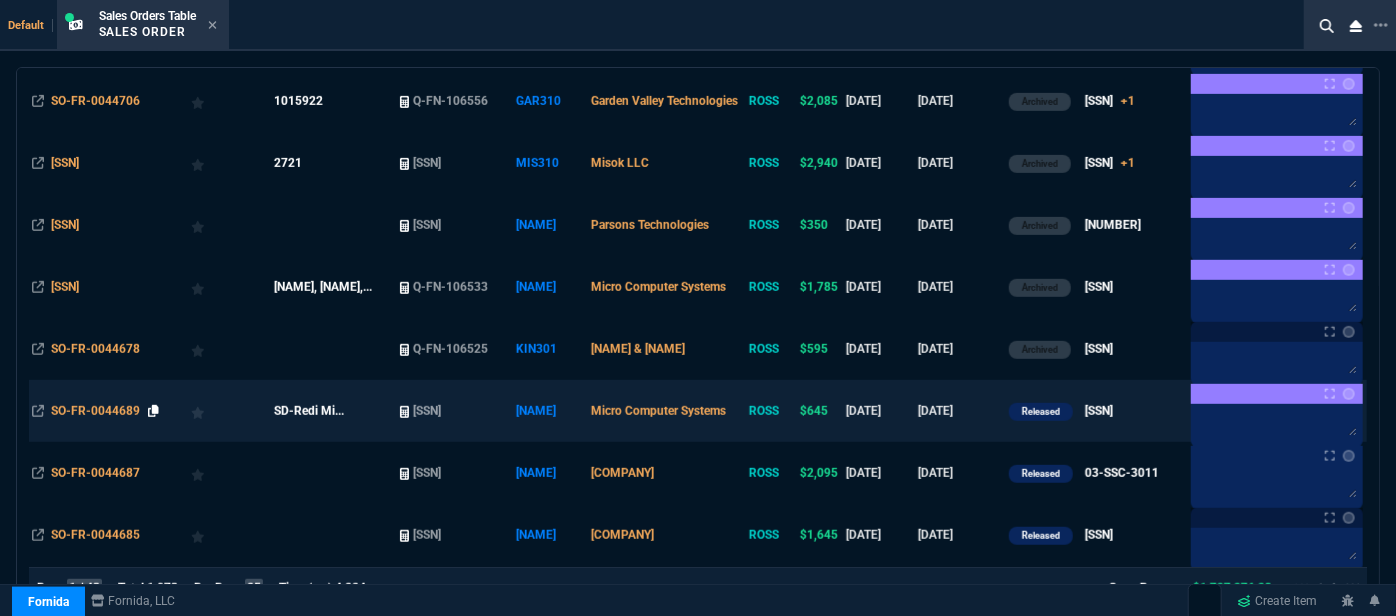 click 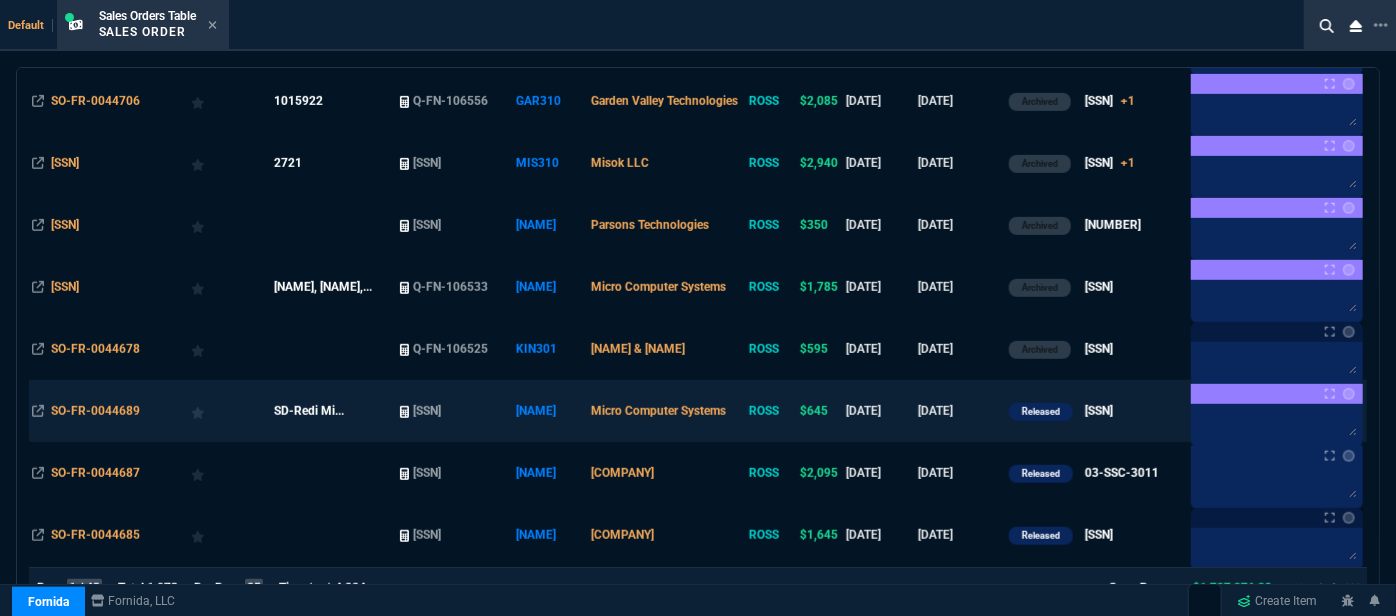 click on "Micro Computer Systems" at bounding box center [667, 411] 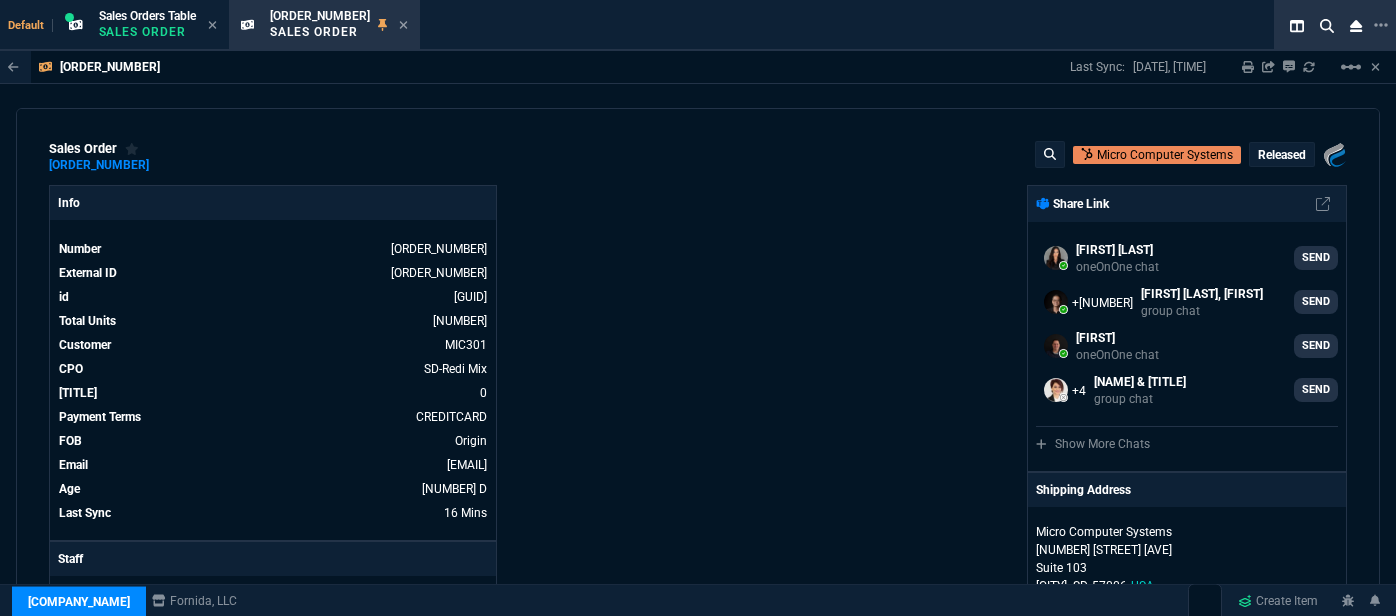 select on "12: [LAST]" 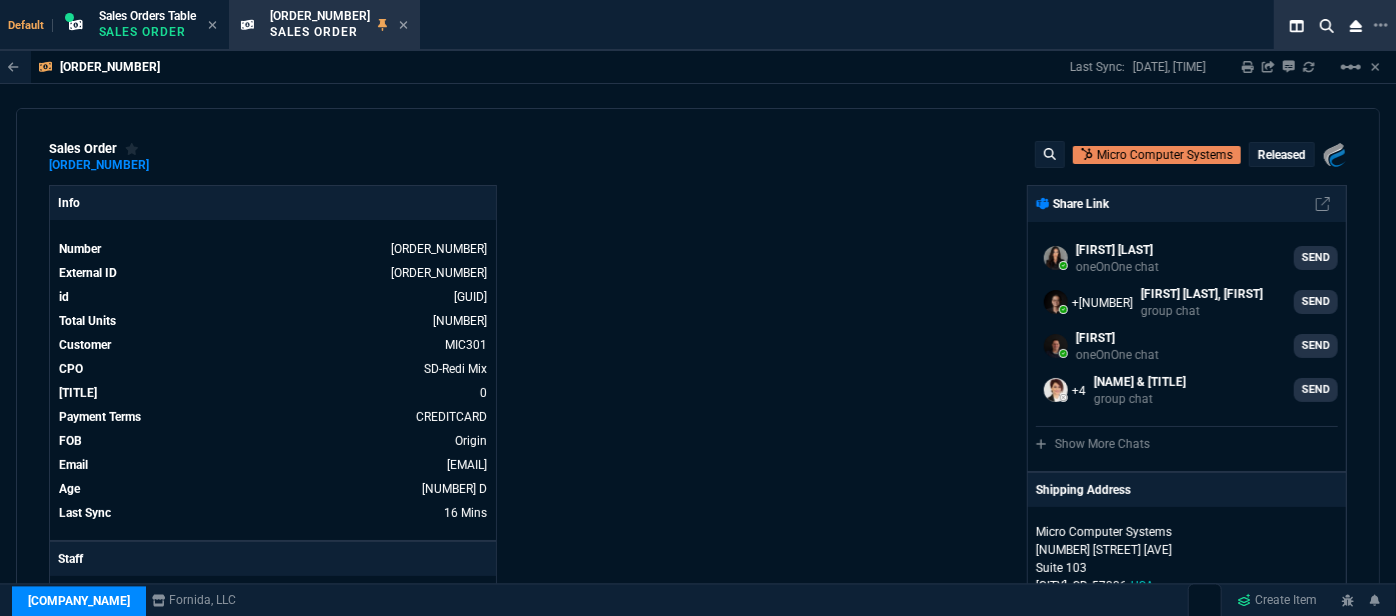 scroll, scrollTop: 1215, scrollLeft: 0, axis: vertical 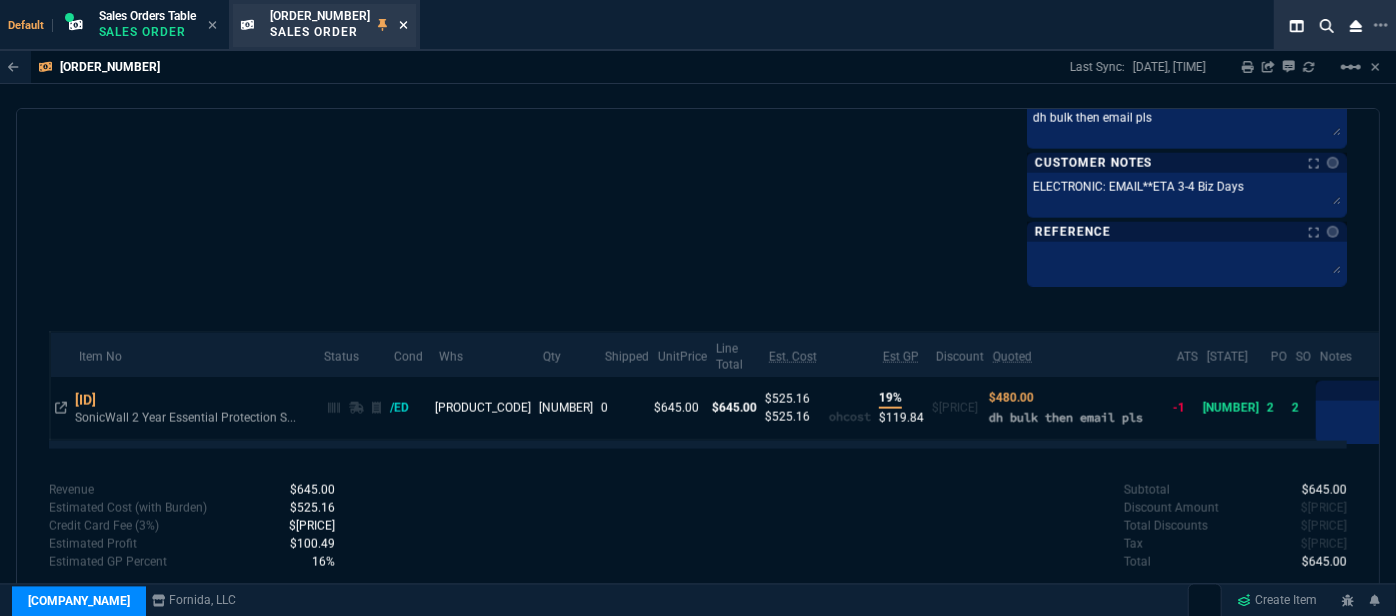 click 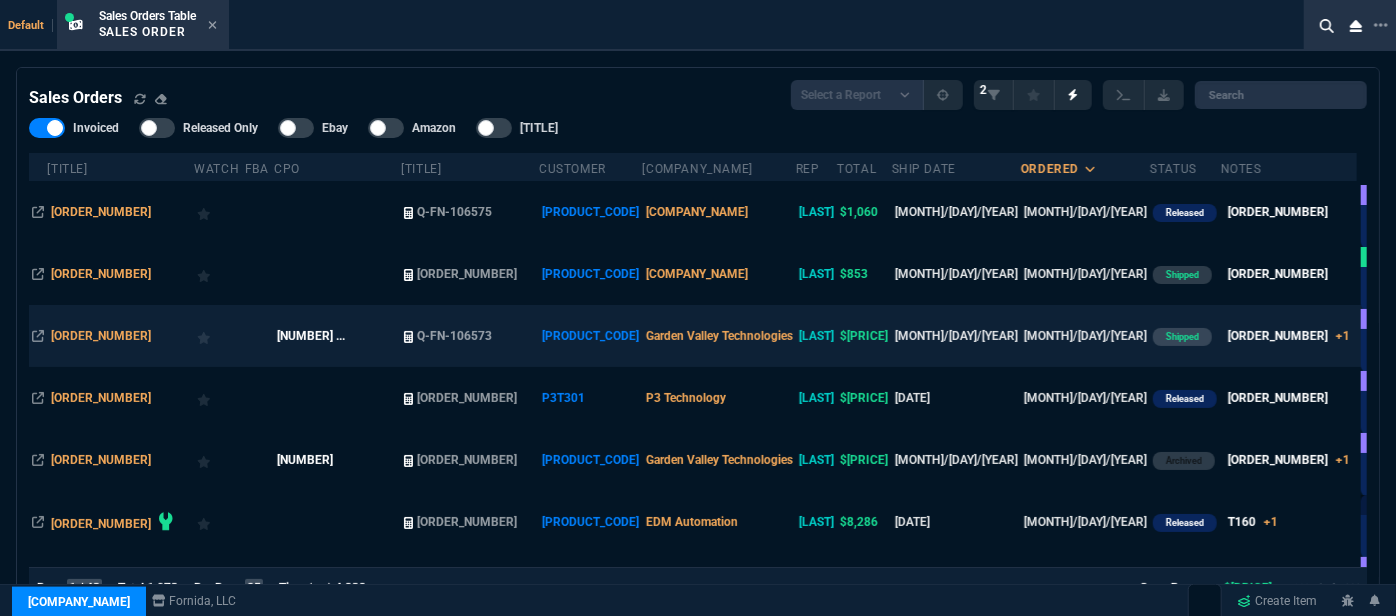 click on "Garden Valley Technologies" at bounding box center (718, 336) 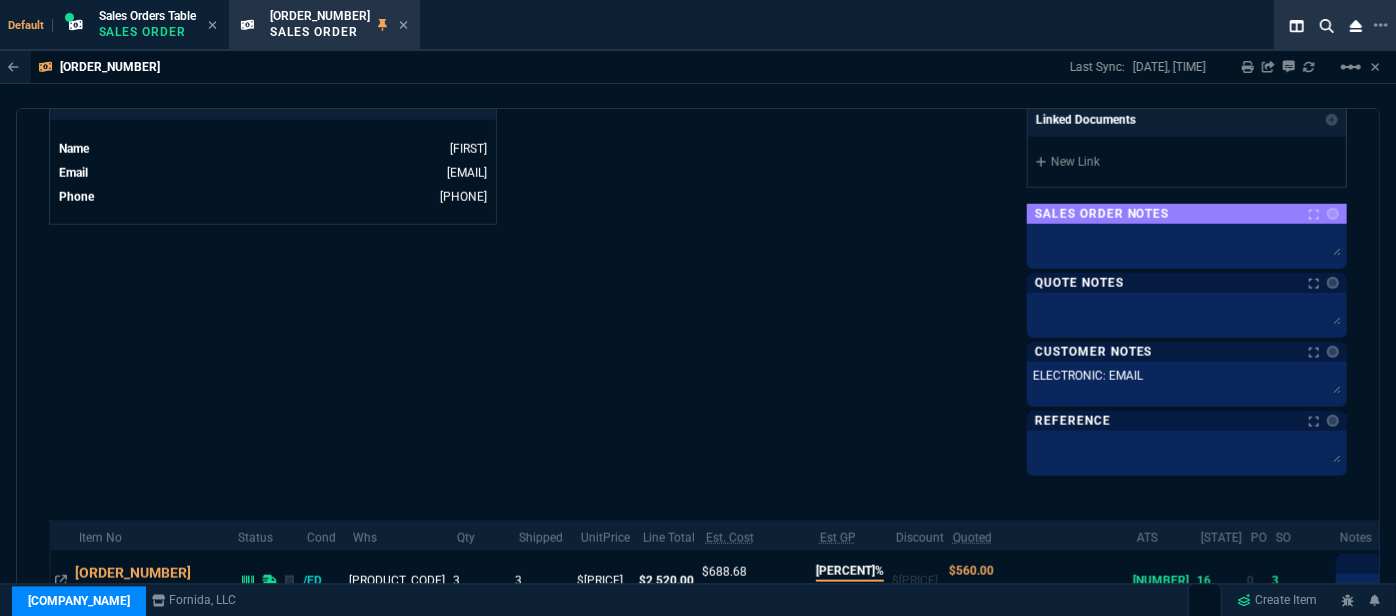 scroll, scrollTop: 1090, scrollLeft: 0, axis: vertical 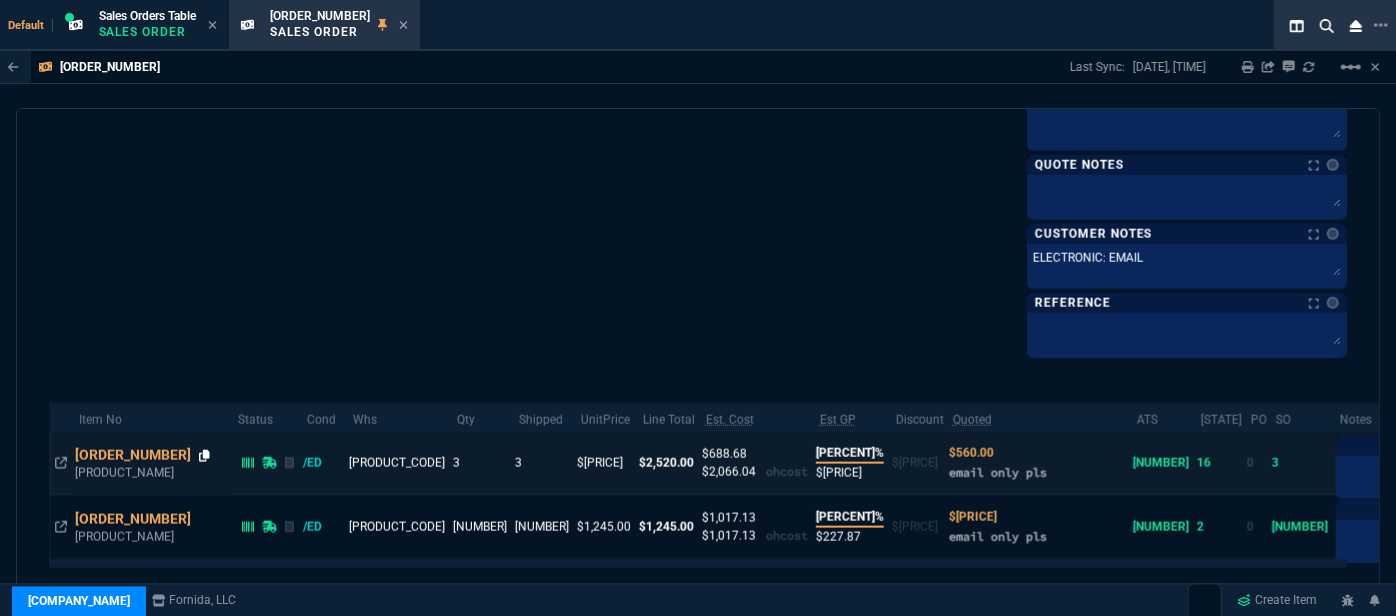 click 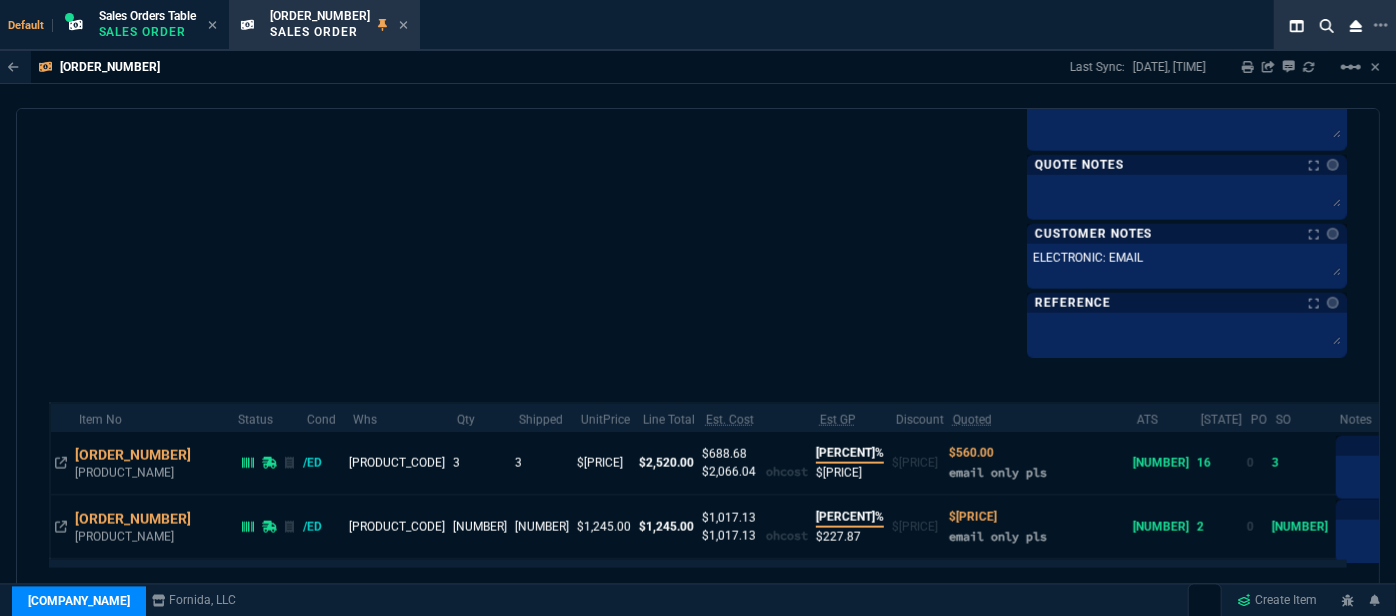 click on "[COMPANY_NAME], [COMPANY_NAME] [ADDRESS] [CITY], [STATE] [POSTAL_CODE] Share Link [FIRST] [LAST] oneOnOne chat SEND [FIRST] [LAST], [FIRST] group chat SEND [FIRST] oneOnOne chat SEND [GROUP_NAME] group chat SEND Show More Chats Shipping Address [COMPANY_NAME] [ADDRESS] [CITY], [STATE] [POSTAL_CODE] USA Billing Address [COMPANY_NAME] [ADDRESS] [CITY], [STATE] [POSTAL_CODE] USA Bill to Address [ADDRESS] [CITY], [STATE] [STATE] End User Shortcuts [ORDER_NUMBER] Open Marketplace Order [ORDER_NUMBER] Open in Business Central Linked Documents New Link Sales Order Notes Sales Order Notes Quote Notes Quote Notes Customer Notes Notes Customer Notes Notes ELECTRONIC: EMAIL Last updated by fiona.rossi@fornida.com at [DATE], [TIME] ELECTRONIC: EMAIL ELECTRONIC: EMAIL Reference Reference" at bounding box center [1022, -276] 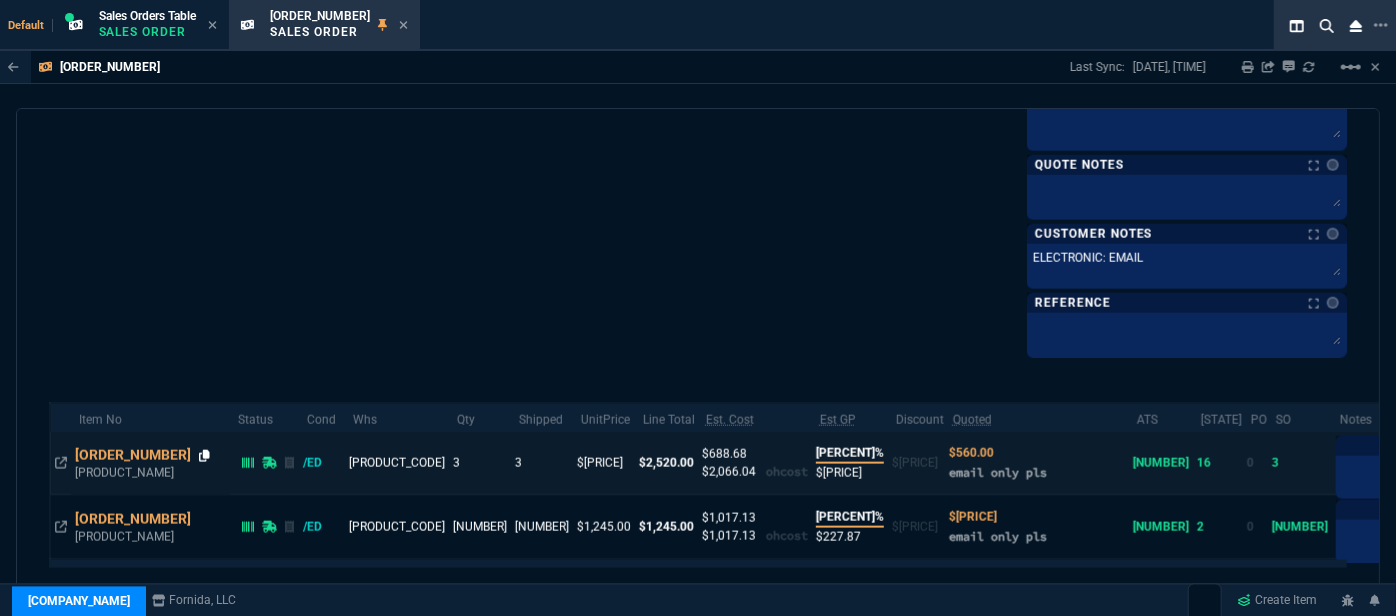 click 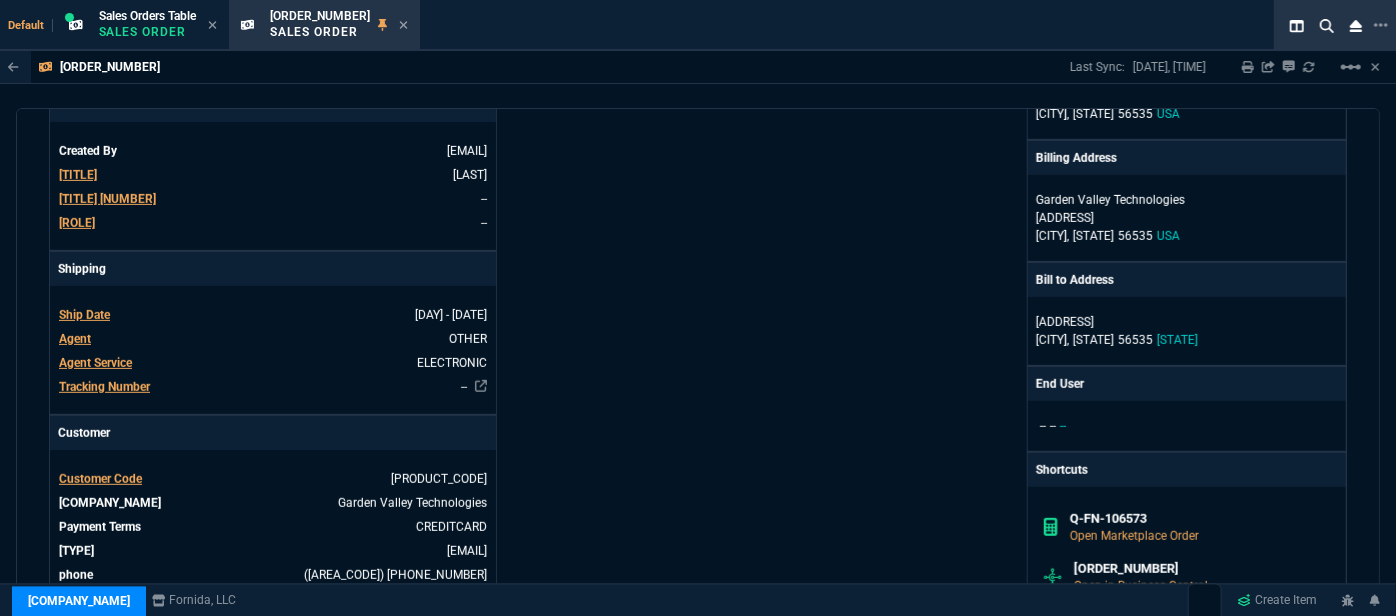 scroll, scrollTop: 90, scrollLeft: 0, axis: vertical 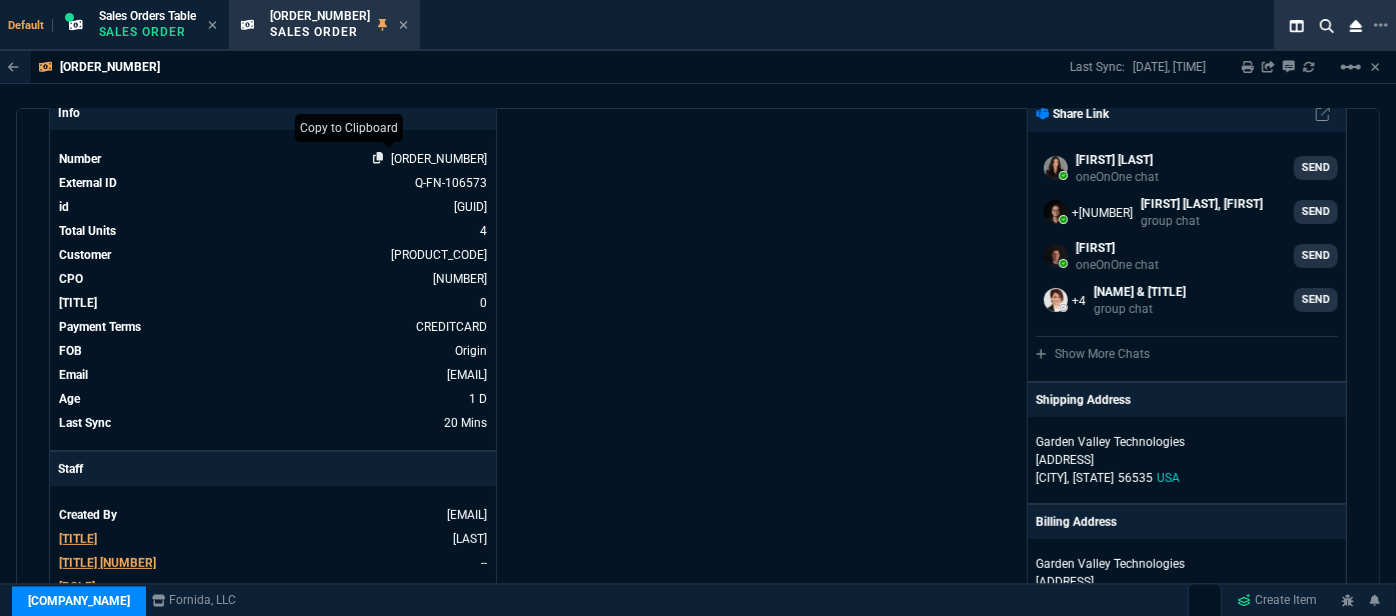click 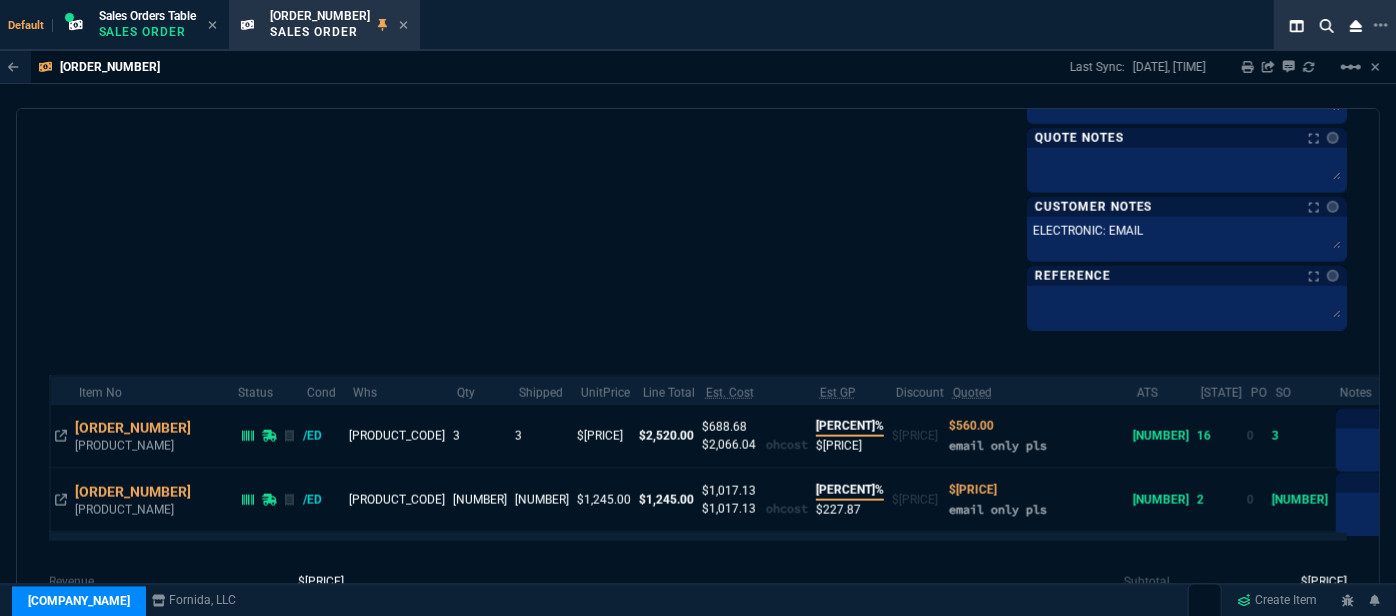 scroll, scrollTop: 1206, scrollLeft: 0, axis: vertical 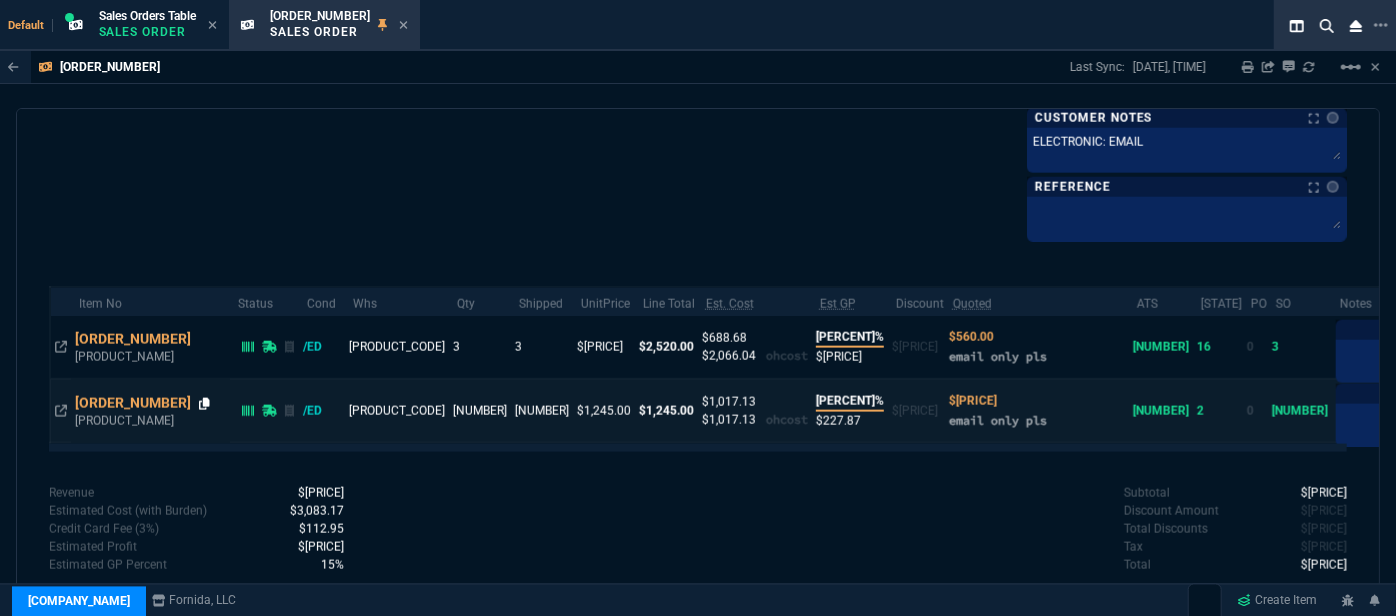 click 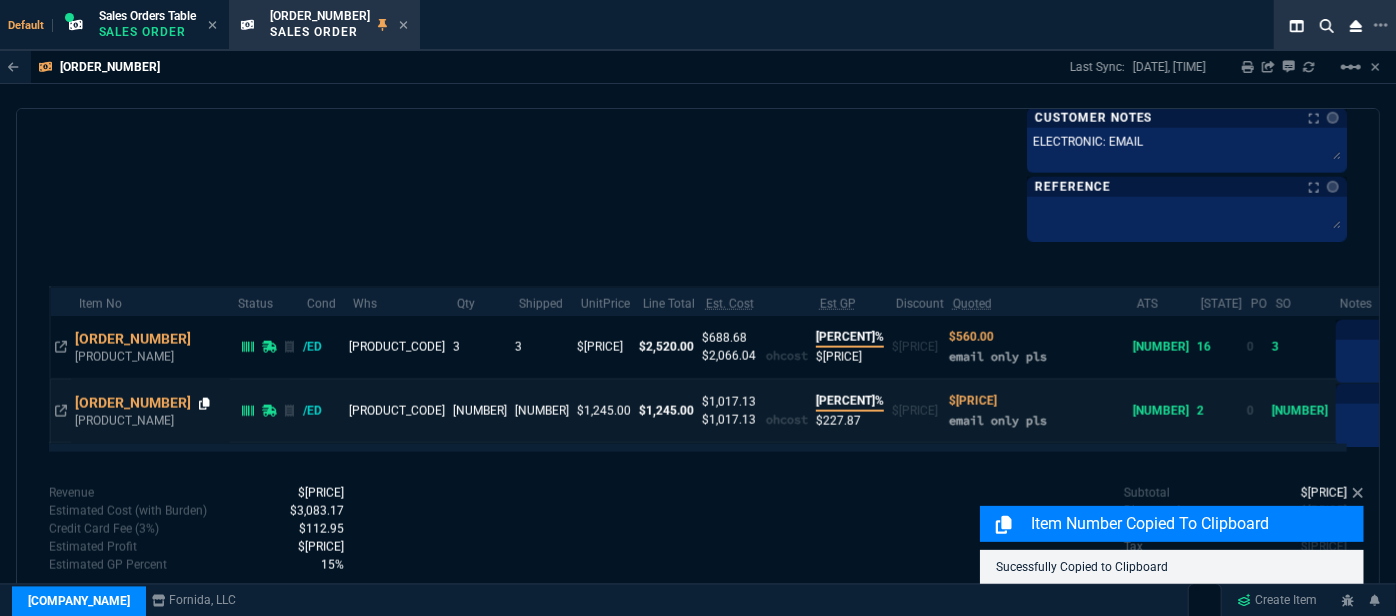 click 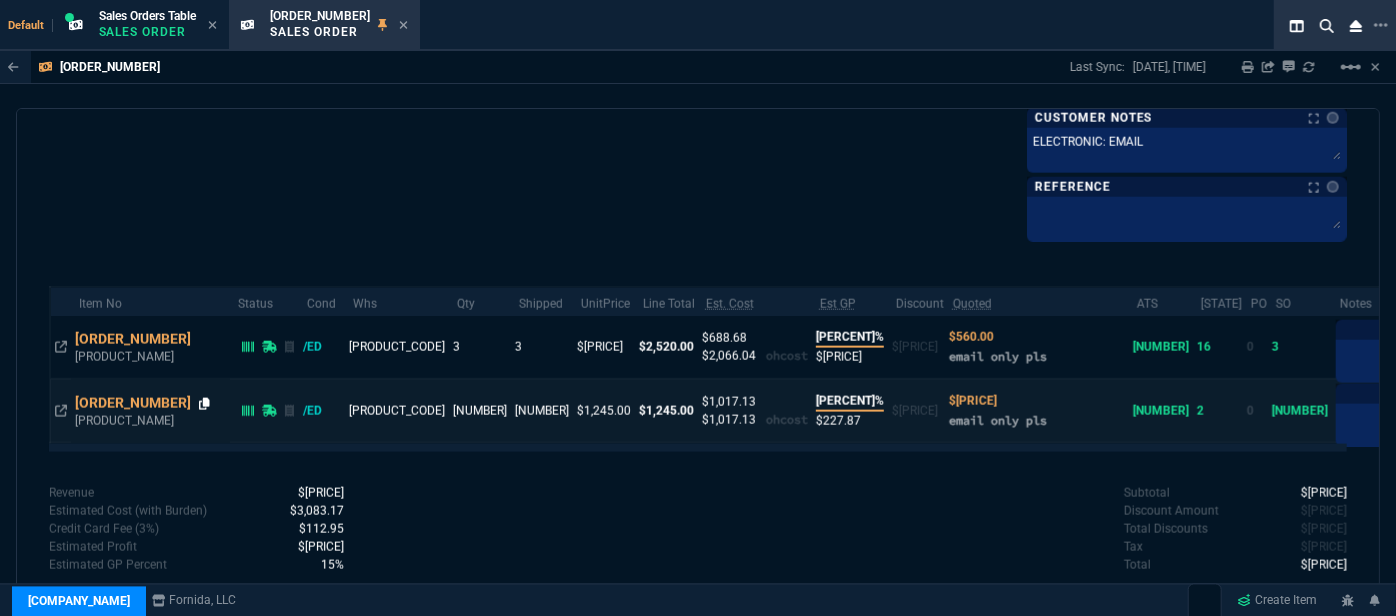 click 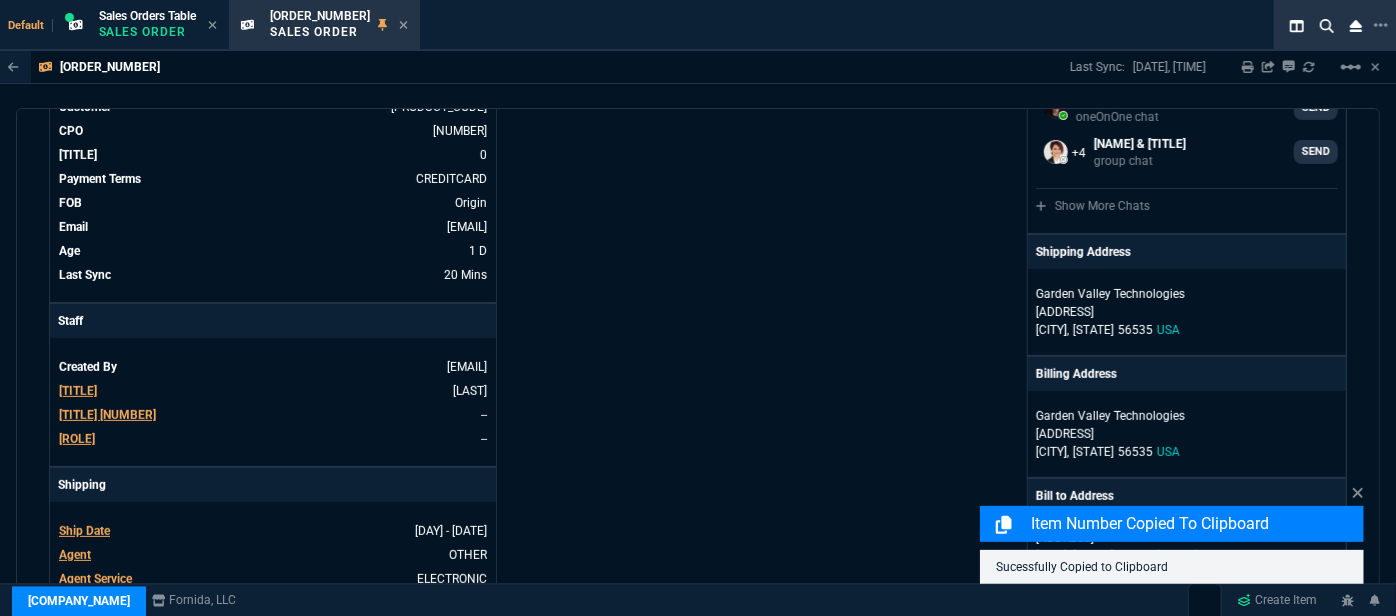 scroll, scrollTop: 115, scrollLeft: 0, axis: vertical 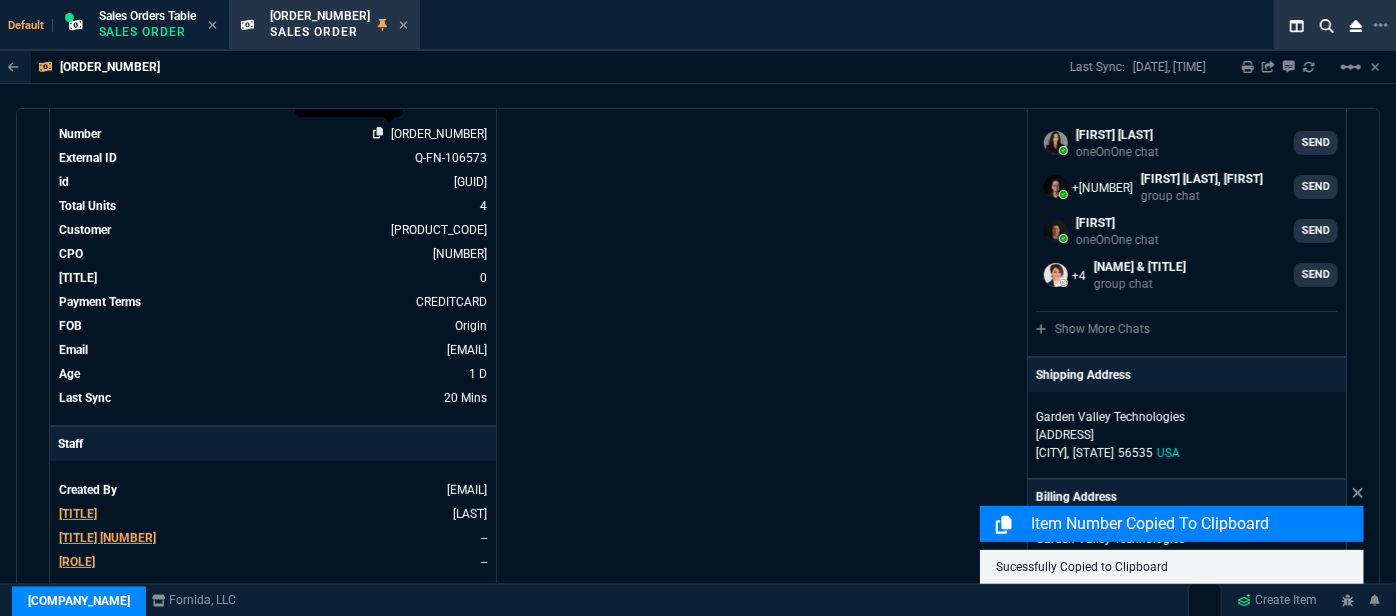 click 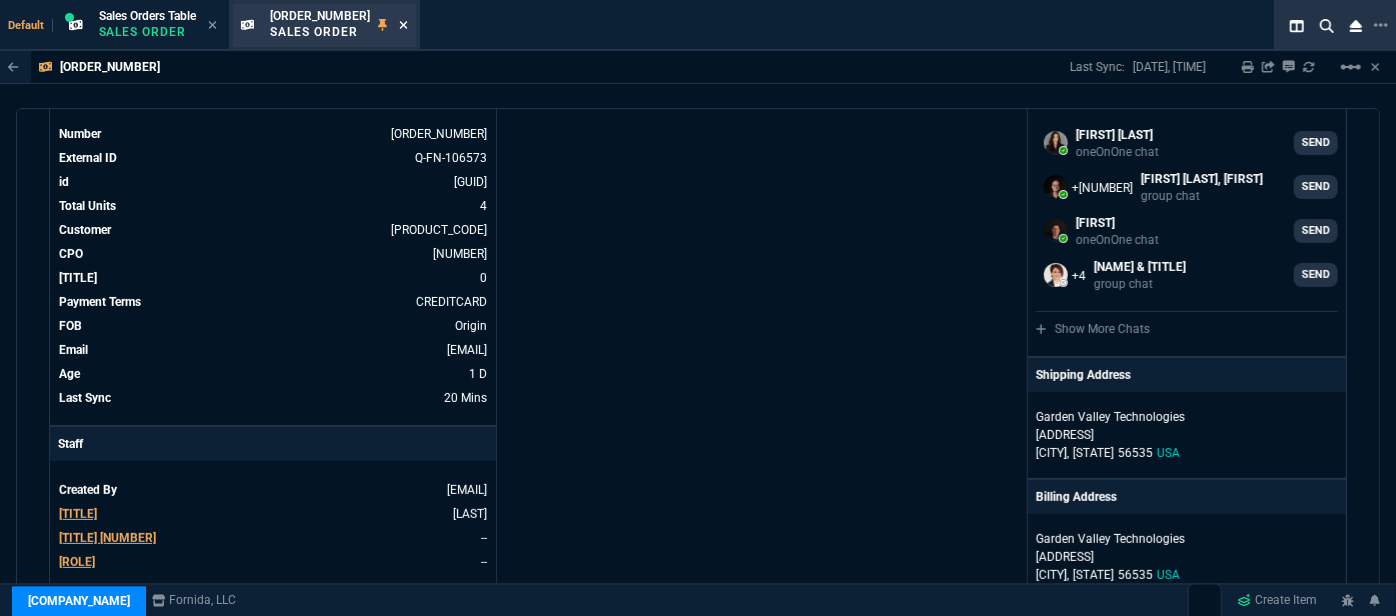 click 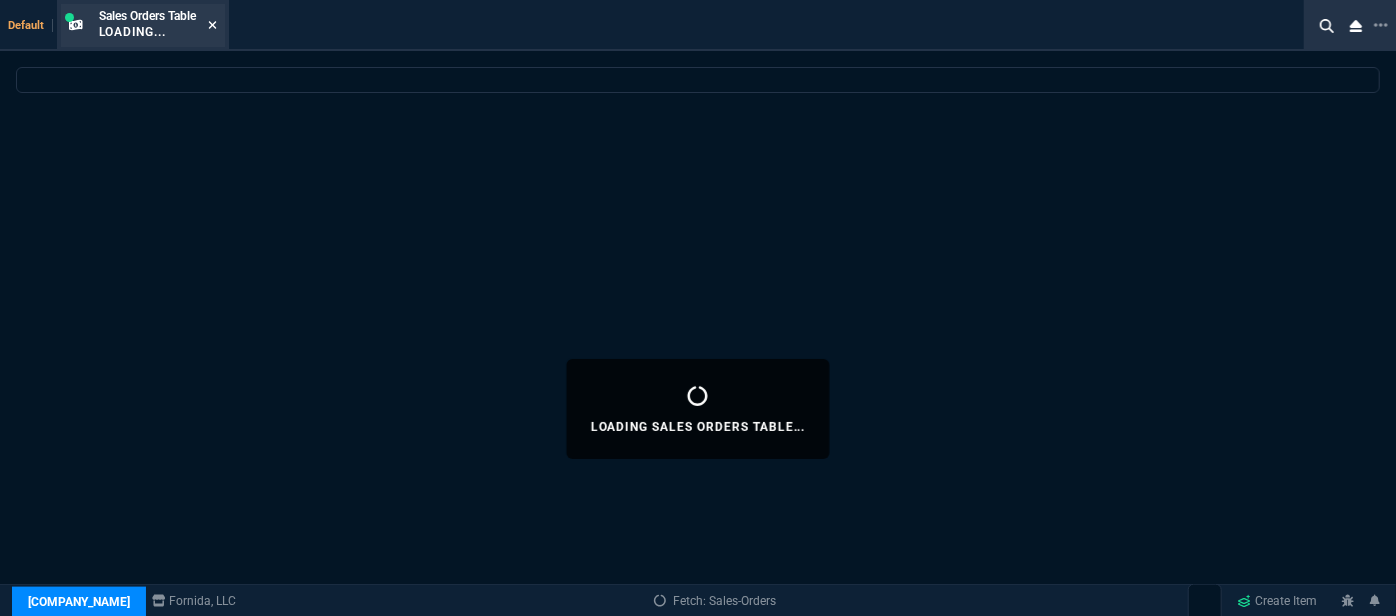 click 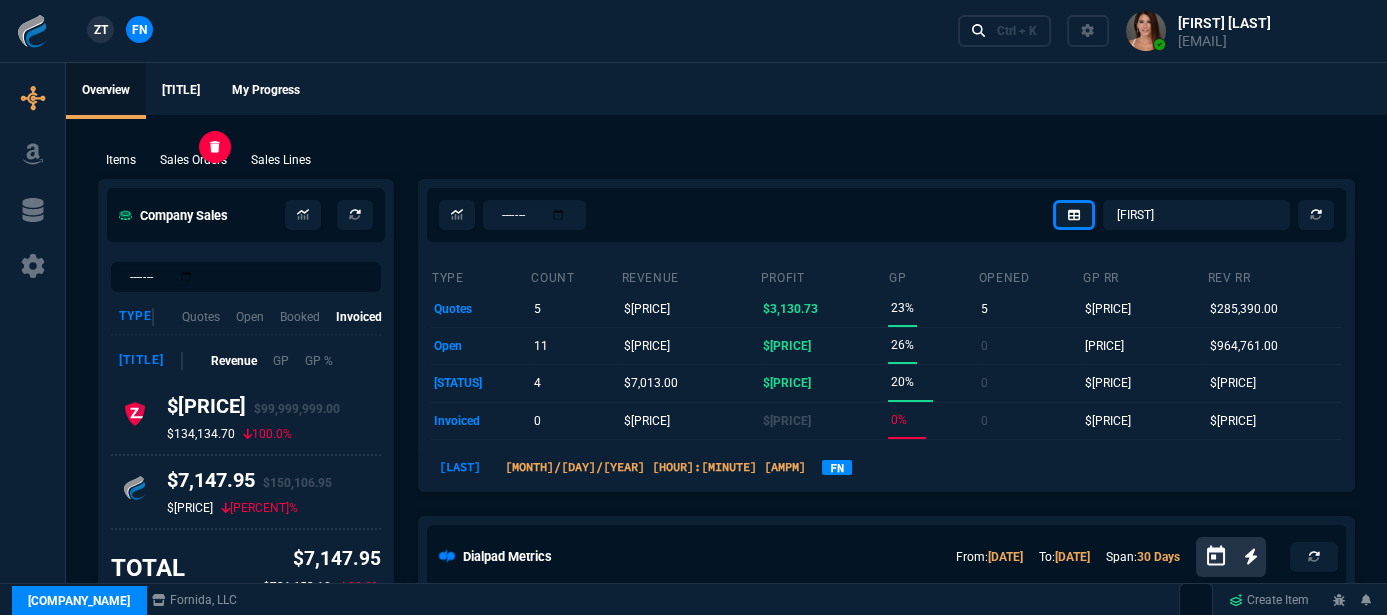 click on "Sales Orders" at bounding box center [193, 160] 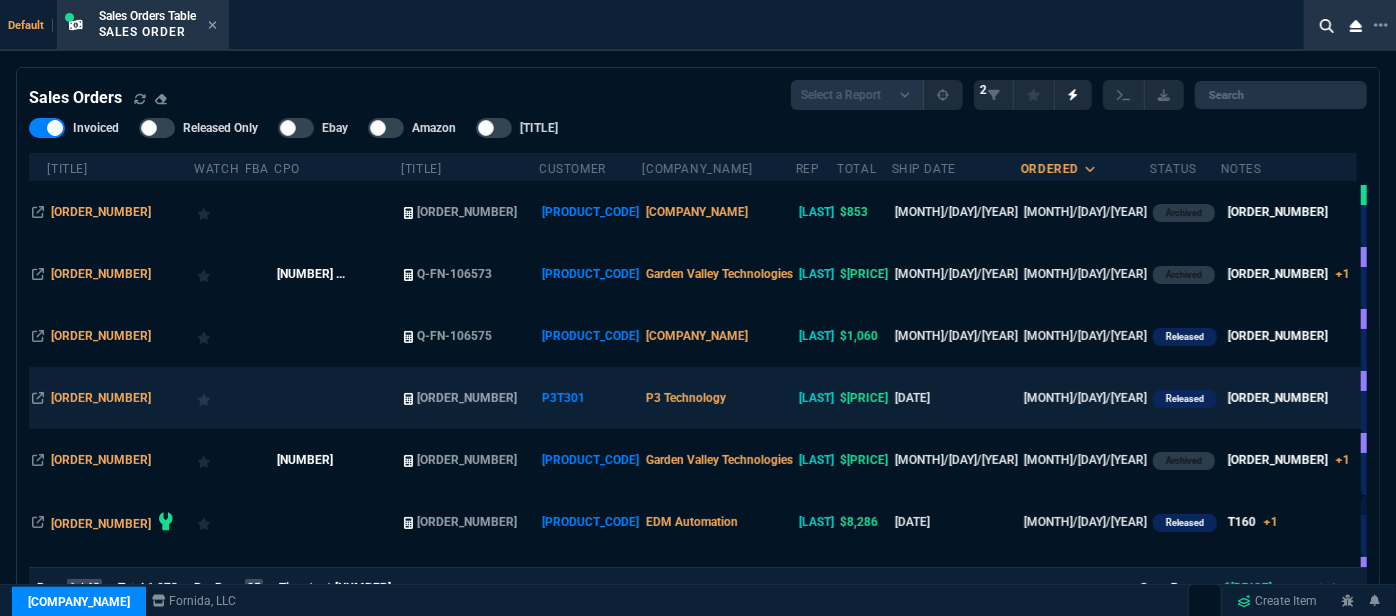 click on "P3 Technology" at bounding box center (718, 398) 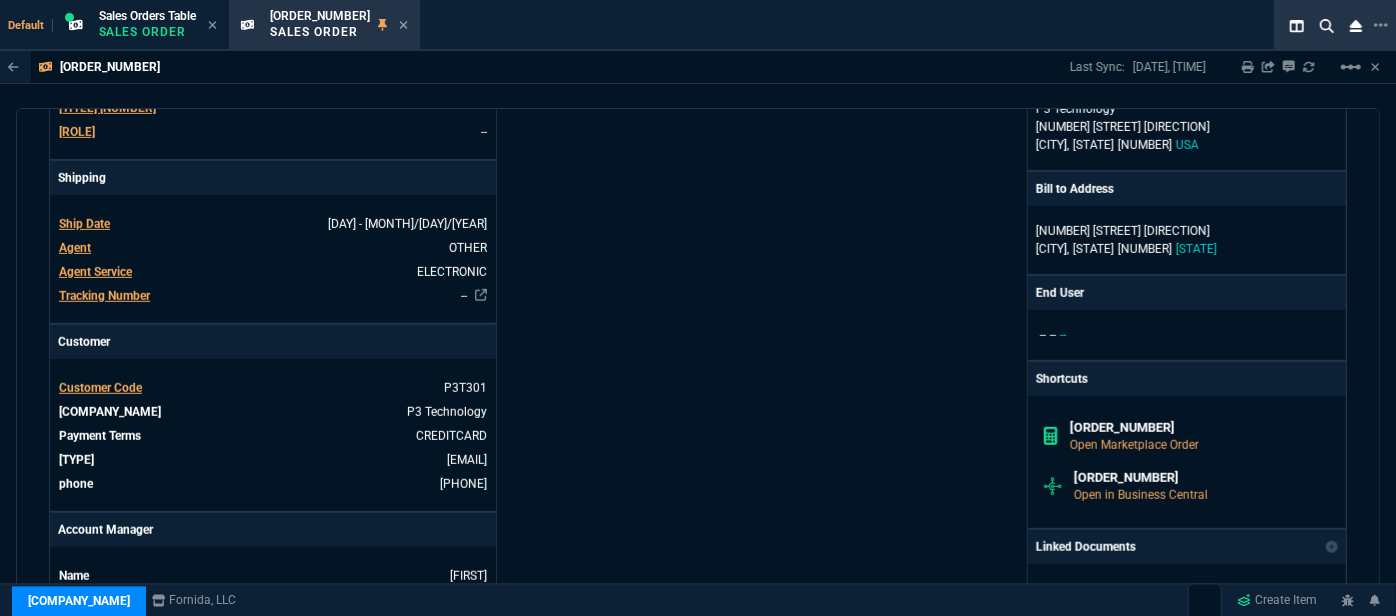 scroll, scrollTop: 1000, scrollLeft: 0, axis: vertical 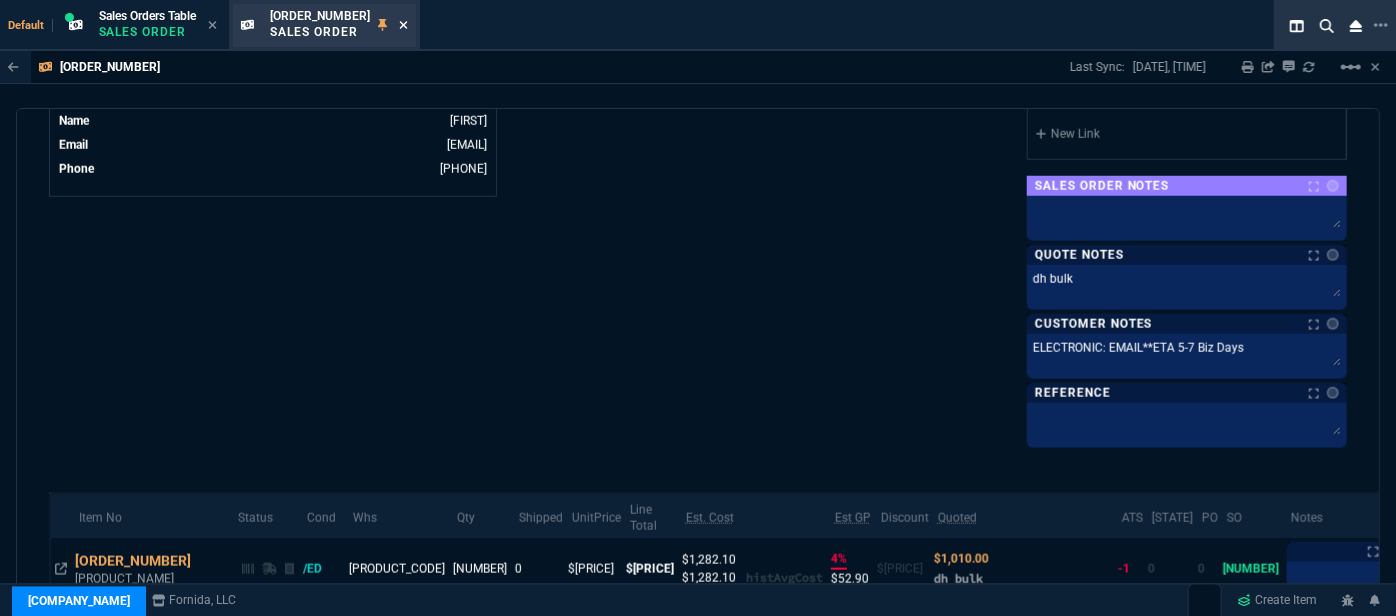 click 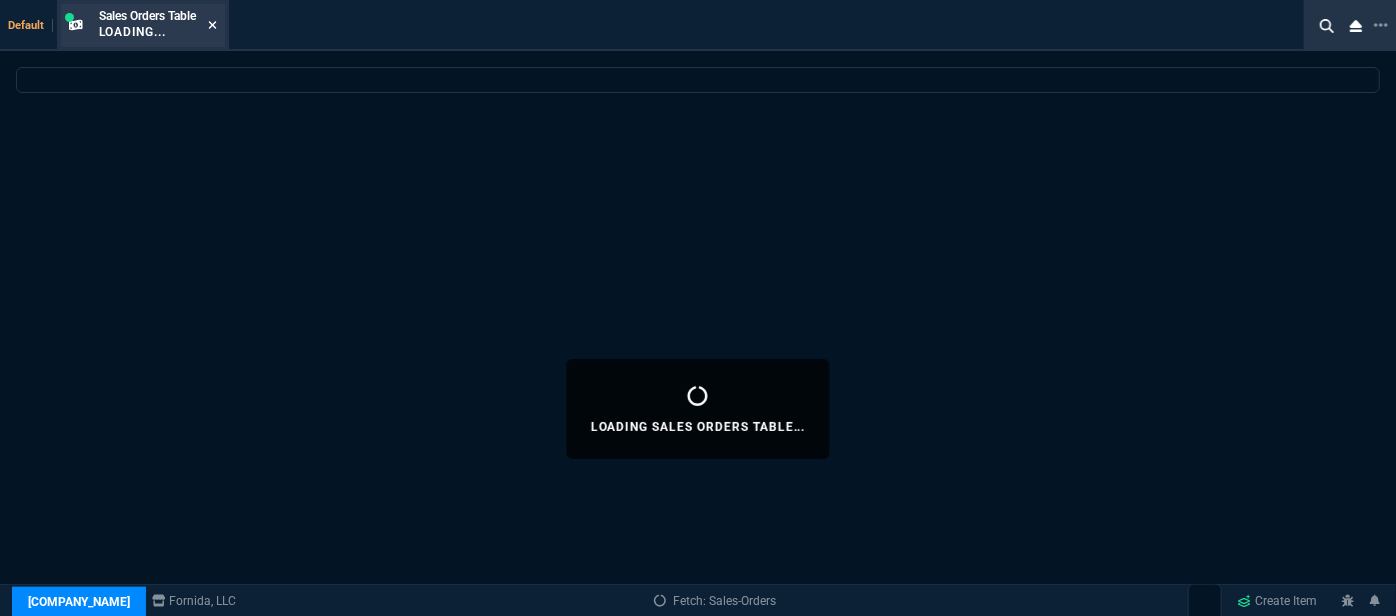 click at bounding box center (212, 26) 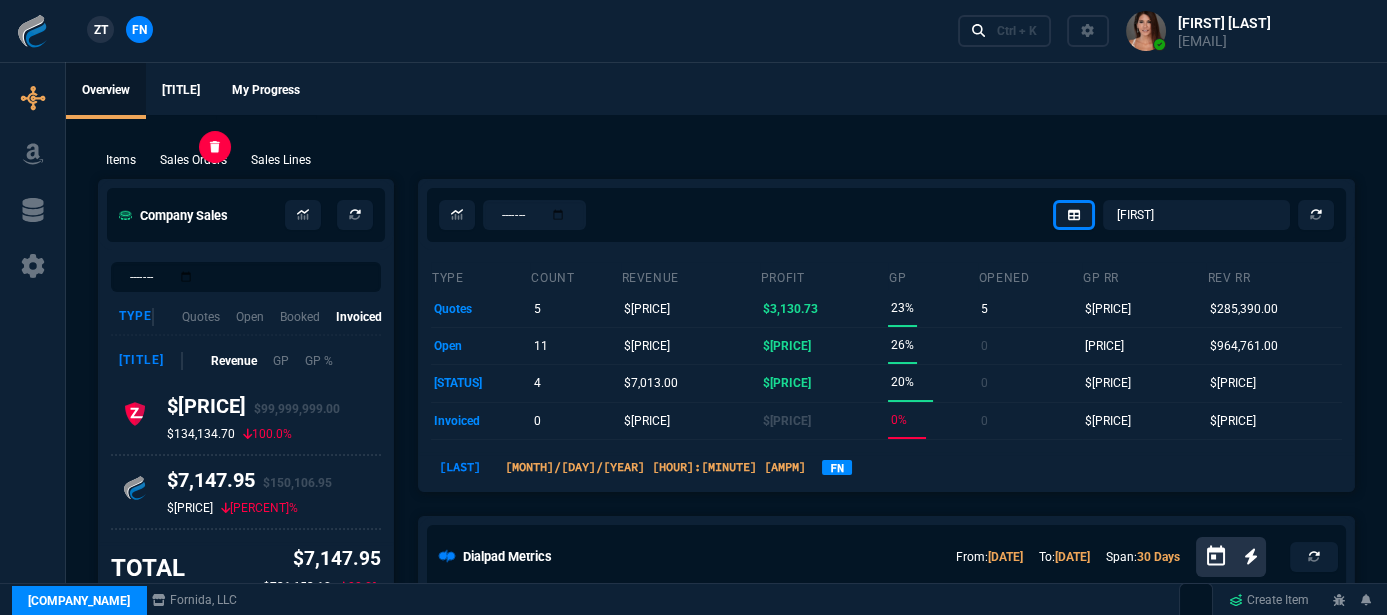 click on "Sales Orders" at bounding box center (193, 160) 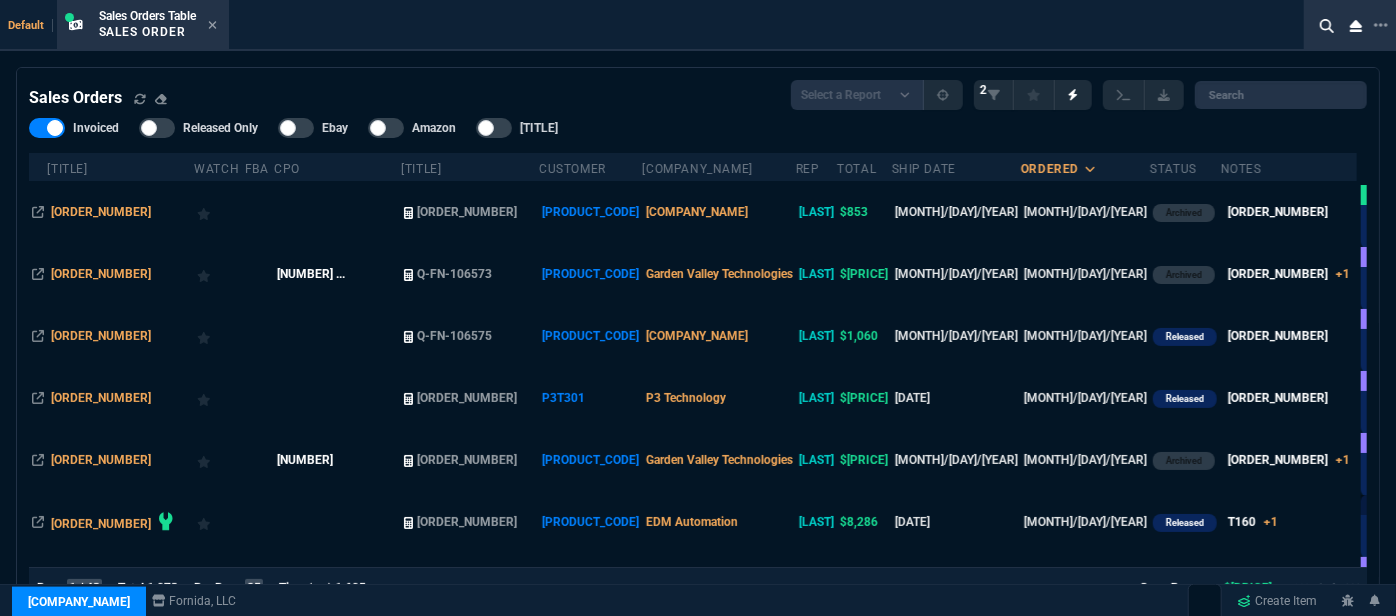 scroll, scrollTop: 90, scrollLeft: 0, axis: vertical 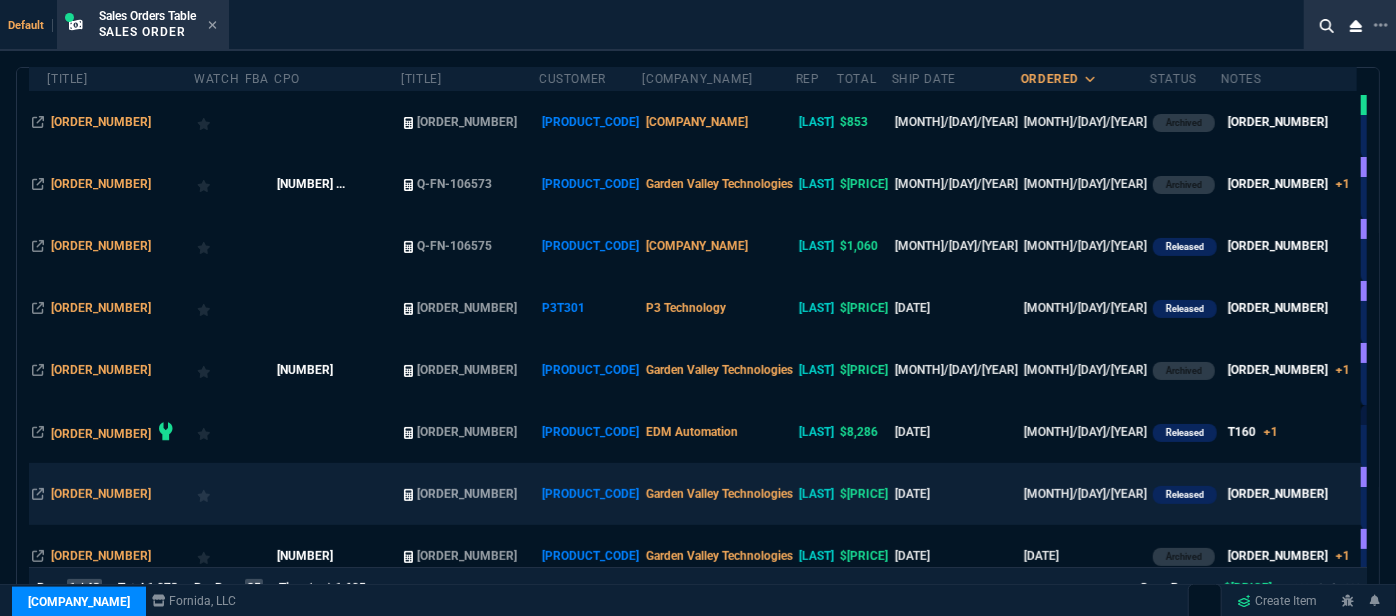 click on "Garden Valley Technologies" at bounding box center (718, 494) 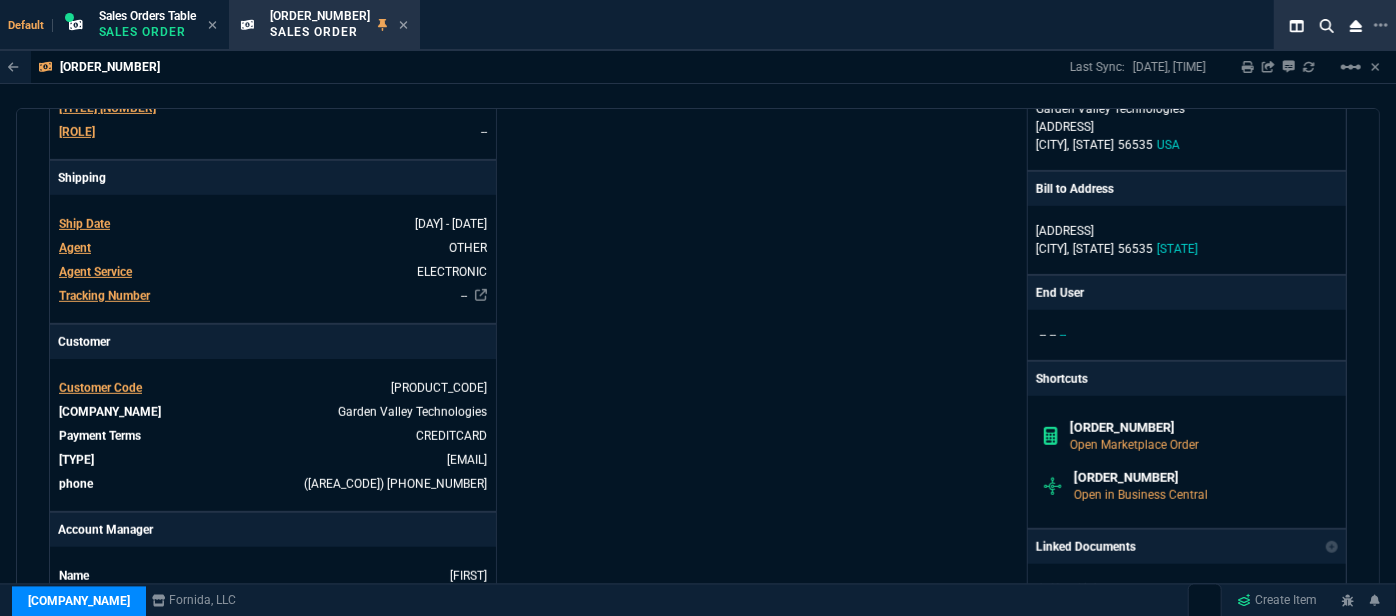scroll, scrollTop: 1090, scrollLeft: 0, axis: vertical 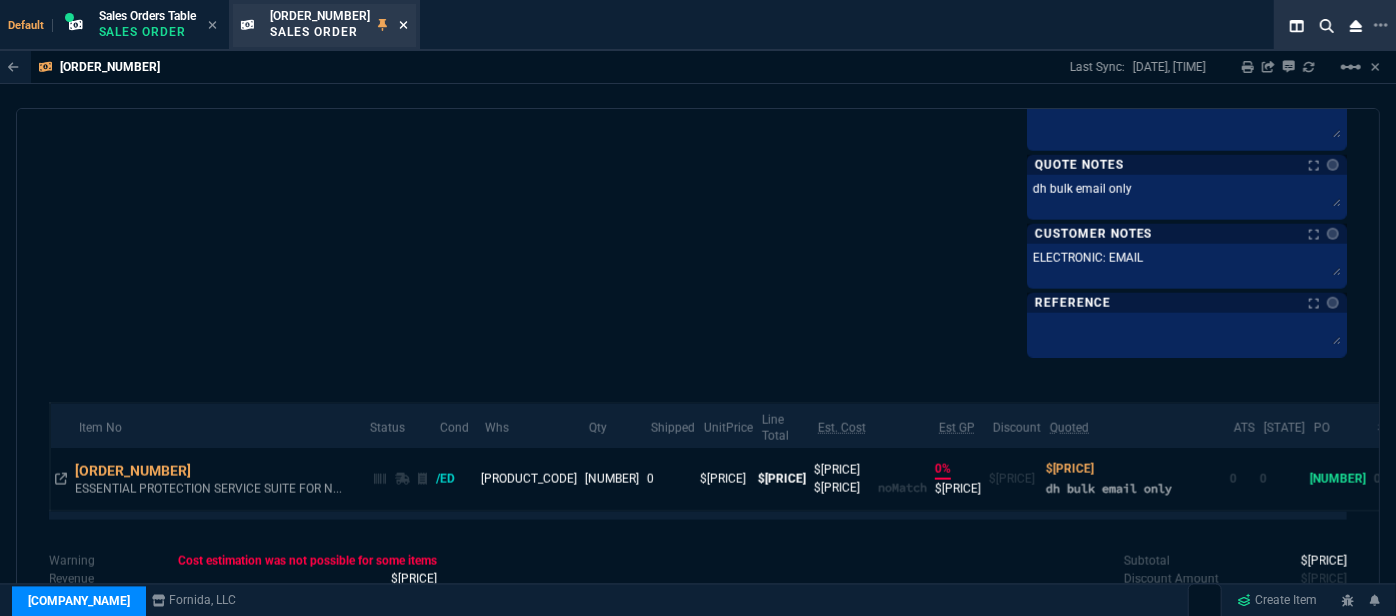 click 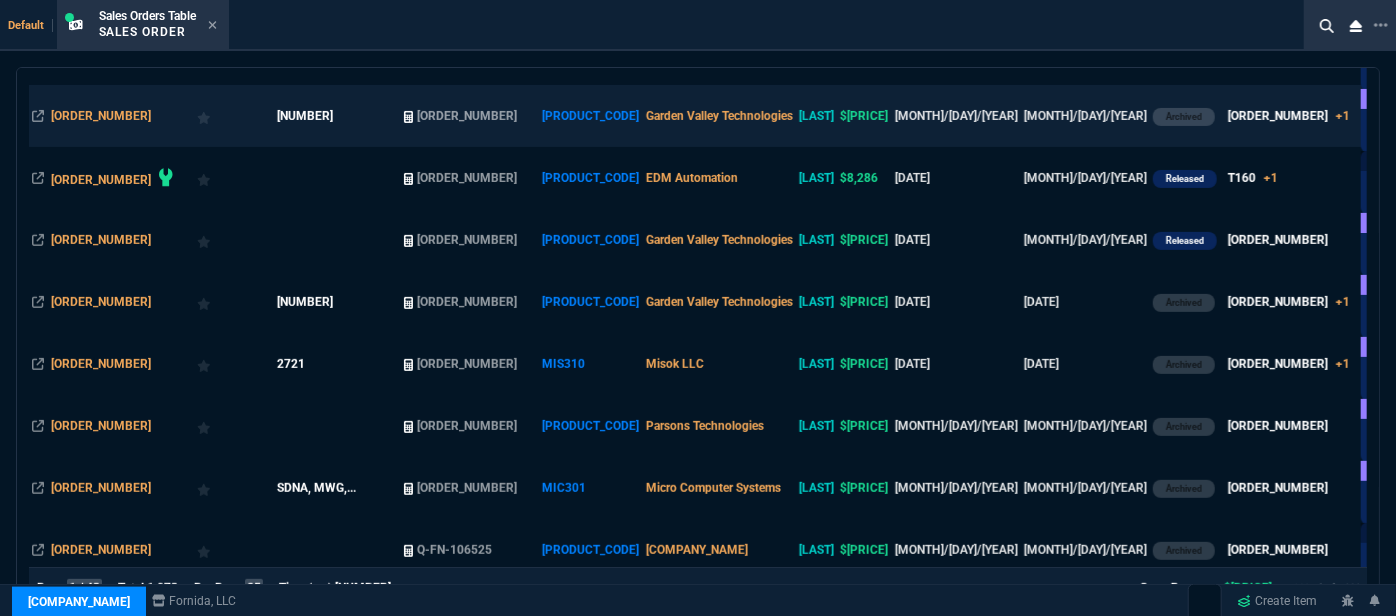 scroll, scrollTop: 454, scrollLeft: 0, axis: vertical 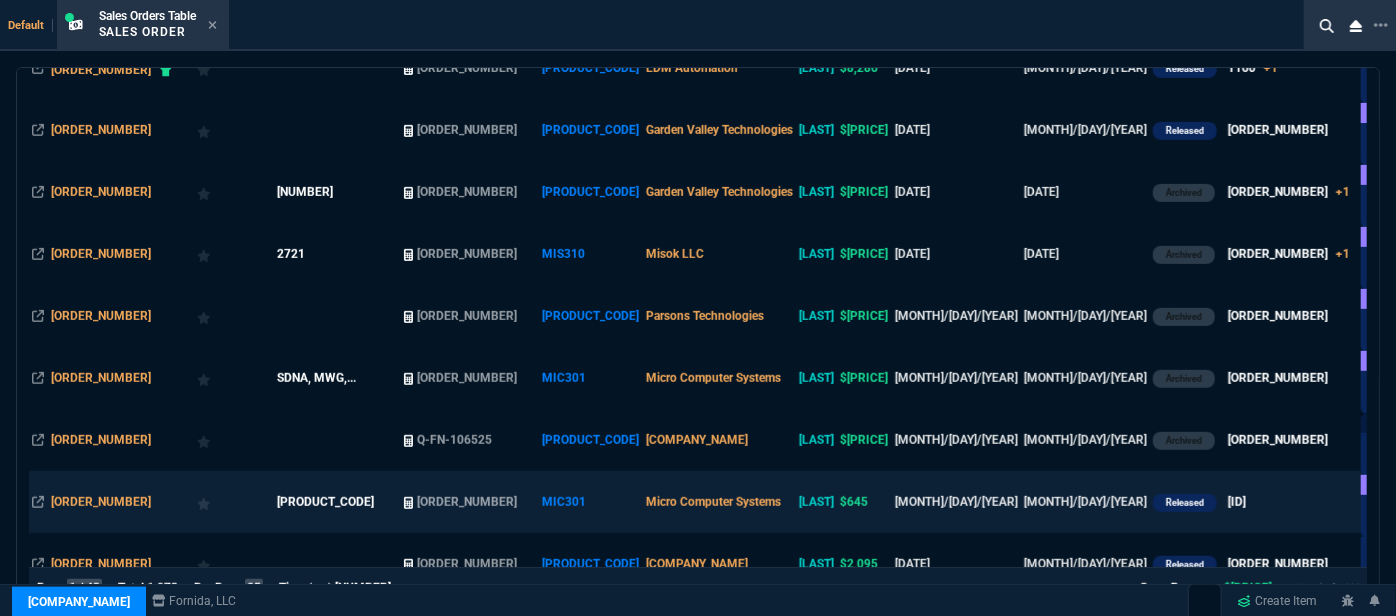 click on "Micro Computer Systems" at bounding box center [718, 502] 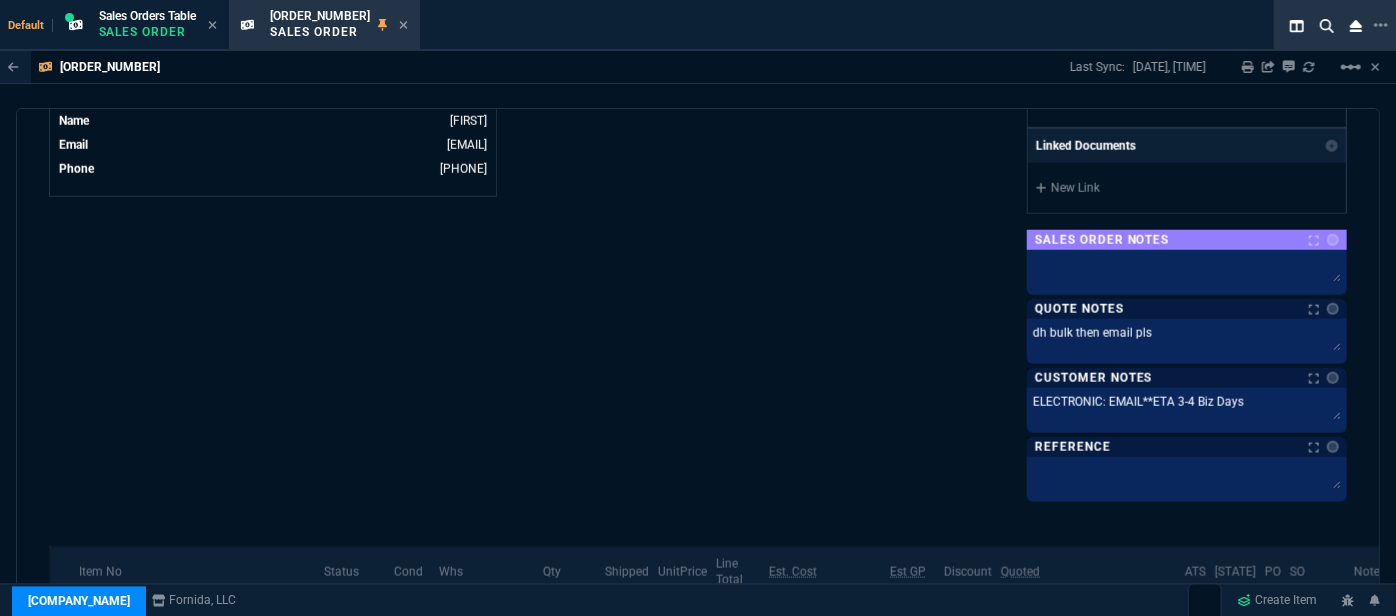 scroll, scrollTop: 1215, scrollLeft: 0, axis: vertical 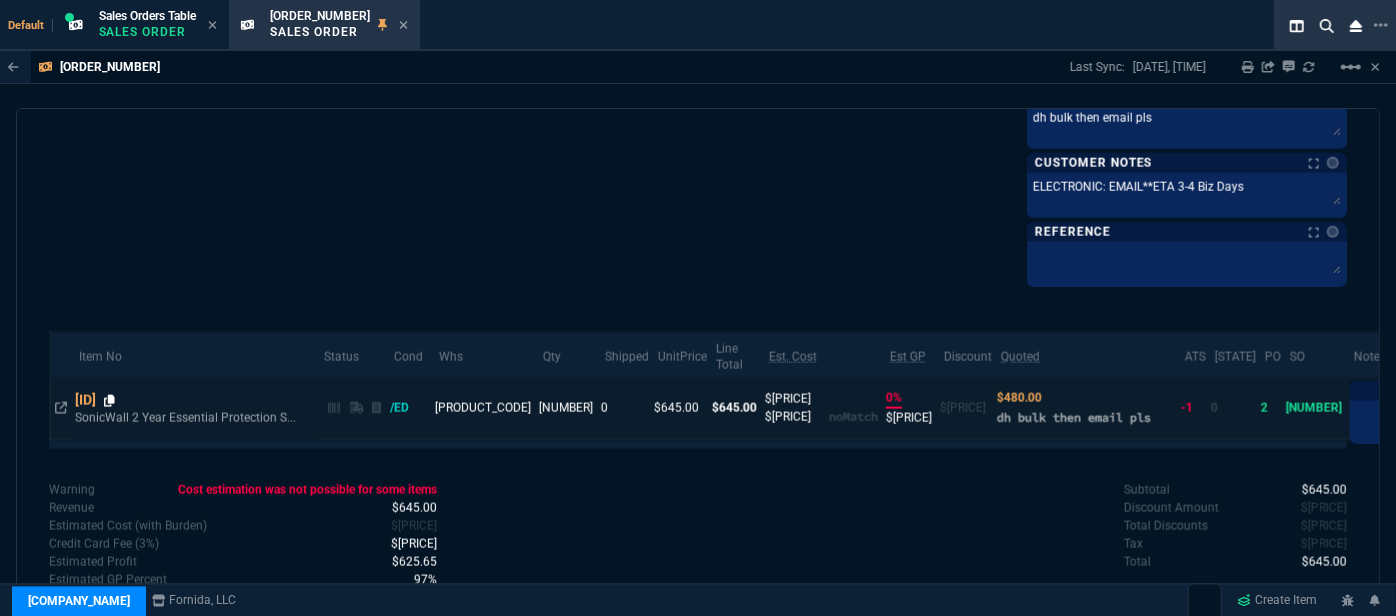 click 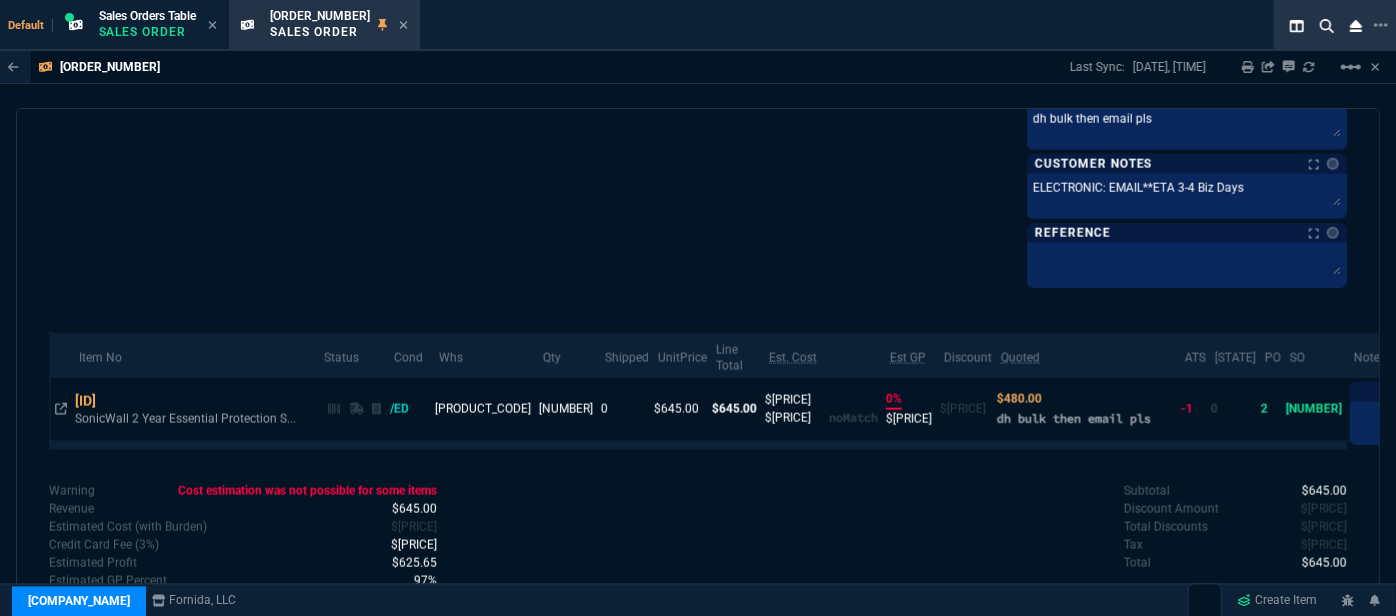 scroll, scrollTop: 1215, scrollLeft: 0, axis: vertical 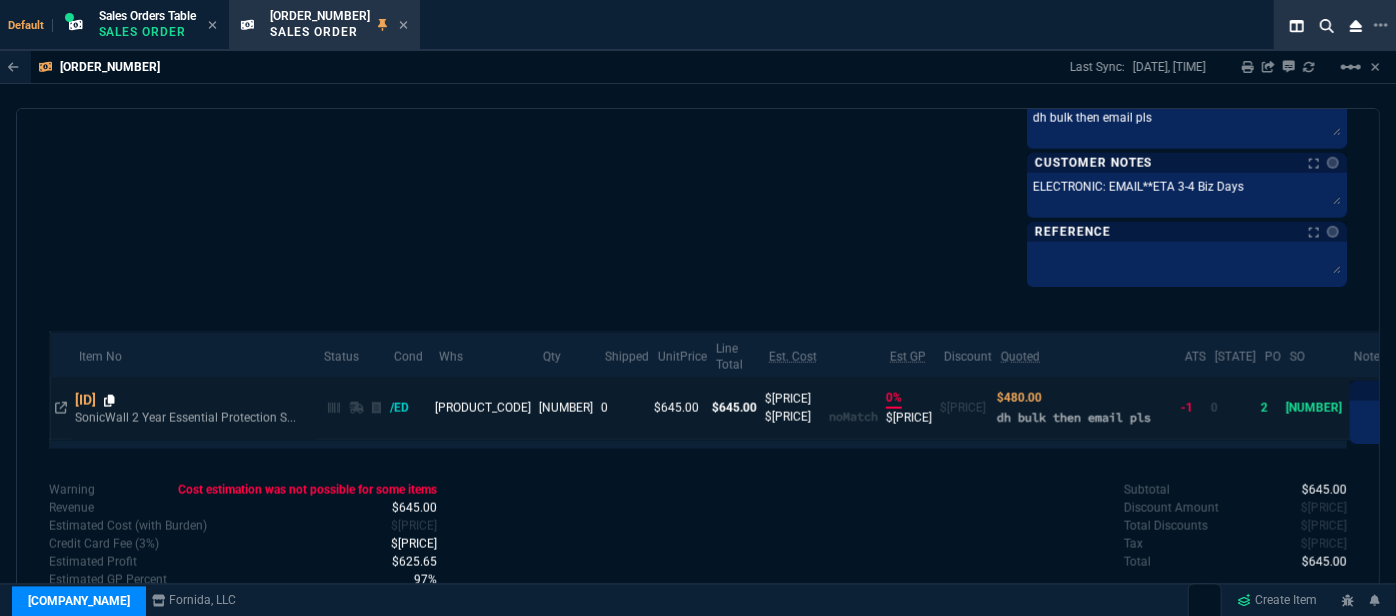 click 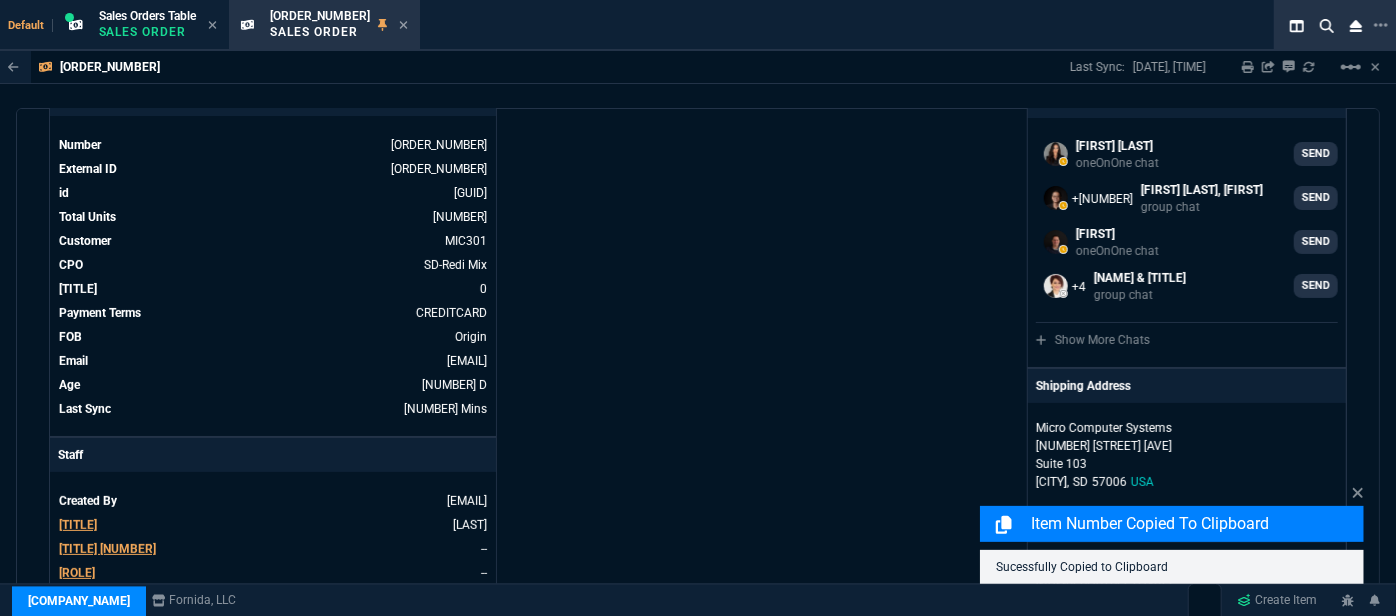 scroll, scrollTop: 0, scrollLeft: 0, axis: both 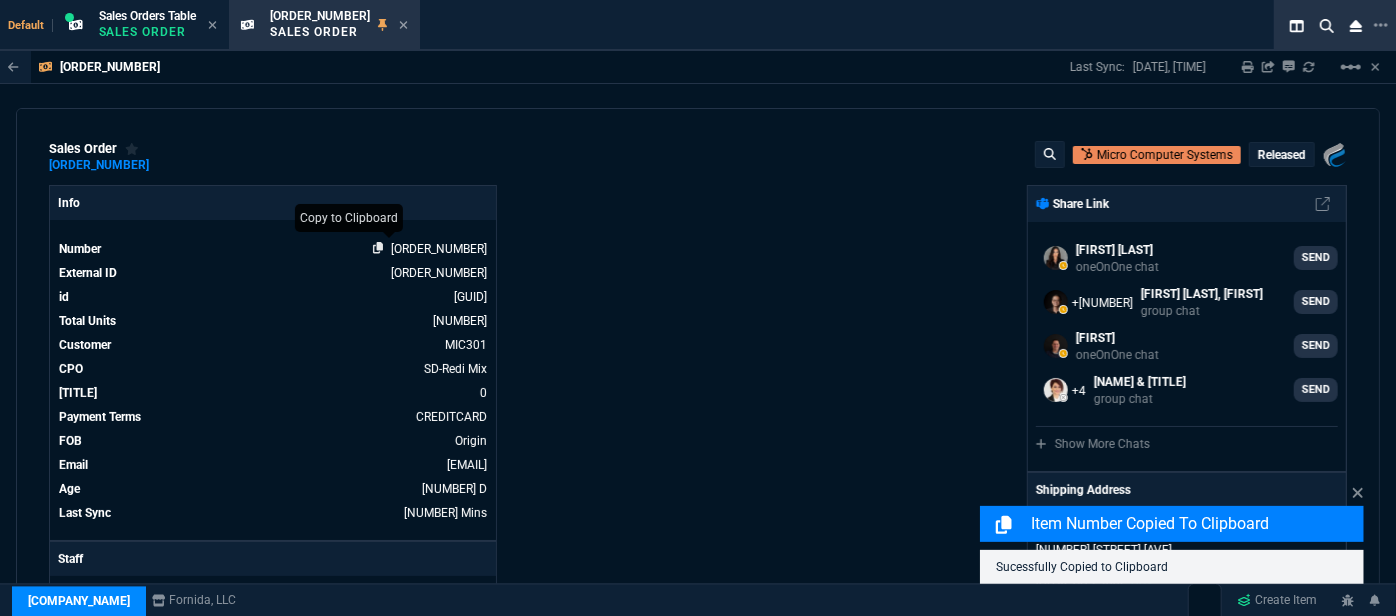 click 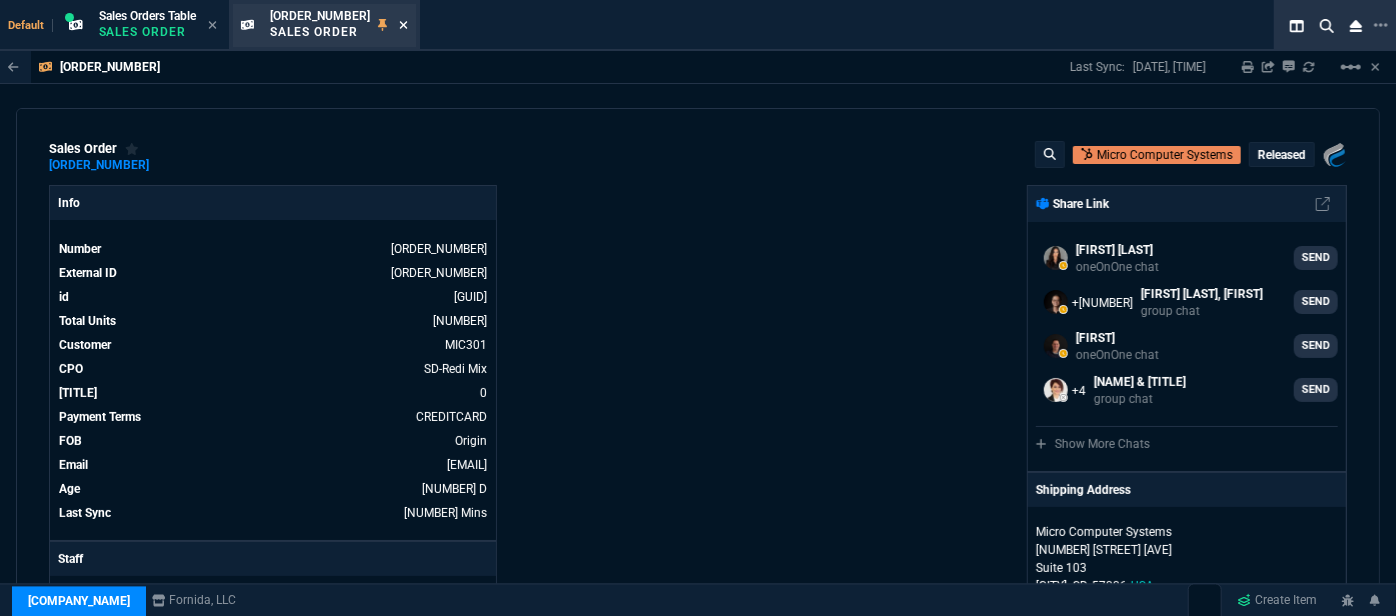 click 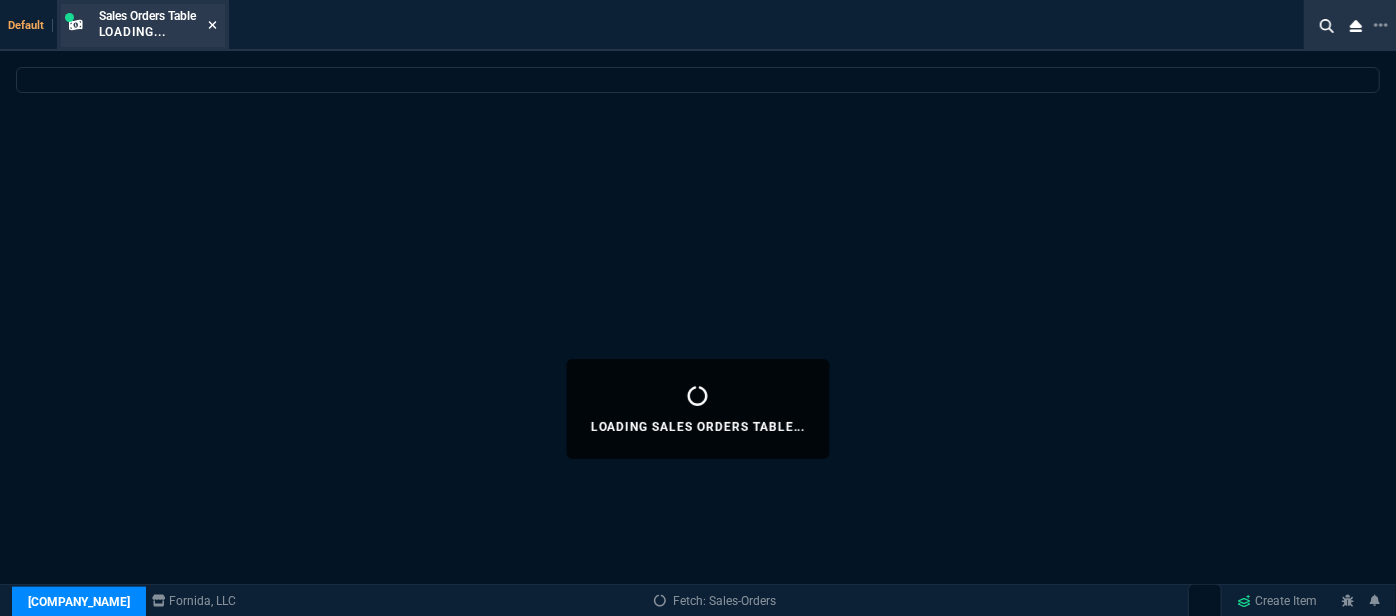 click 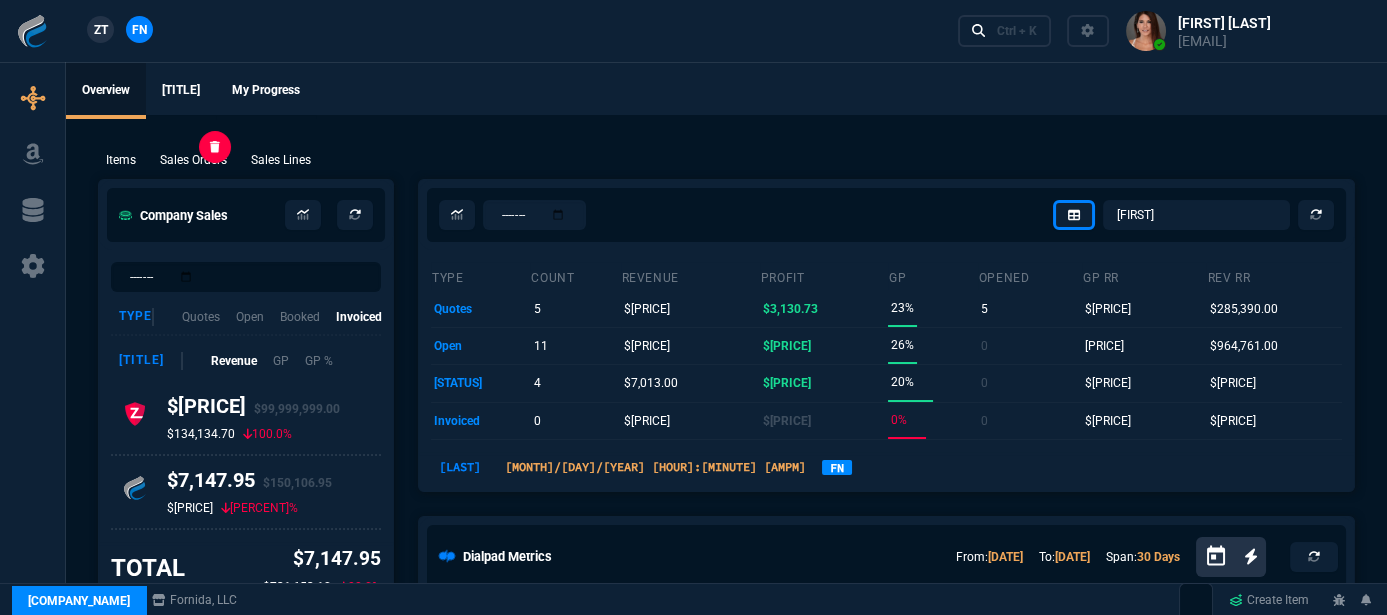 click on "Sales Orders" at bounding box center [193, 160] 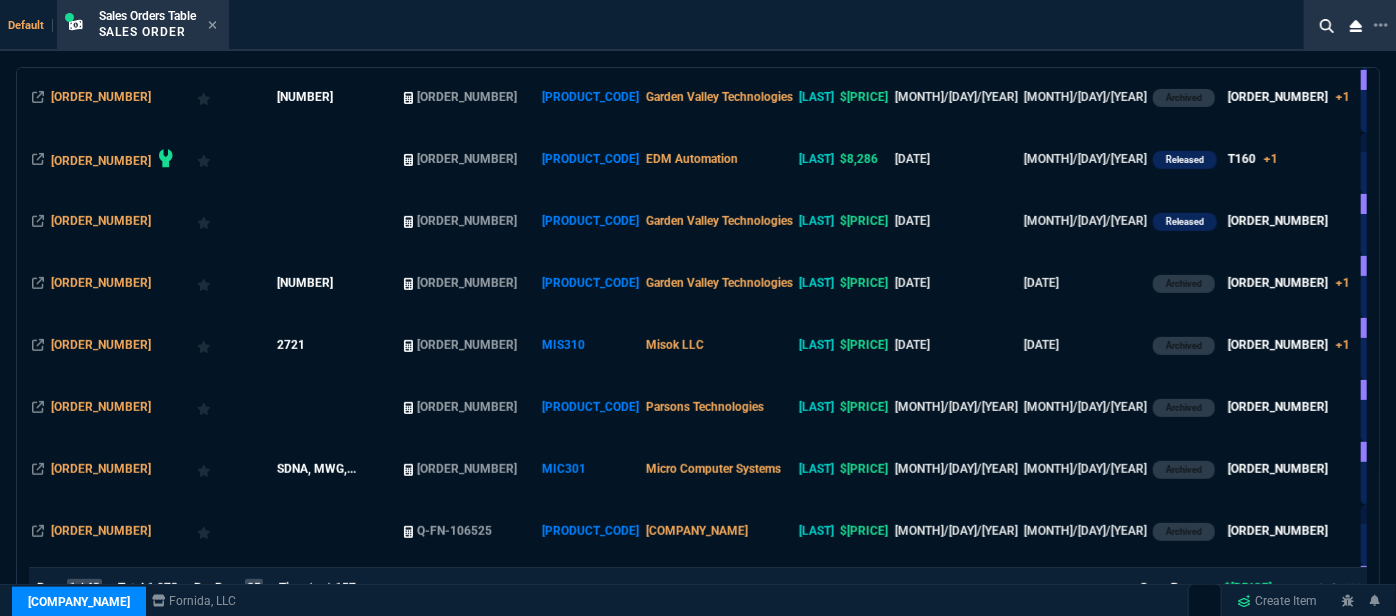 scroll, scrollTop: 727, scrollLeft: 0, axis: vertical 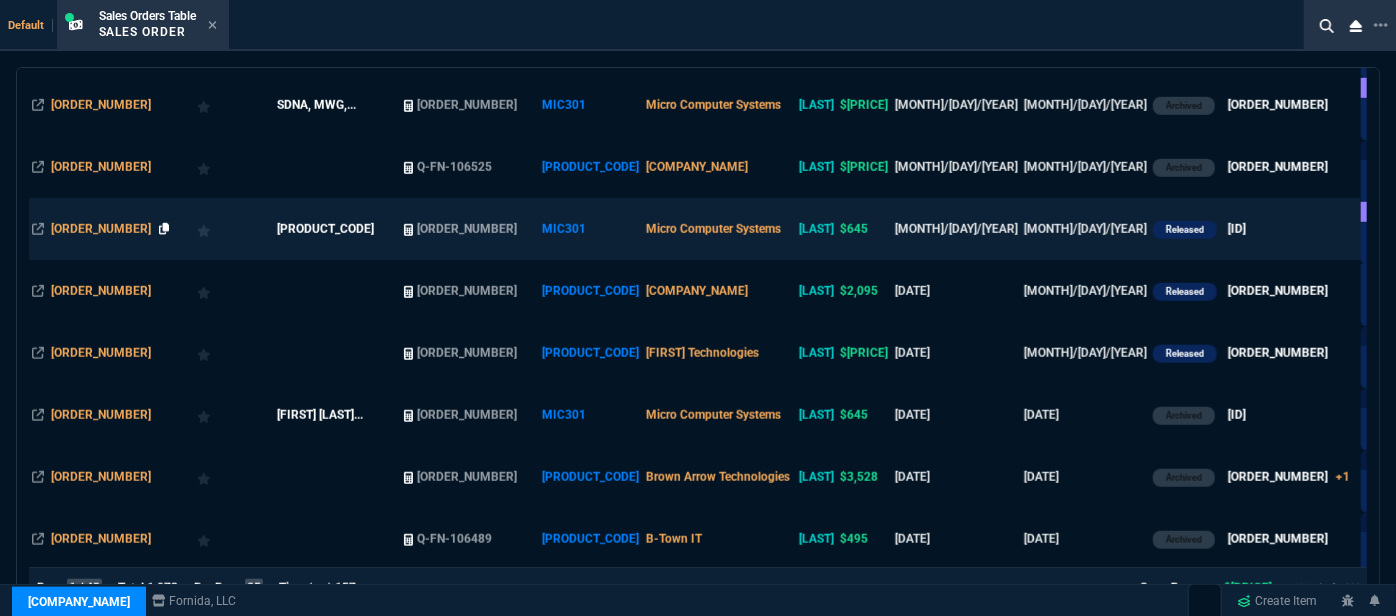 click 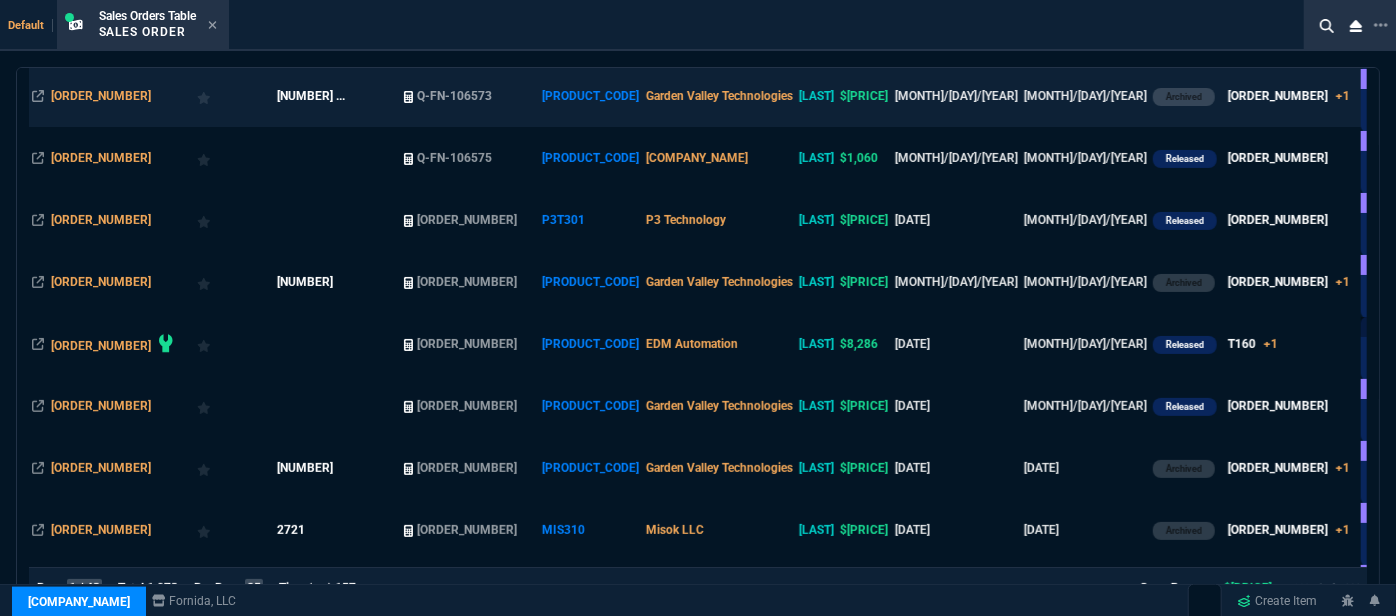 scroll, scrollTop: 181, scrollLeft: 0, axis: vertical 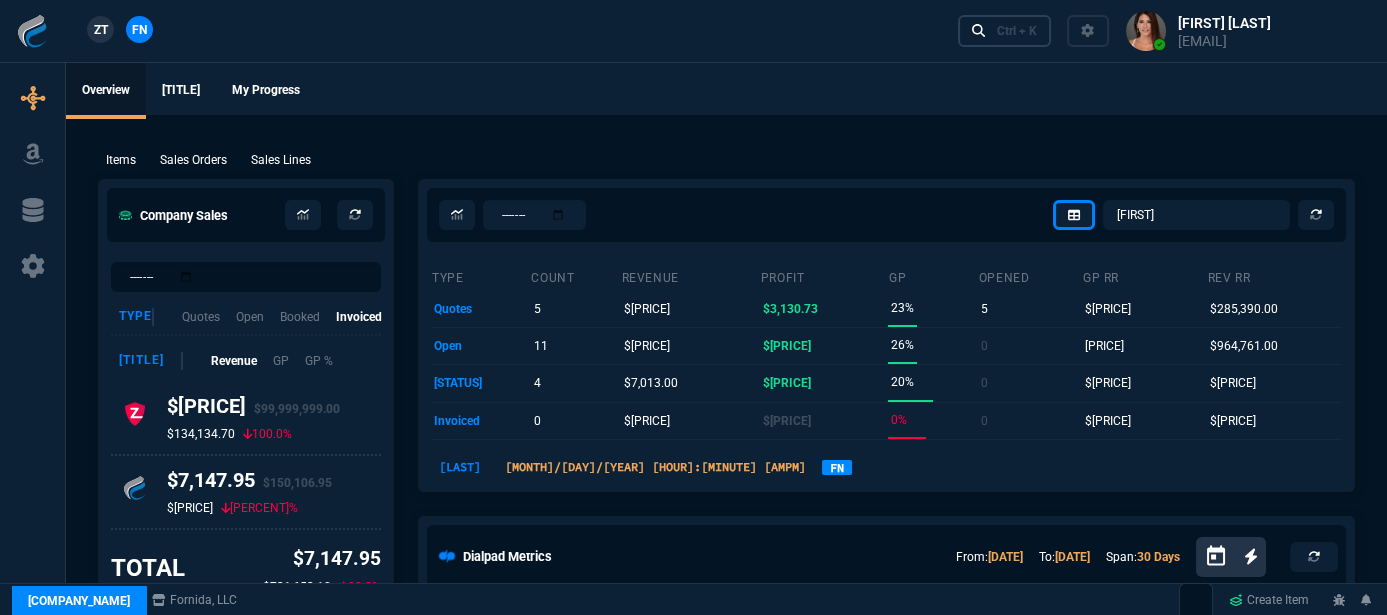 click on "Ctrl + K" at bounding box center (1005, 30) 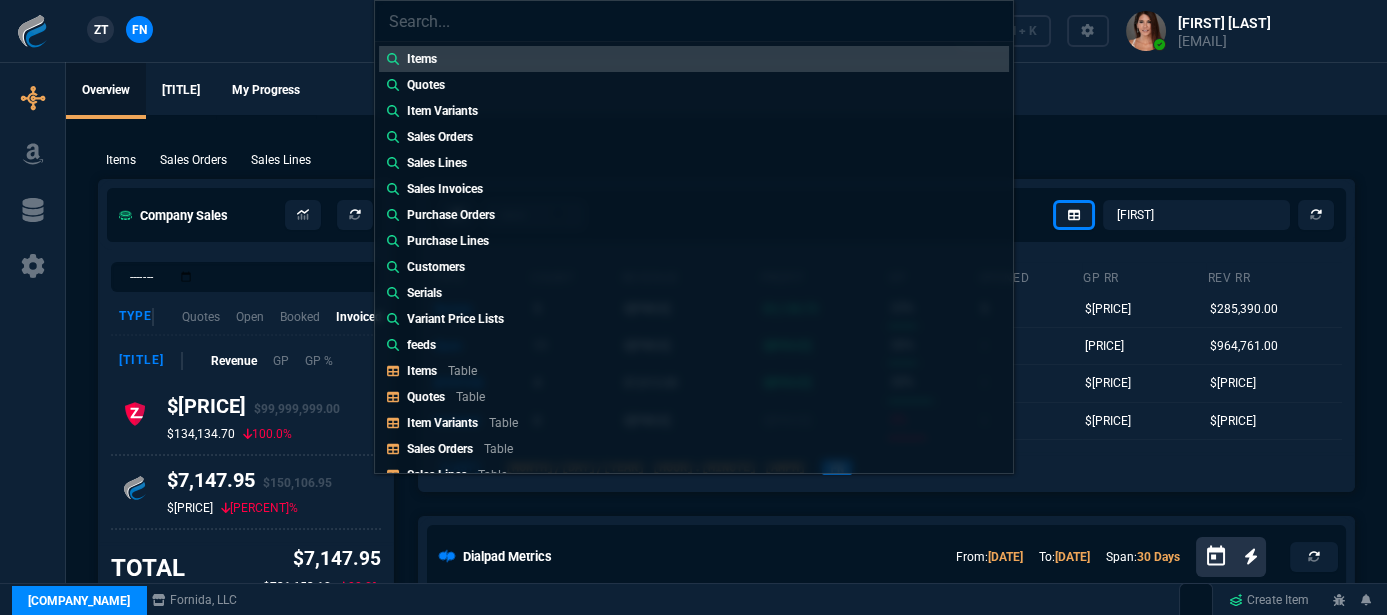 click on "Items
Quotes
Item Variants
Sales Orders
Sales Lines
Sales Invoices
Purchase Orders
Purchase Lines
Customers
Serials
Variant Price Lists
feeds
Items
Table
Quotes
Table
Item Variants
Table
Sales Orders
Table
Sales Lines
Table
Sales Invoices
Table
Buy Report
Table
Purchase Orders
Table
Purchase Lines
Table
Purchase Invoices
Table
Customers
Table
Vendors
Table
Channel Orders
Table
Serials
Table
Amazon Listings
Table
MAP
Table
Variant Price Lists
Table
feeds
Table
New Quote New Purchase Order Switch Client to ZaynTek, LLC Sarah Costa Send Teams Chat Steven Huang, Tiny Send Teams Chat Tiny Send Teams Chat MOMMY&THE SALES REPS Send Teams Chat Larry Avila Whse" at bounding box center (693, 307) 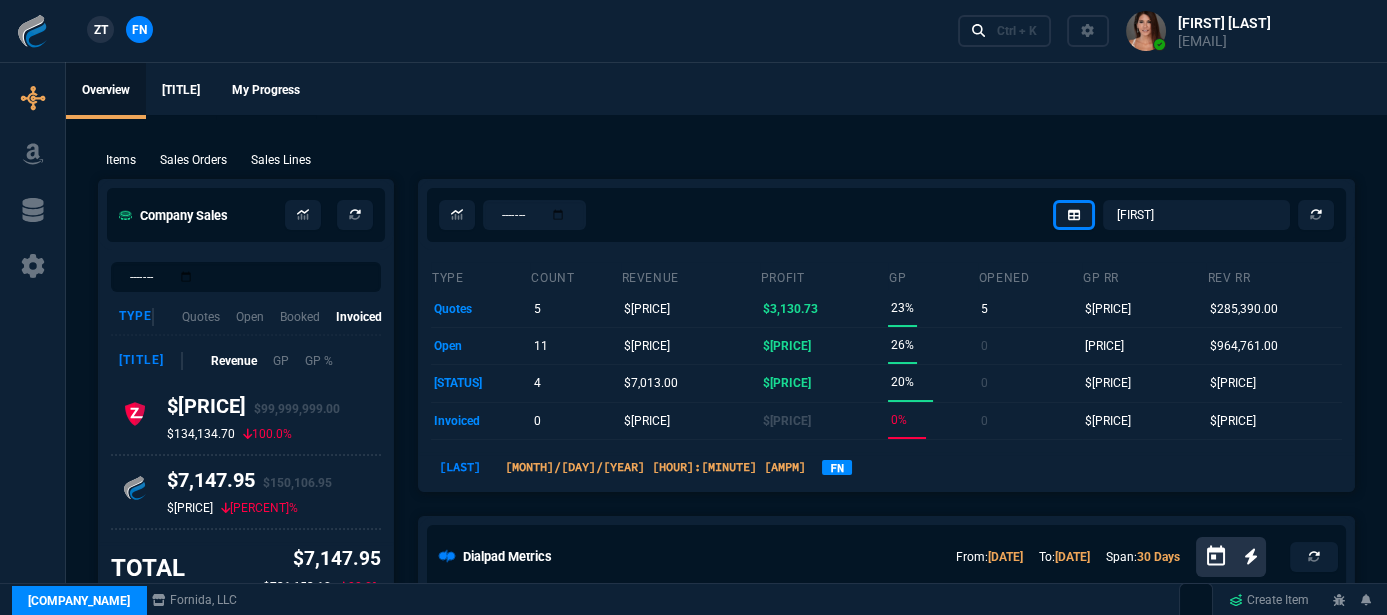 click on "Sales Orders" at bounding box center [193, 160] 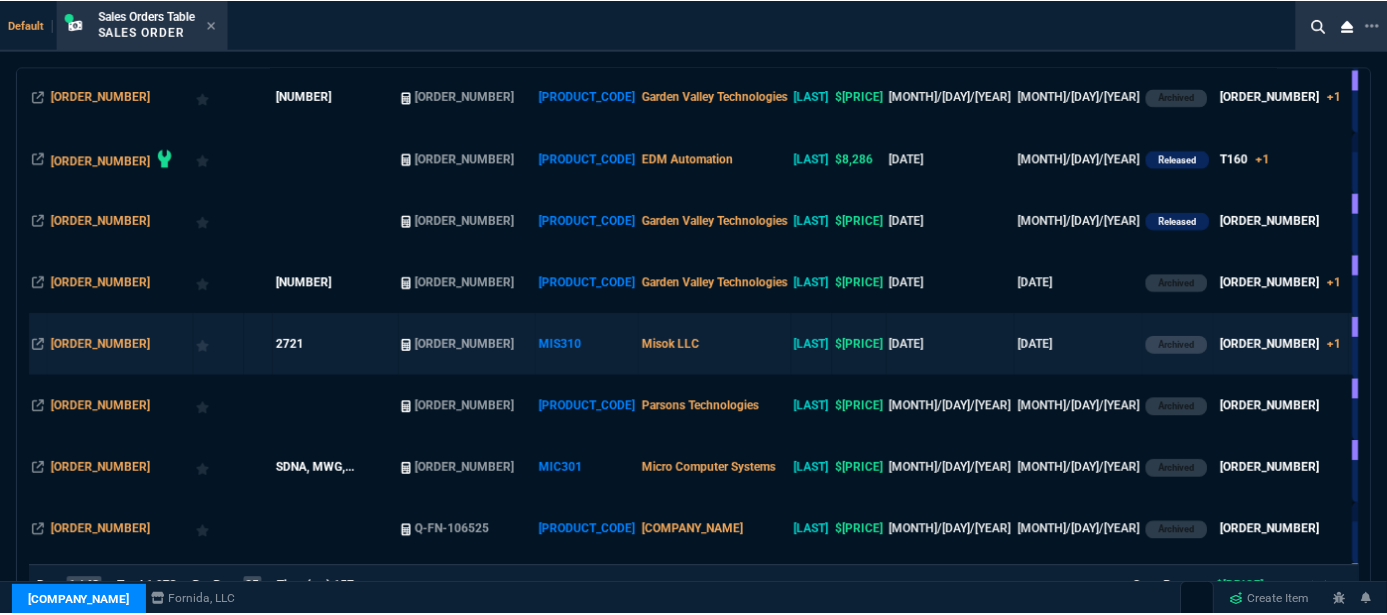 scroll, scrollTop: 454, scrollLeft: 0, axis: vertical 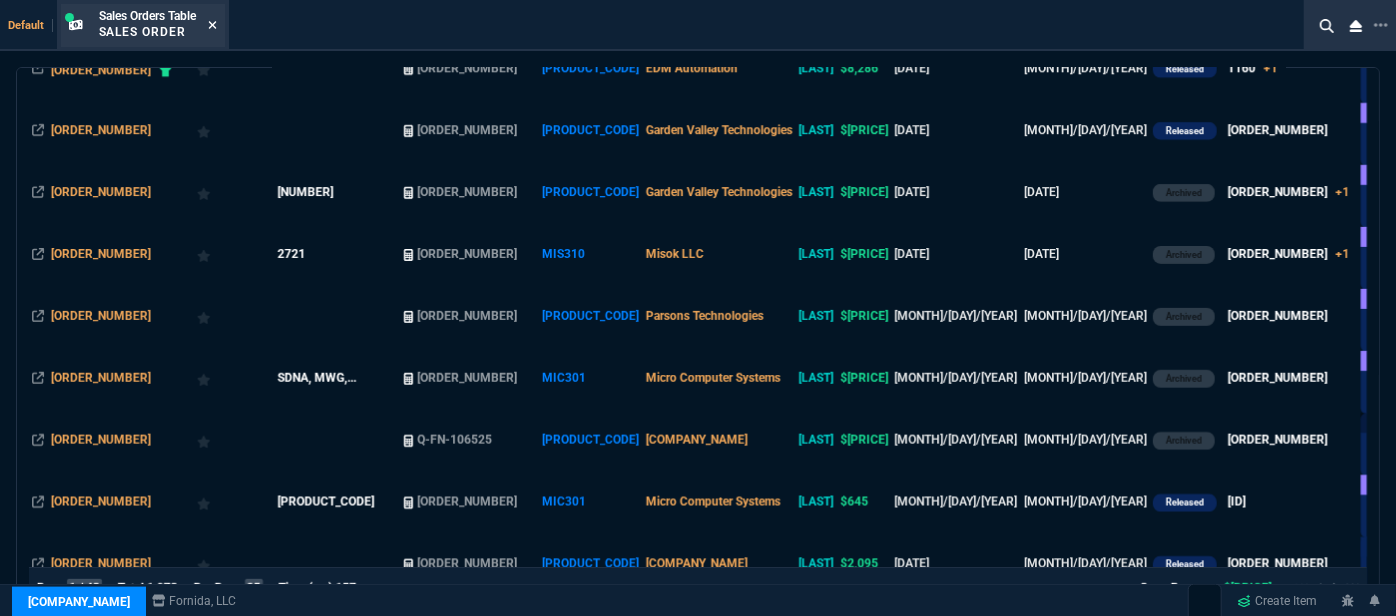 click 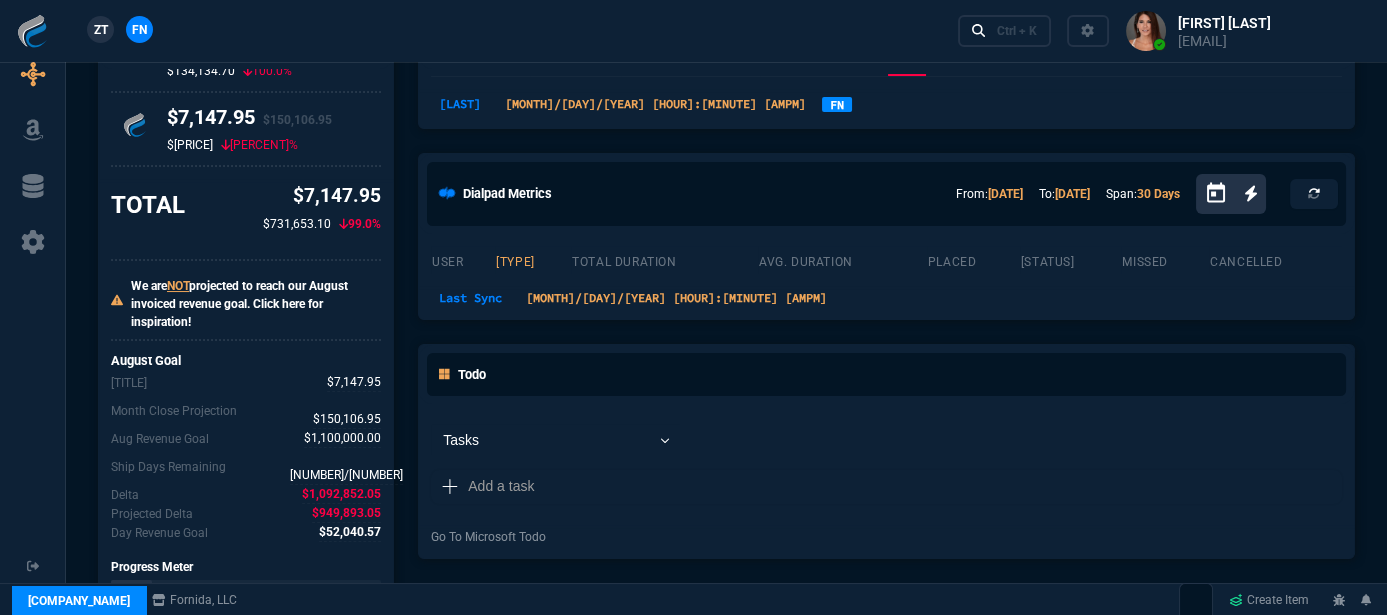 scroll, scrollTop: 272, scrollLeft: 0, axis: vertical 